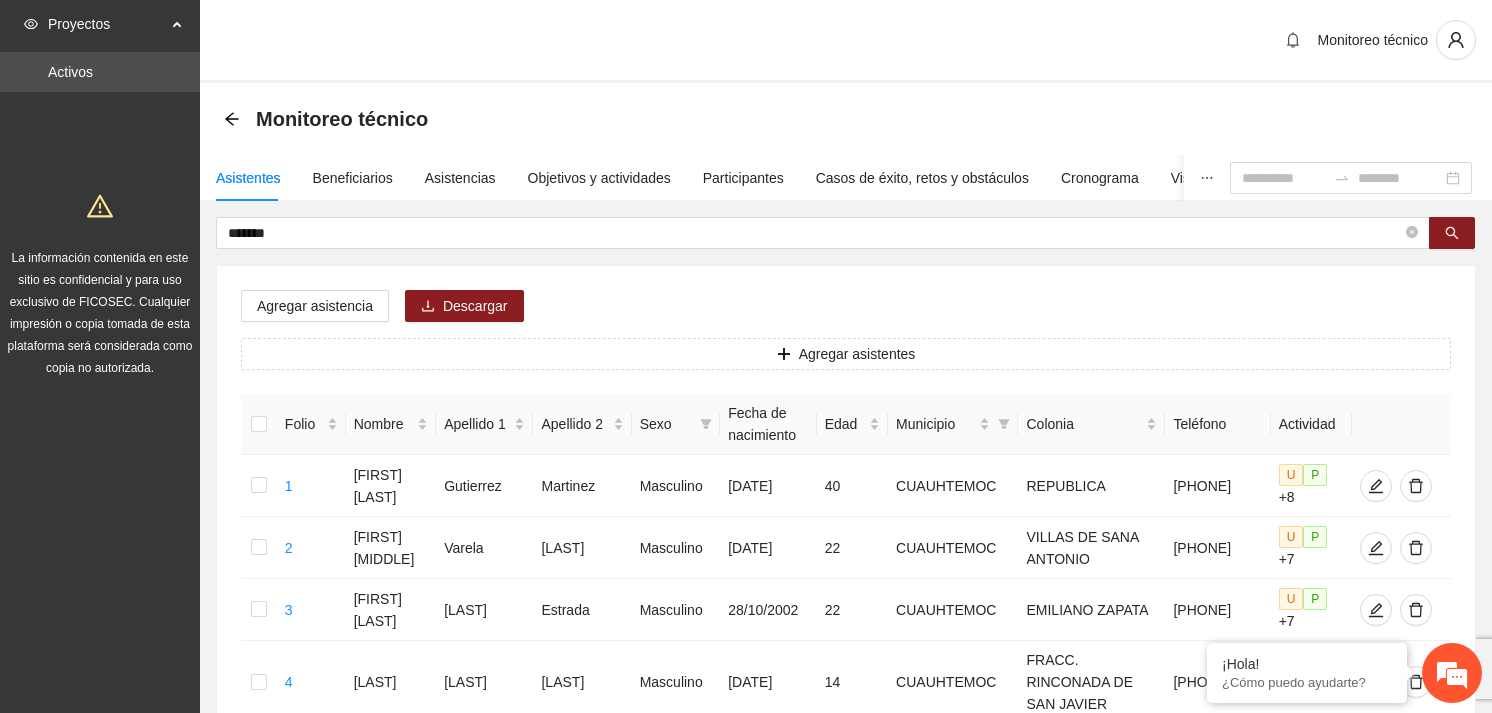 scroll, scrollTop: 0, scrollLeft: 0, axis: both 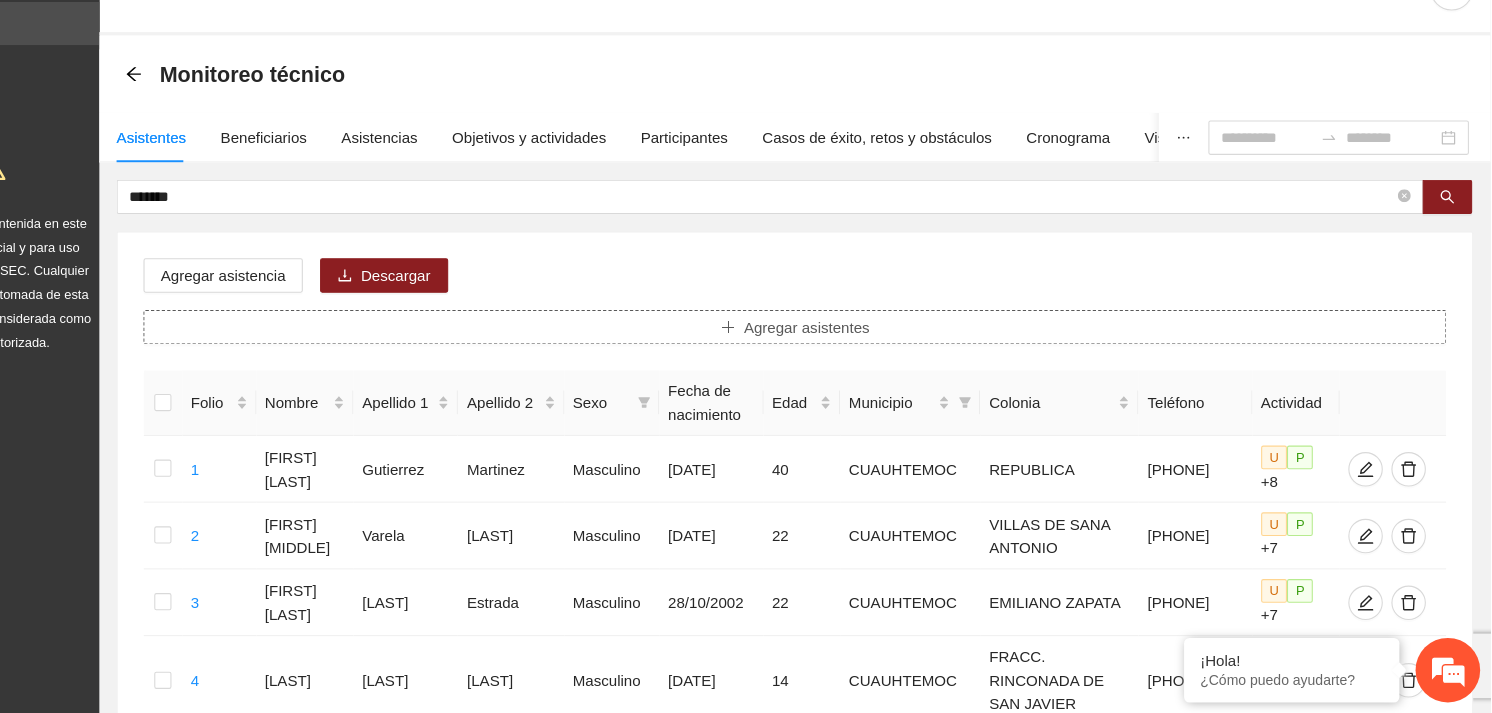 click on "Agregar asistentes" at bounding box center [846, 354] 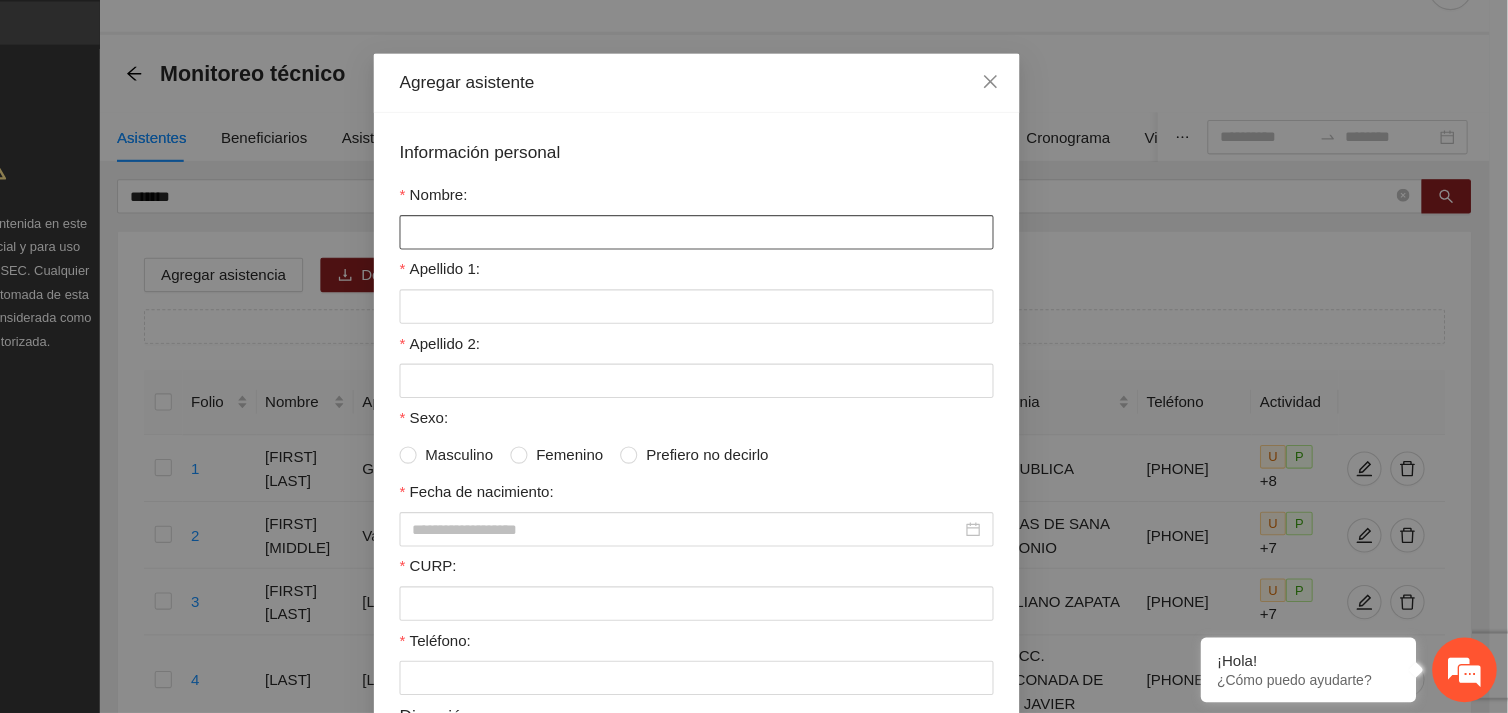 click on "Nombre:" at bounding box center [754, 266] 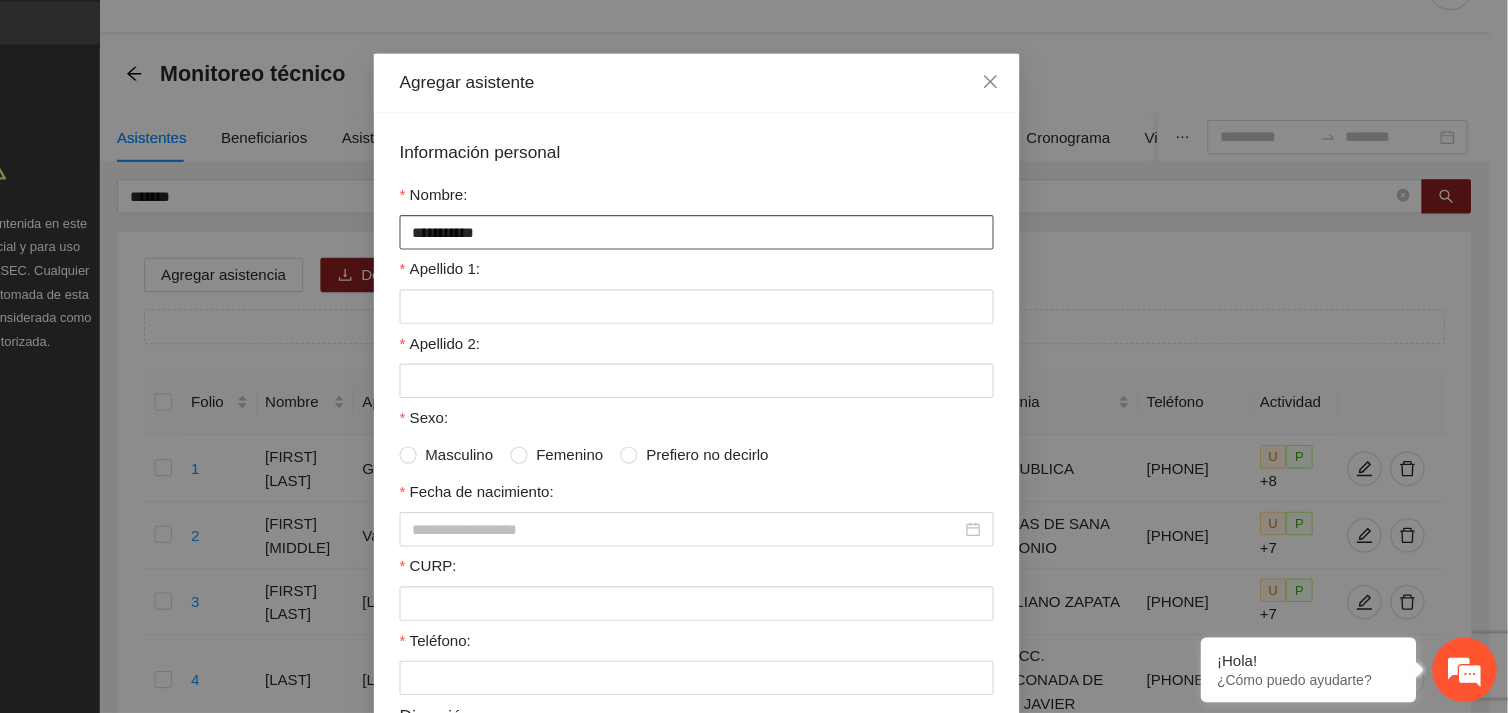 type on "**********" 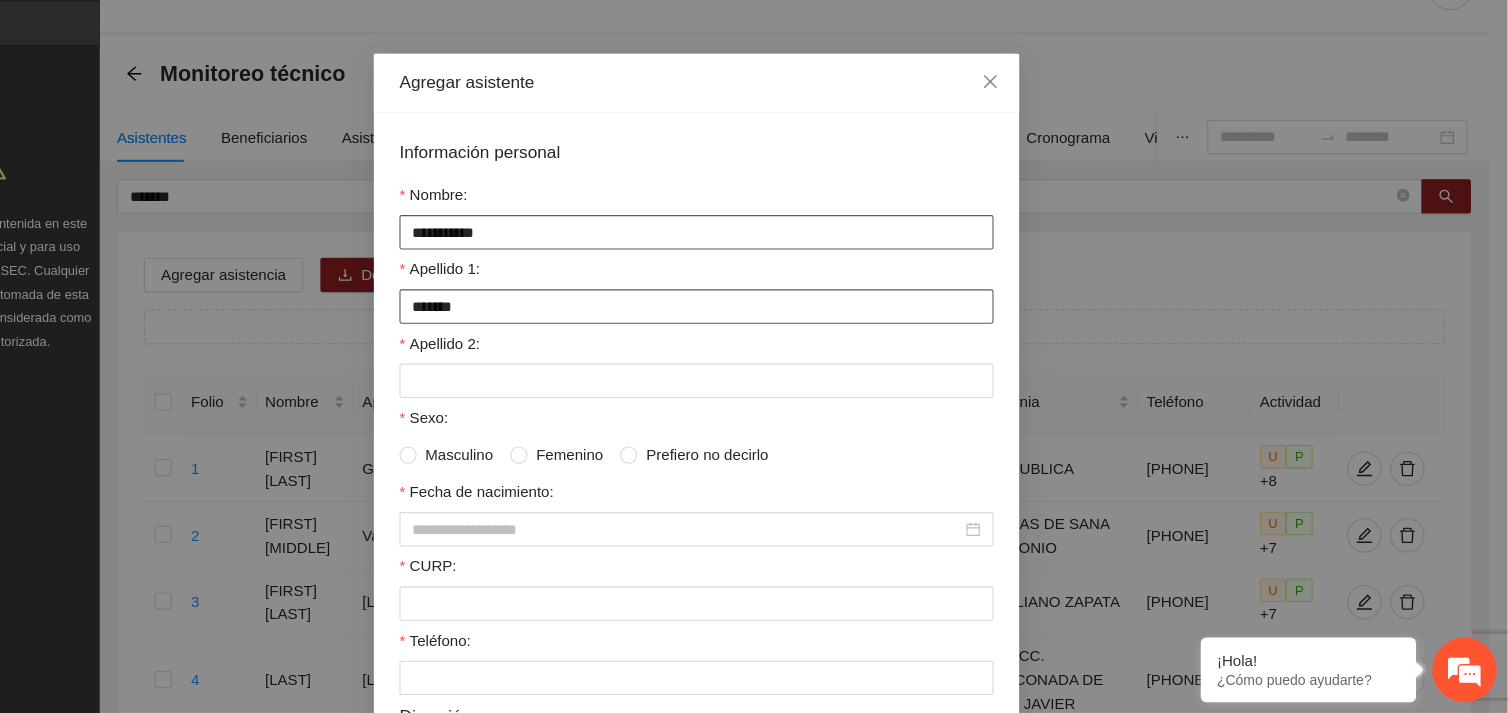 type on "*******" 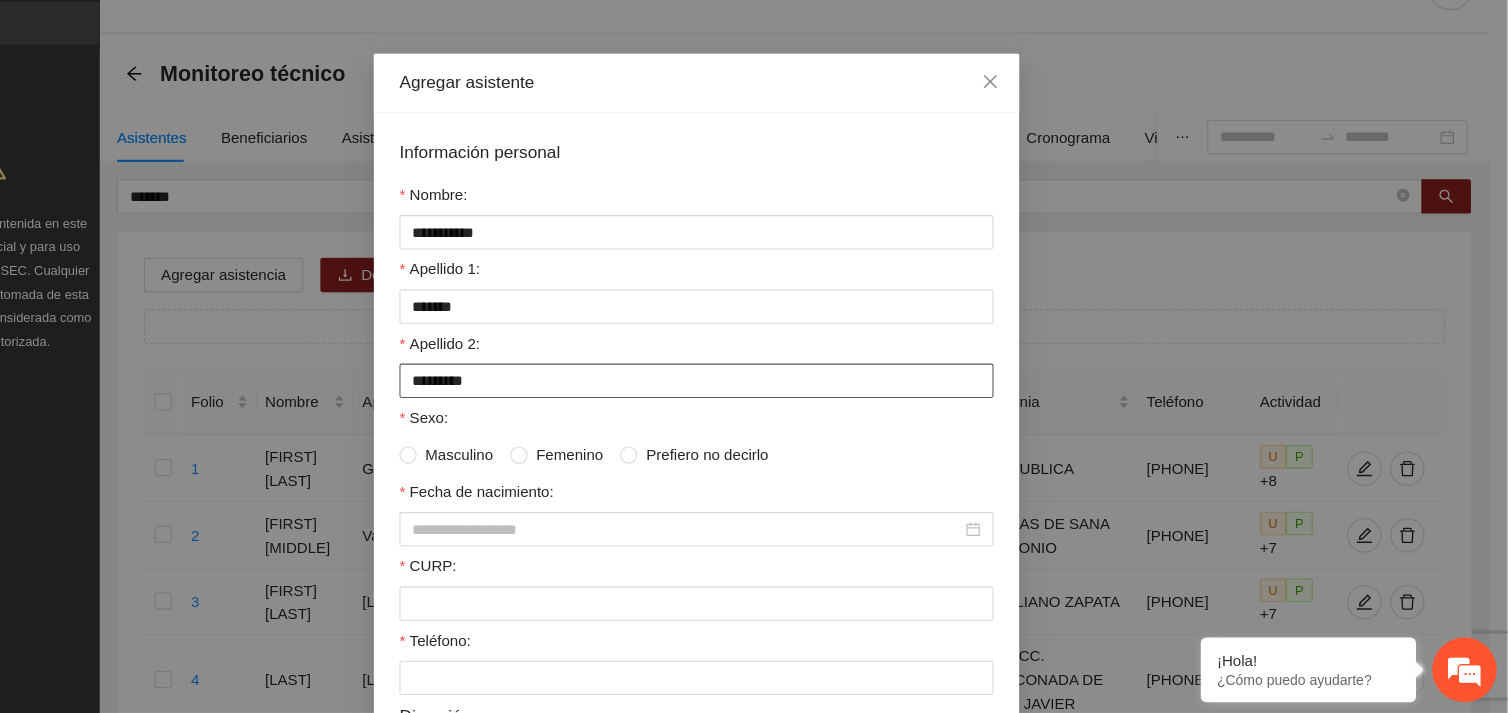 type on "*********" 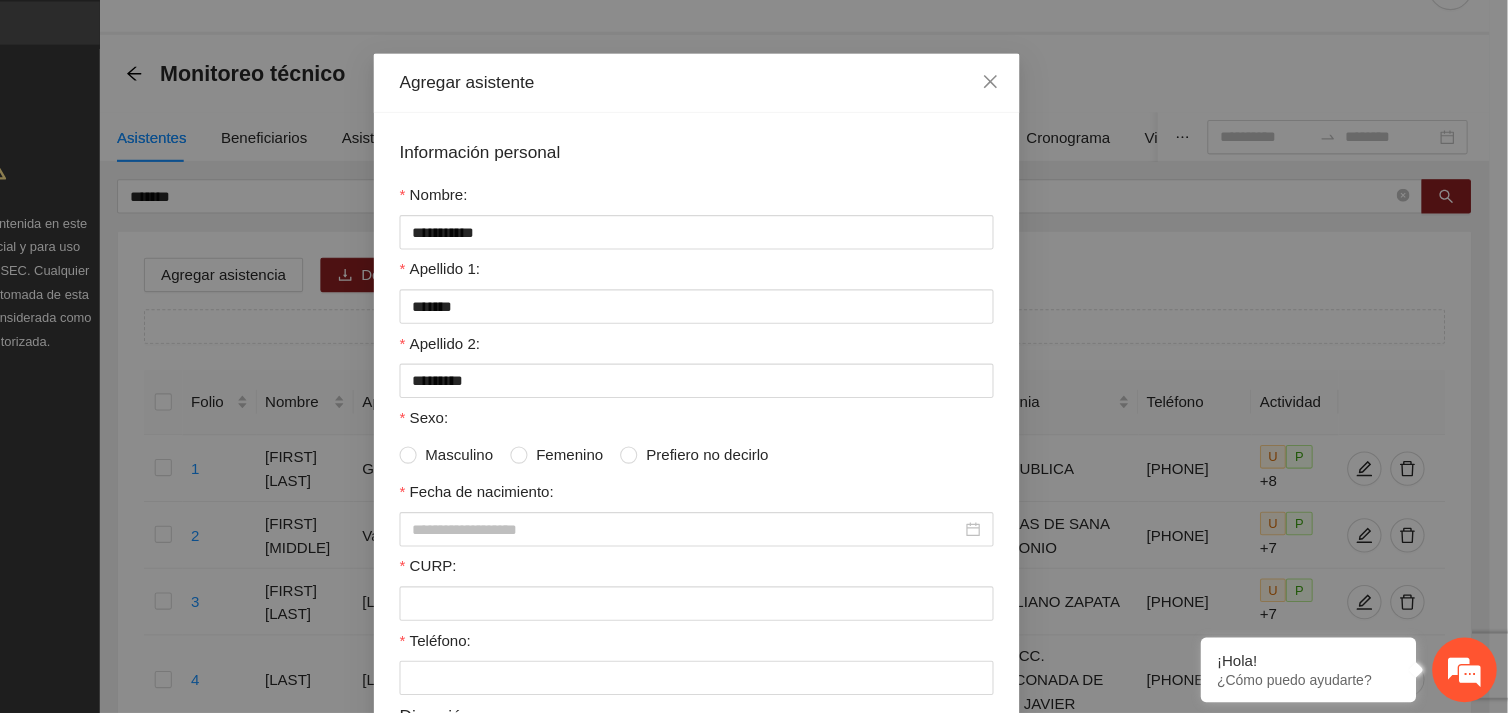 click on "Masculino" at bounding box center [533, 473] 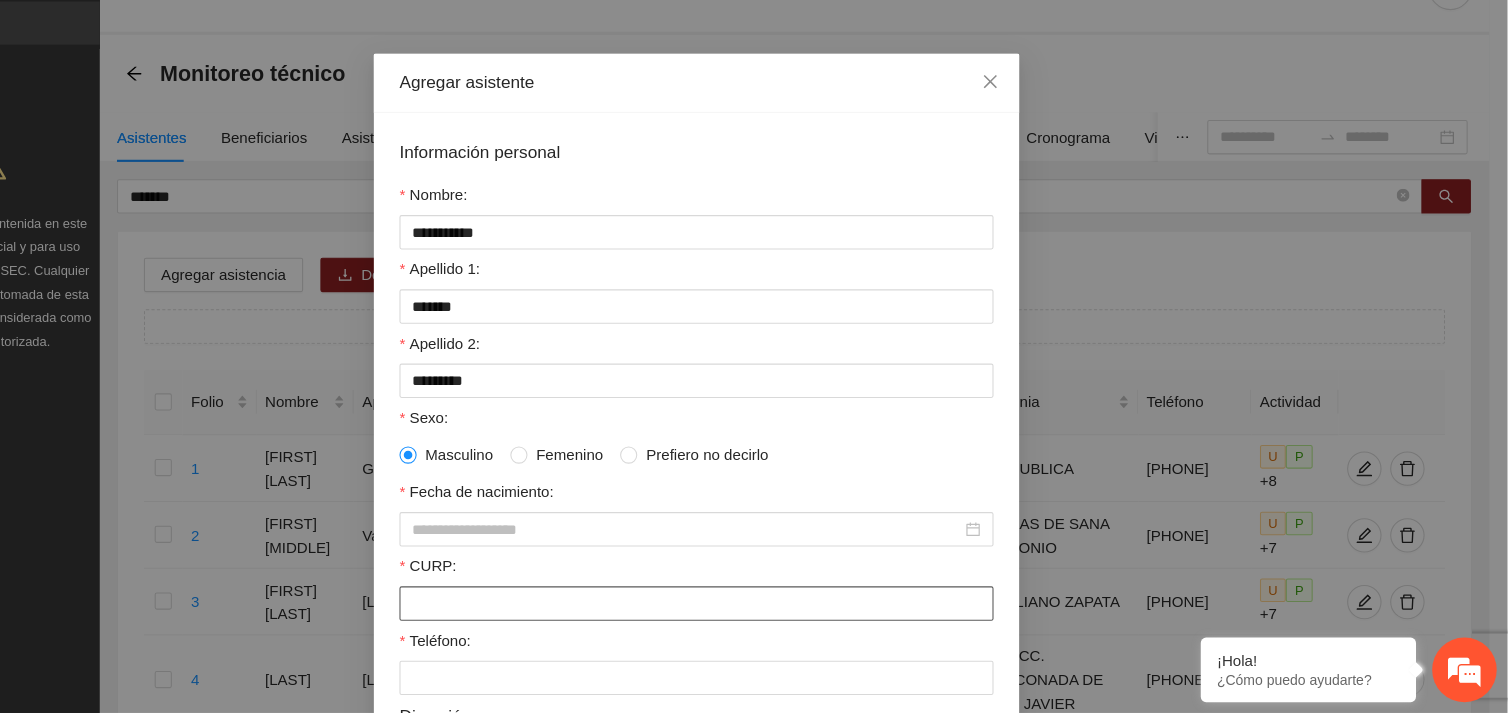 paste on "**********" 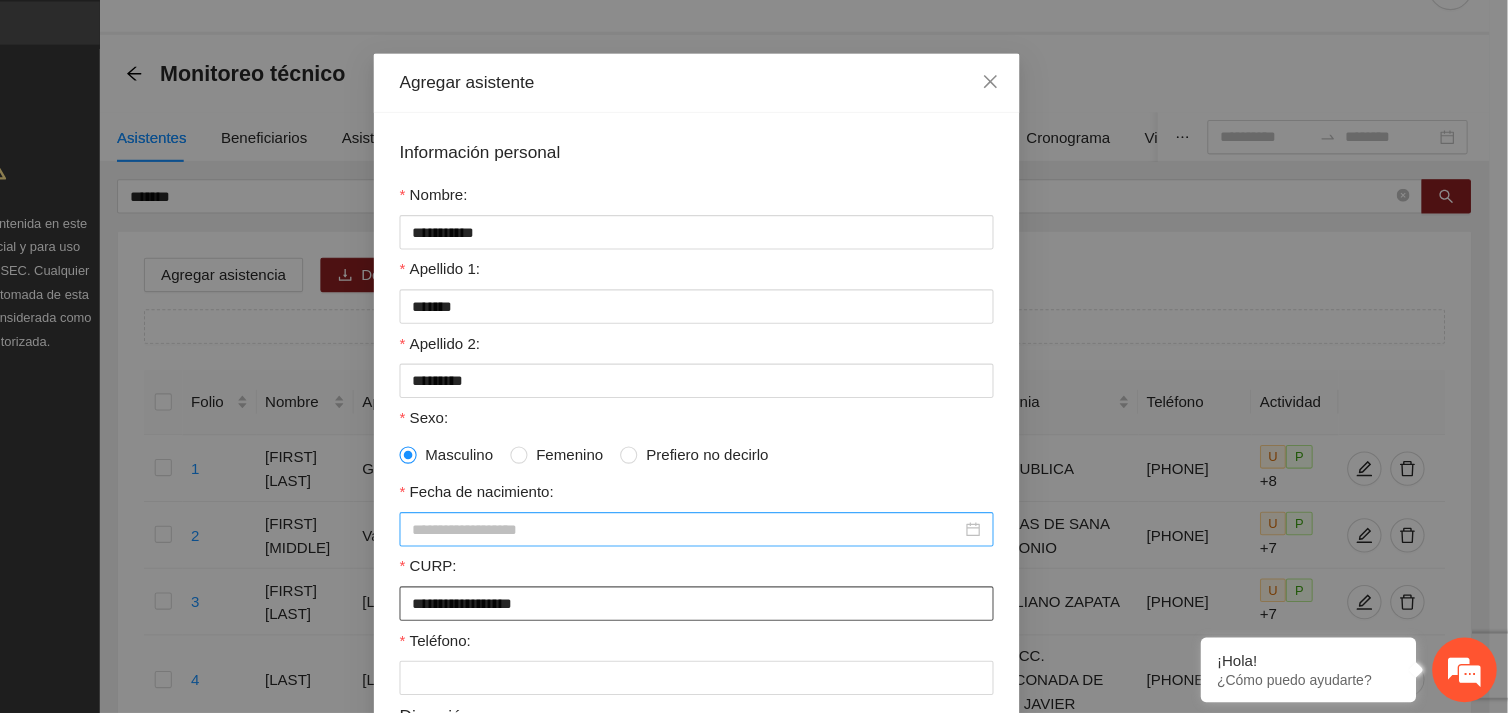 type on "**********" 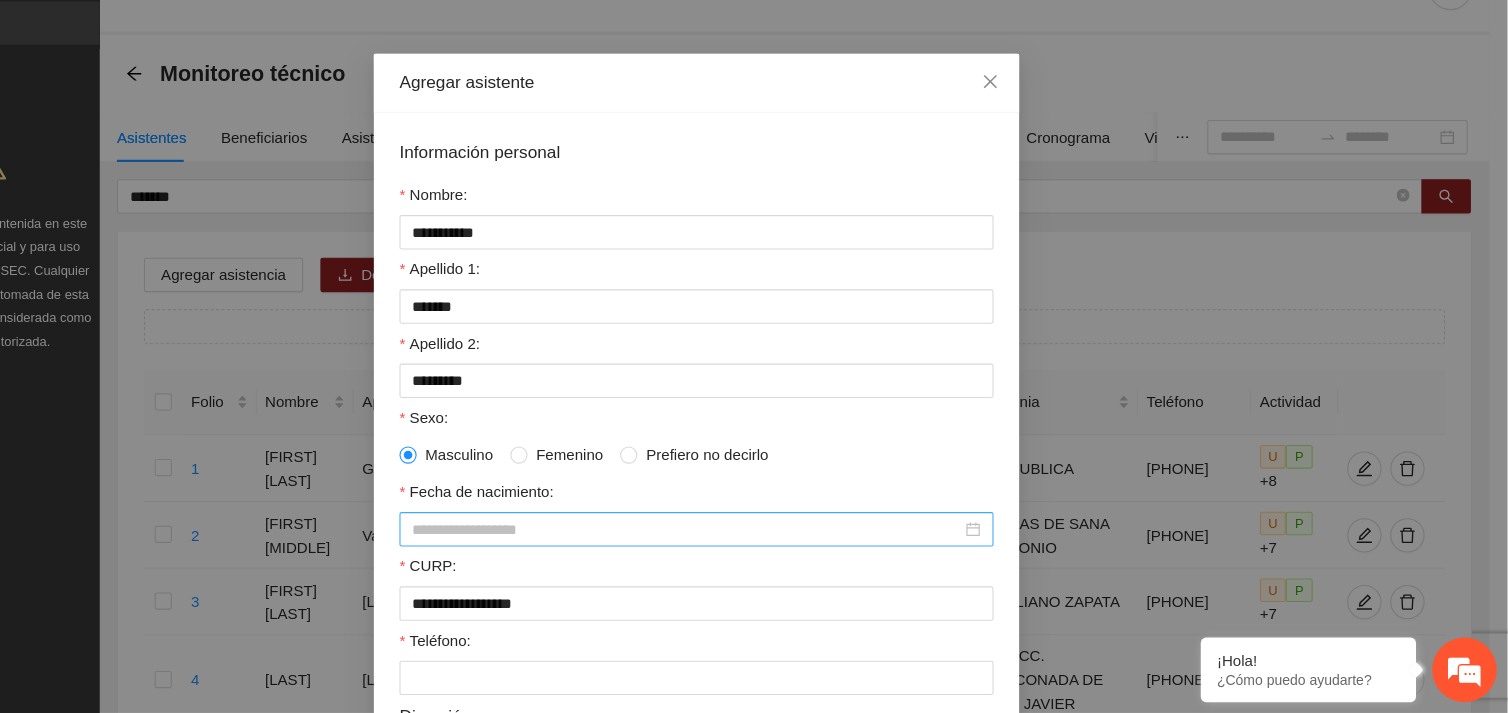 click on "Fecha de nacimiento:" at bounding box center [745, 542] 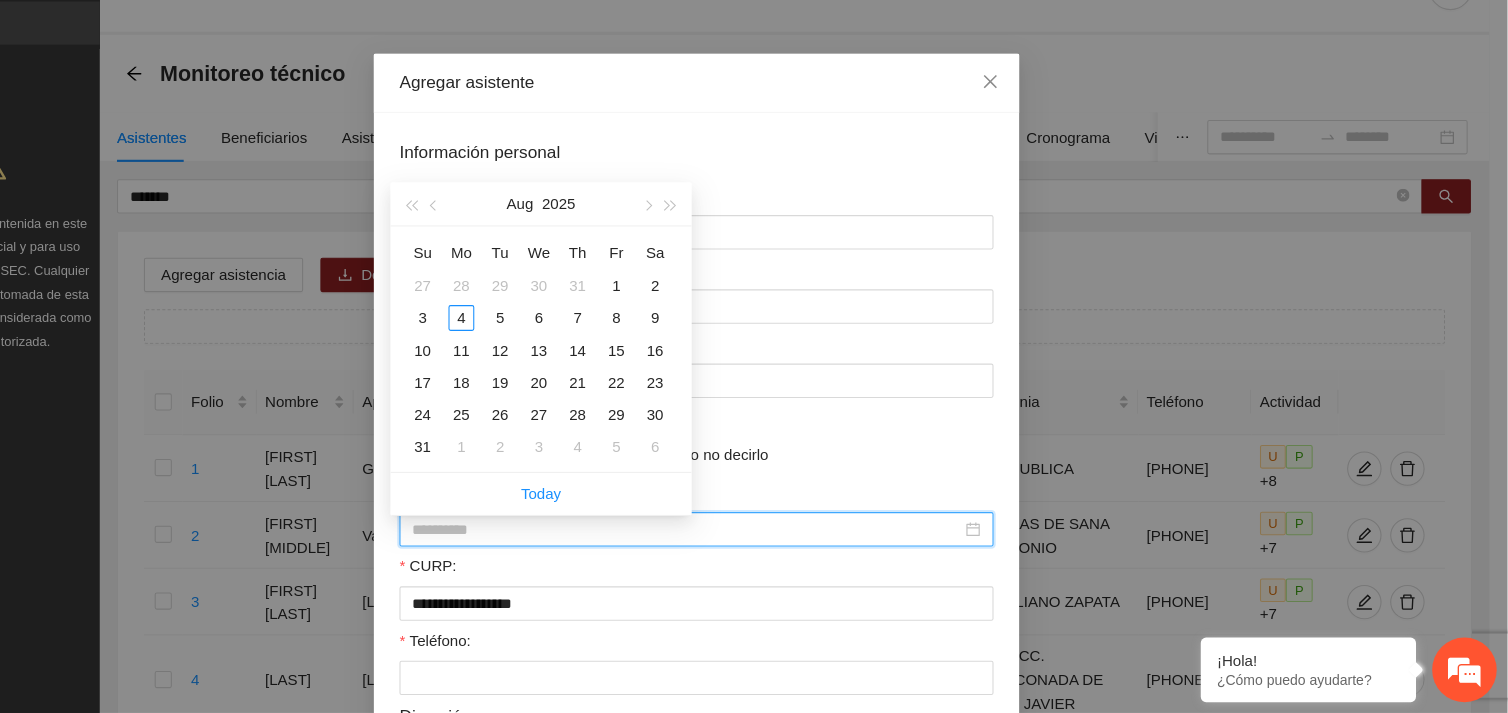 type on "**********" 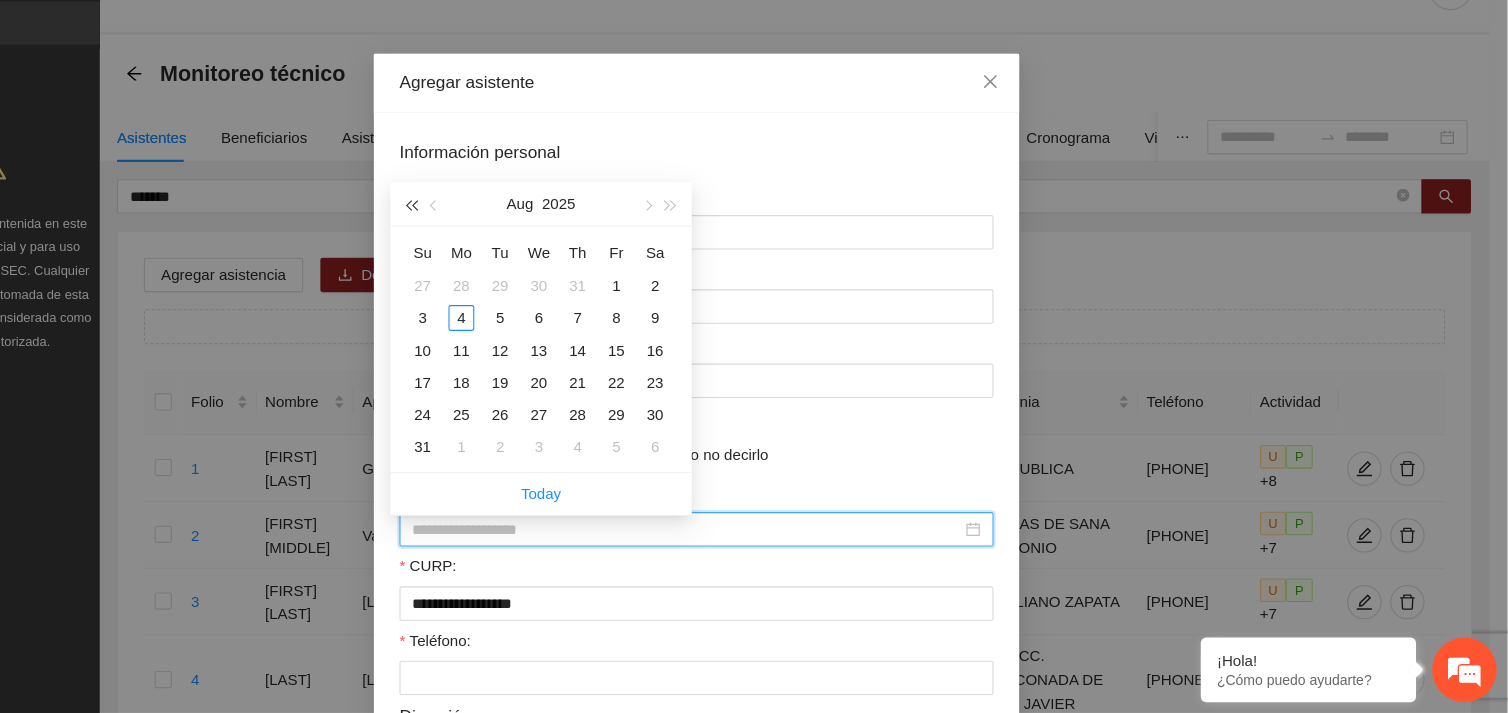 click at bounding box center (489, 242) 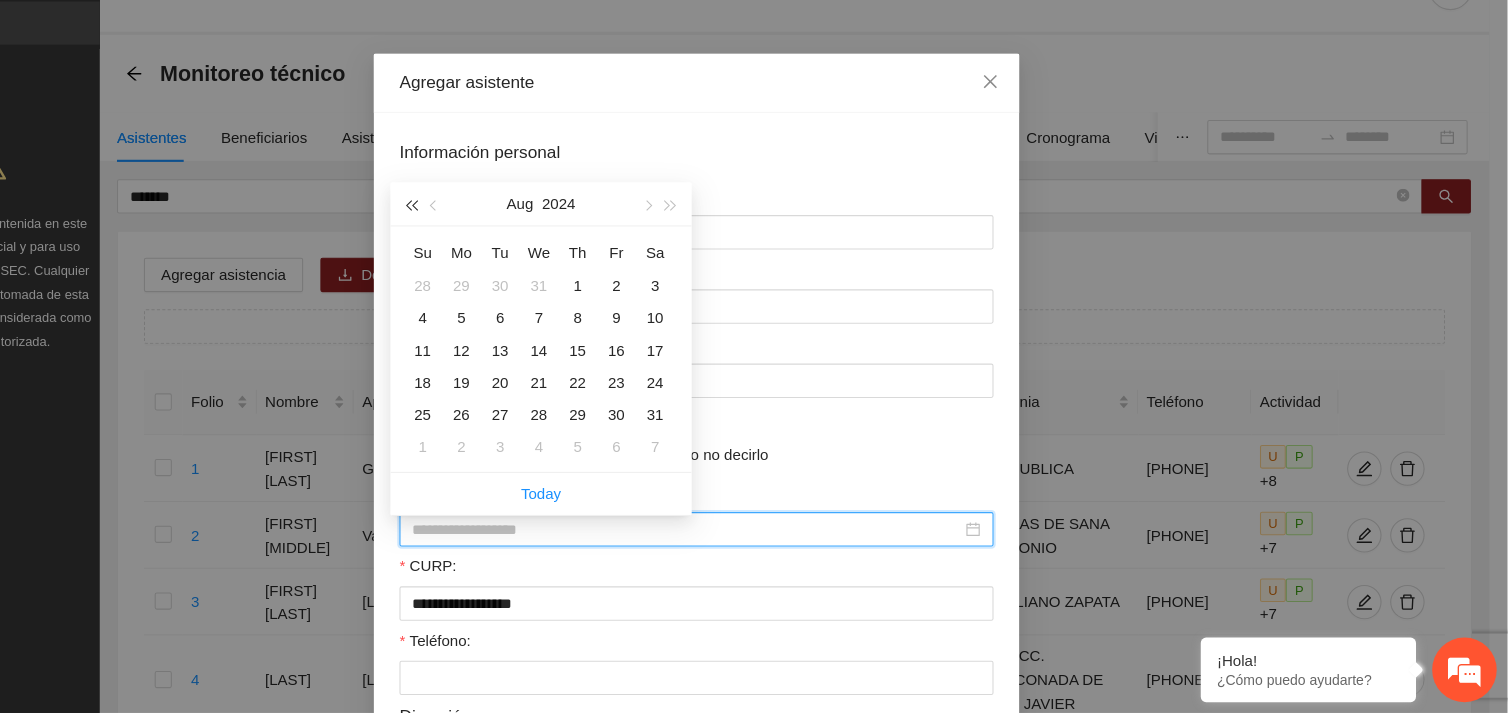 click at bounding box center (489, 242) 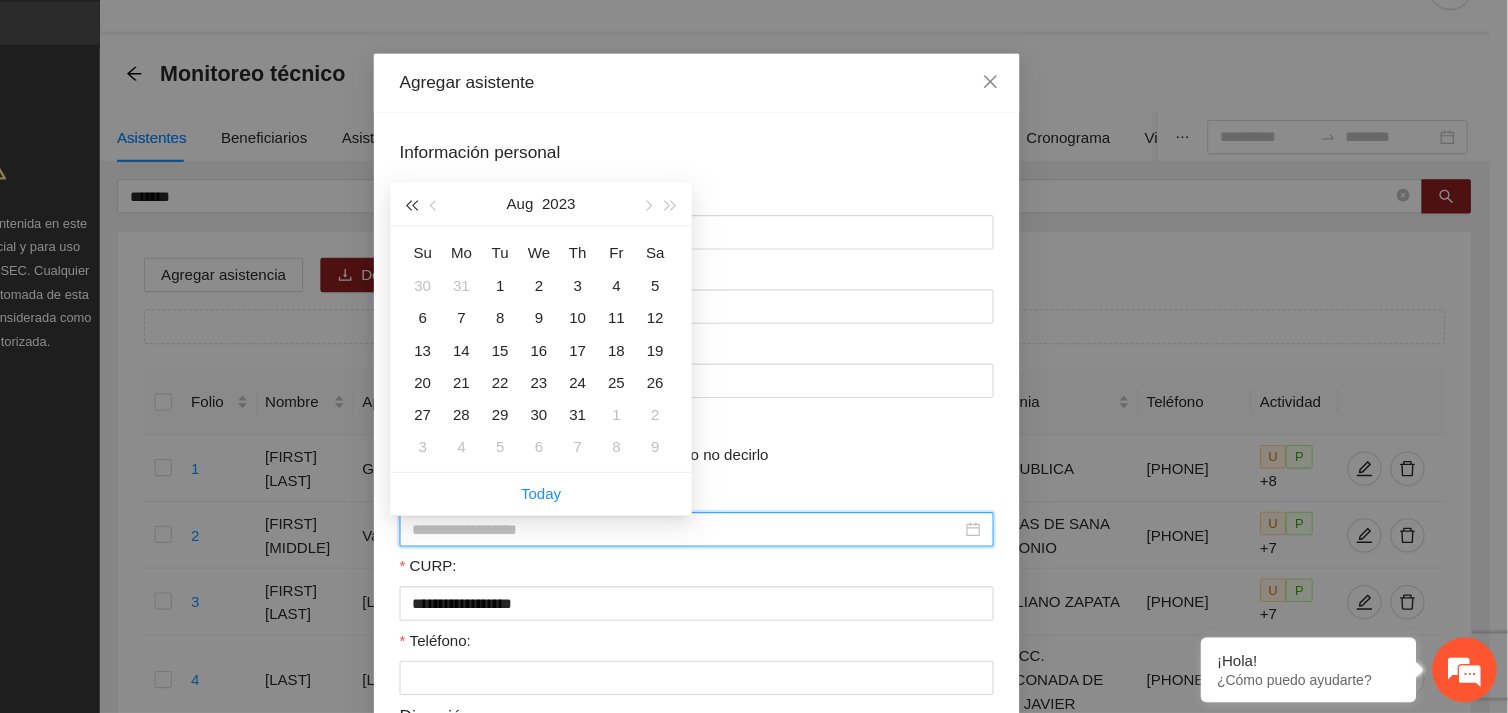 click at bounding box center (489, 242) 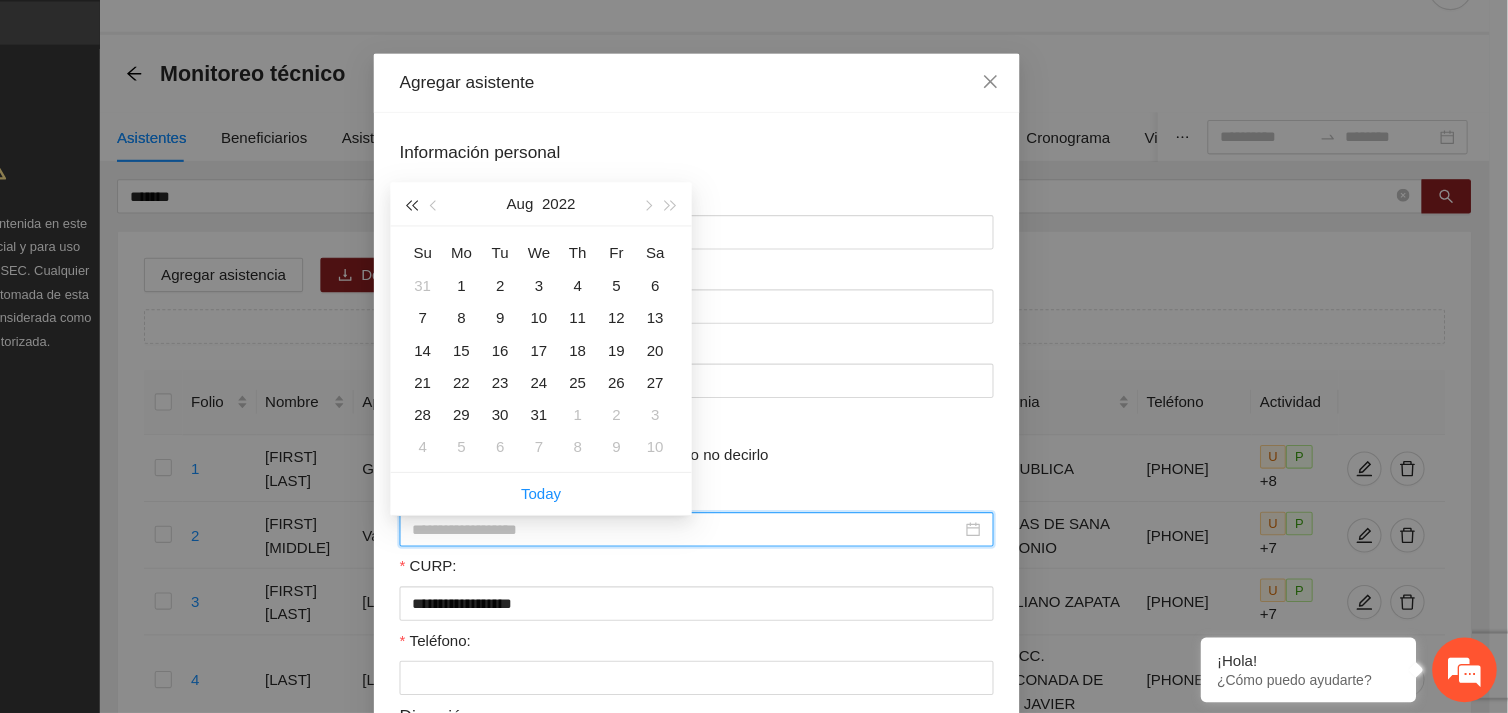 click at bounding box center [489, 242] 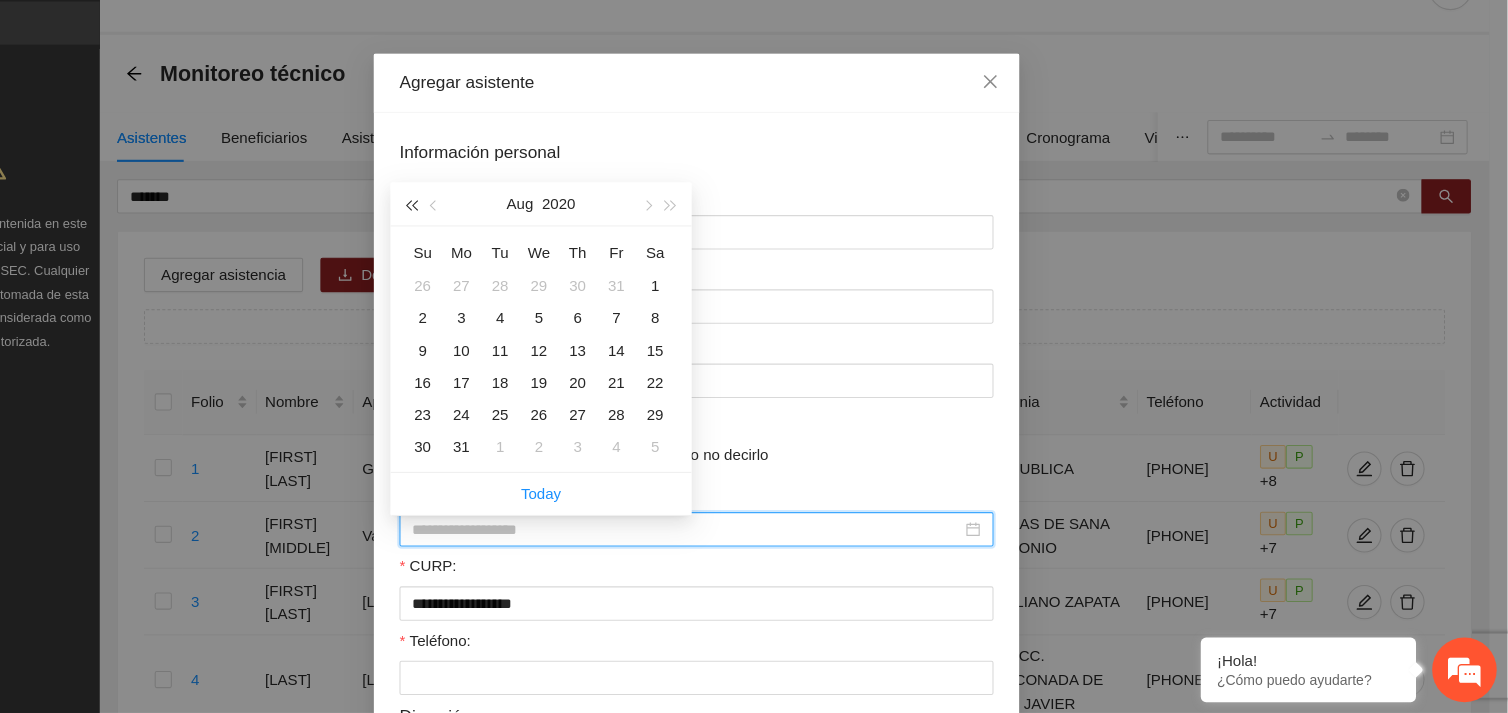 click at bounding box center (489, 242) 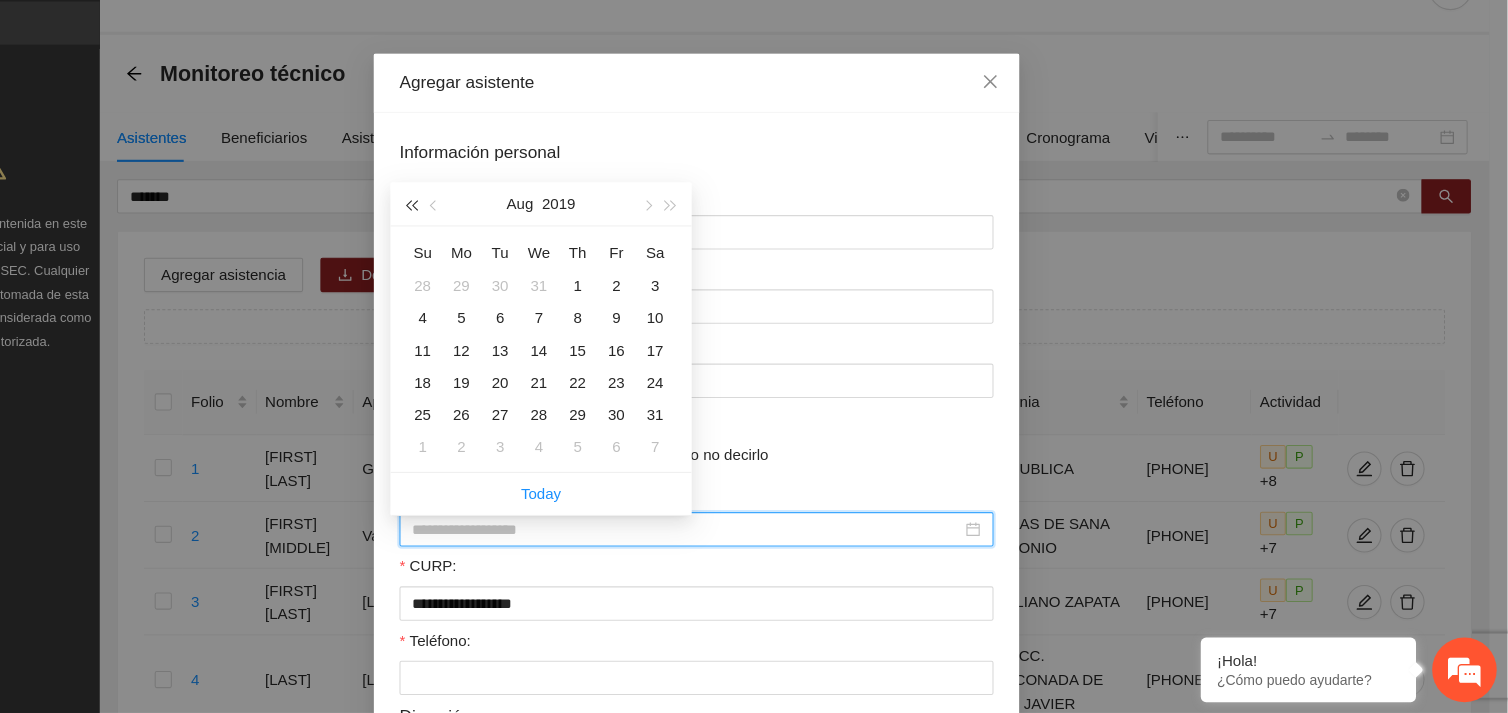 click at bounding box center [489, 242] 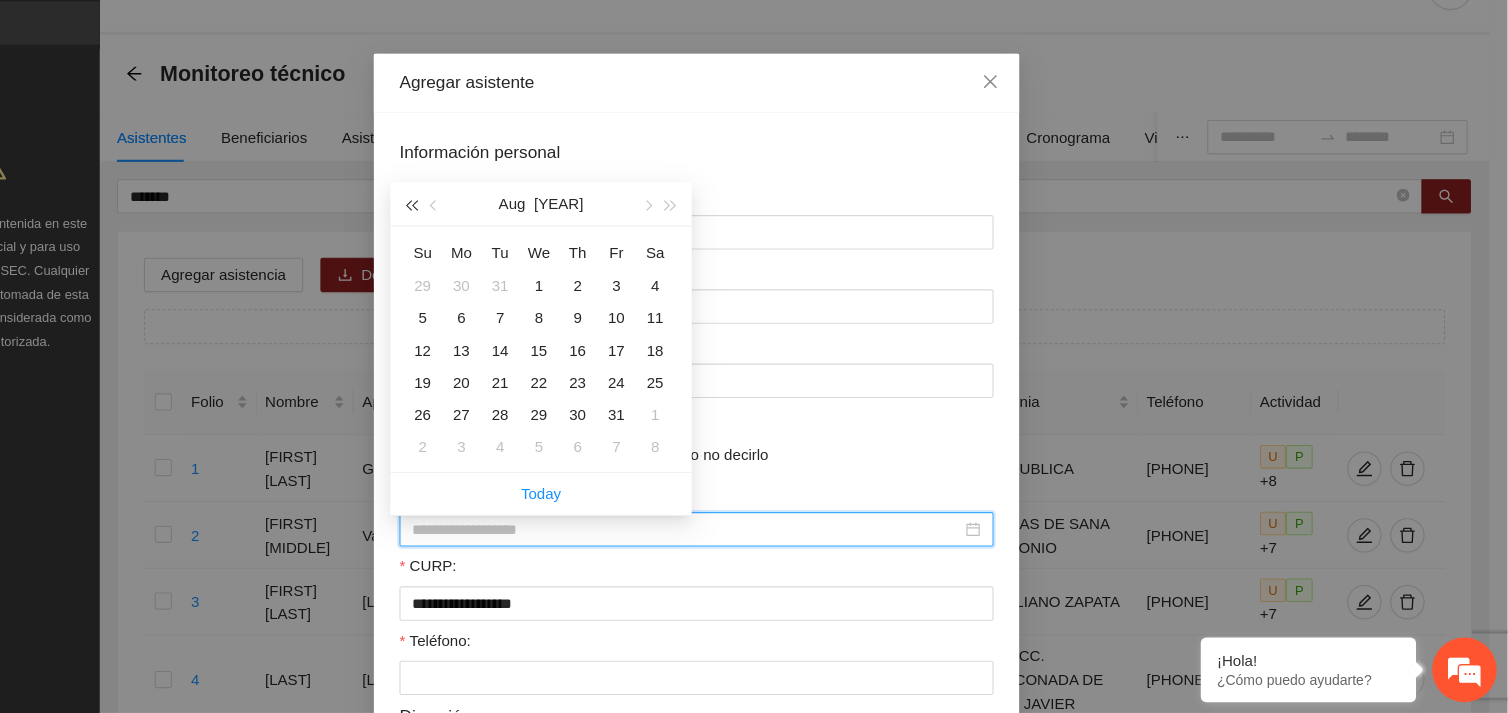 click at bounding box center (489, 242) 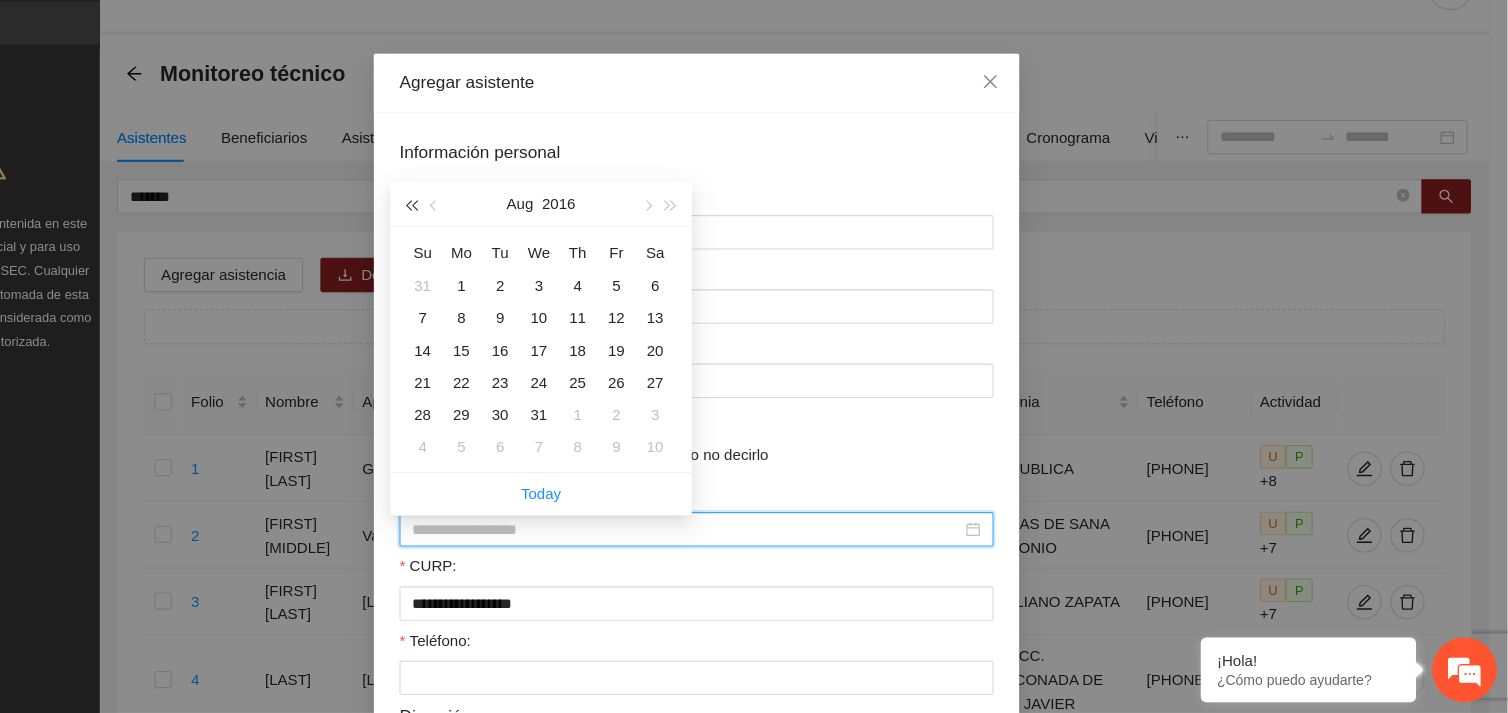 click at bounding box center [489, 242] 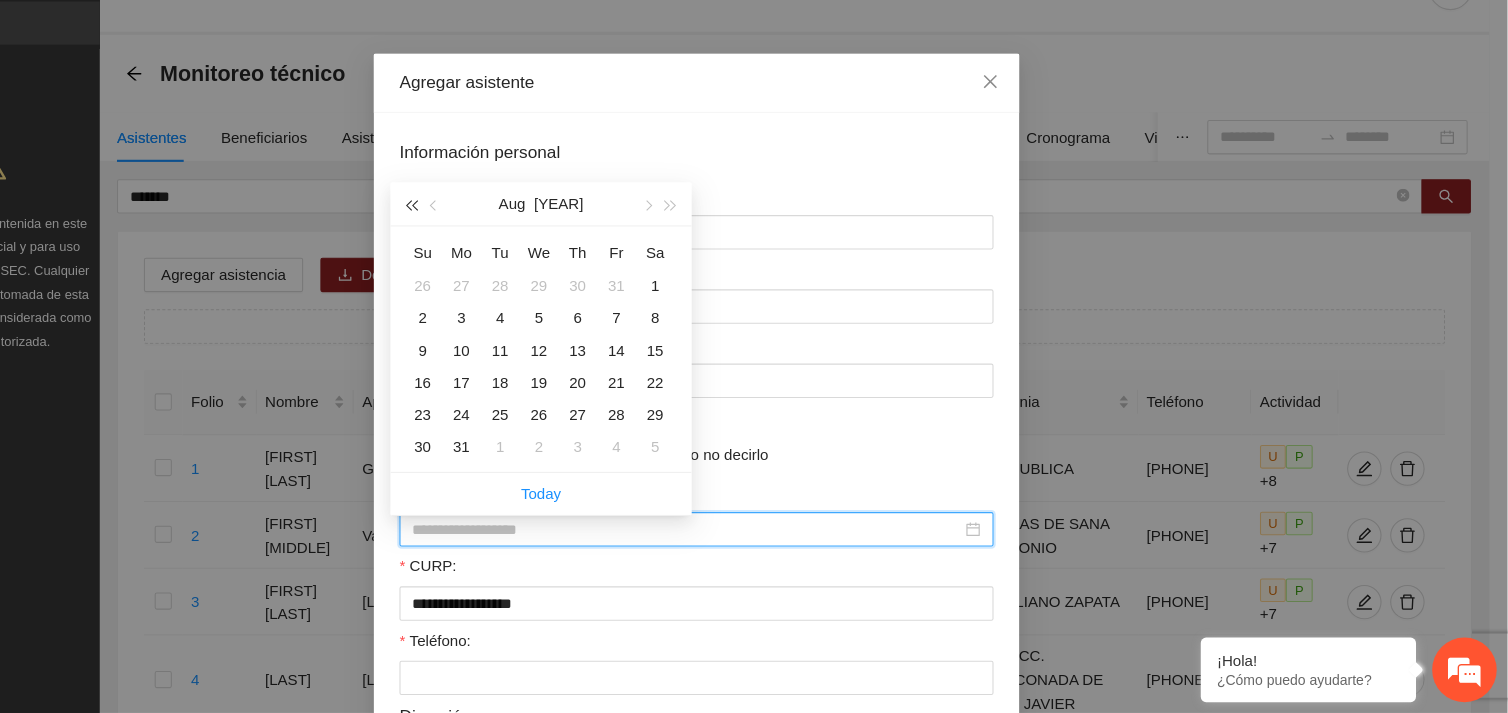 click at bounding box center [489, 242] 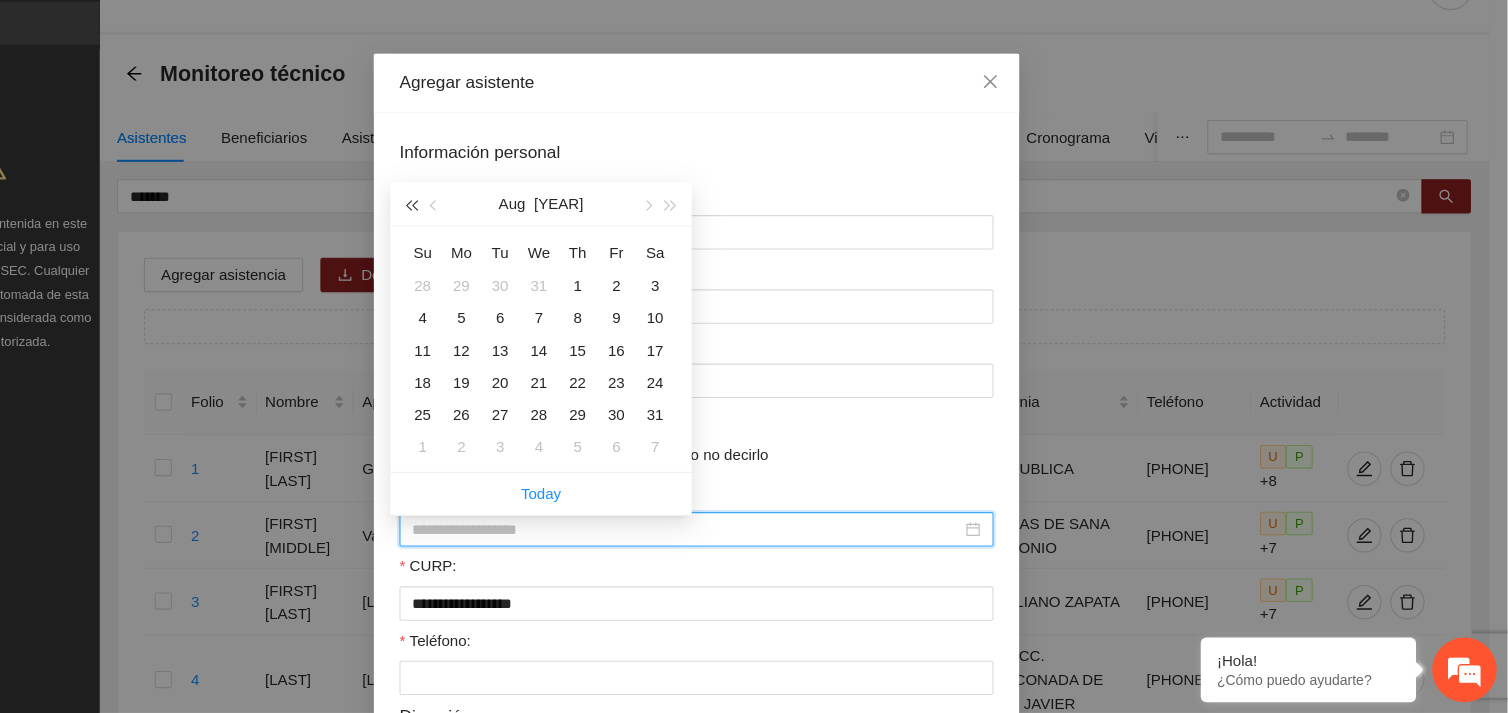 click at bounding box center (489, 242) 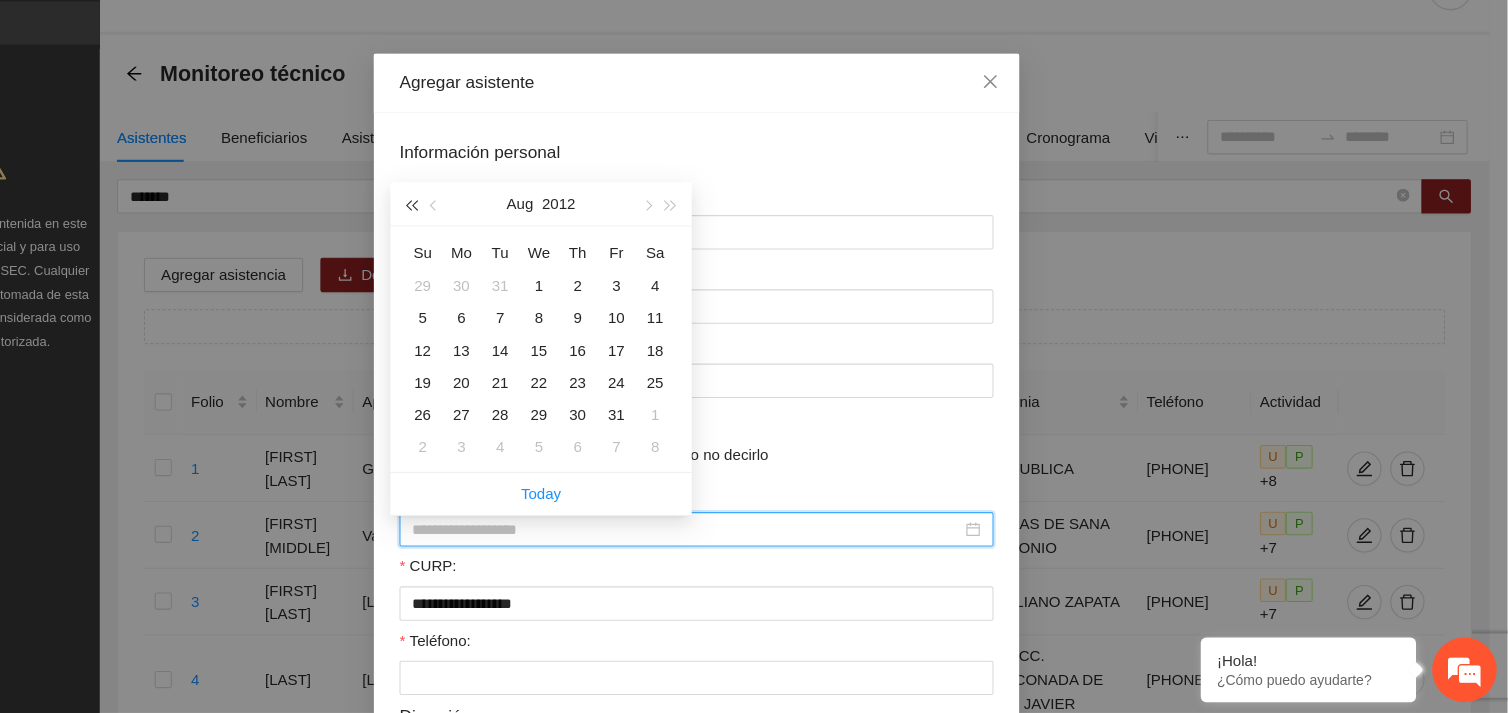 click at bounding box center [489, 242] 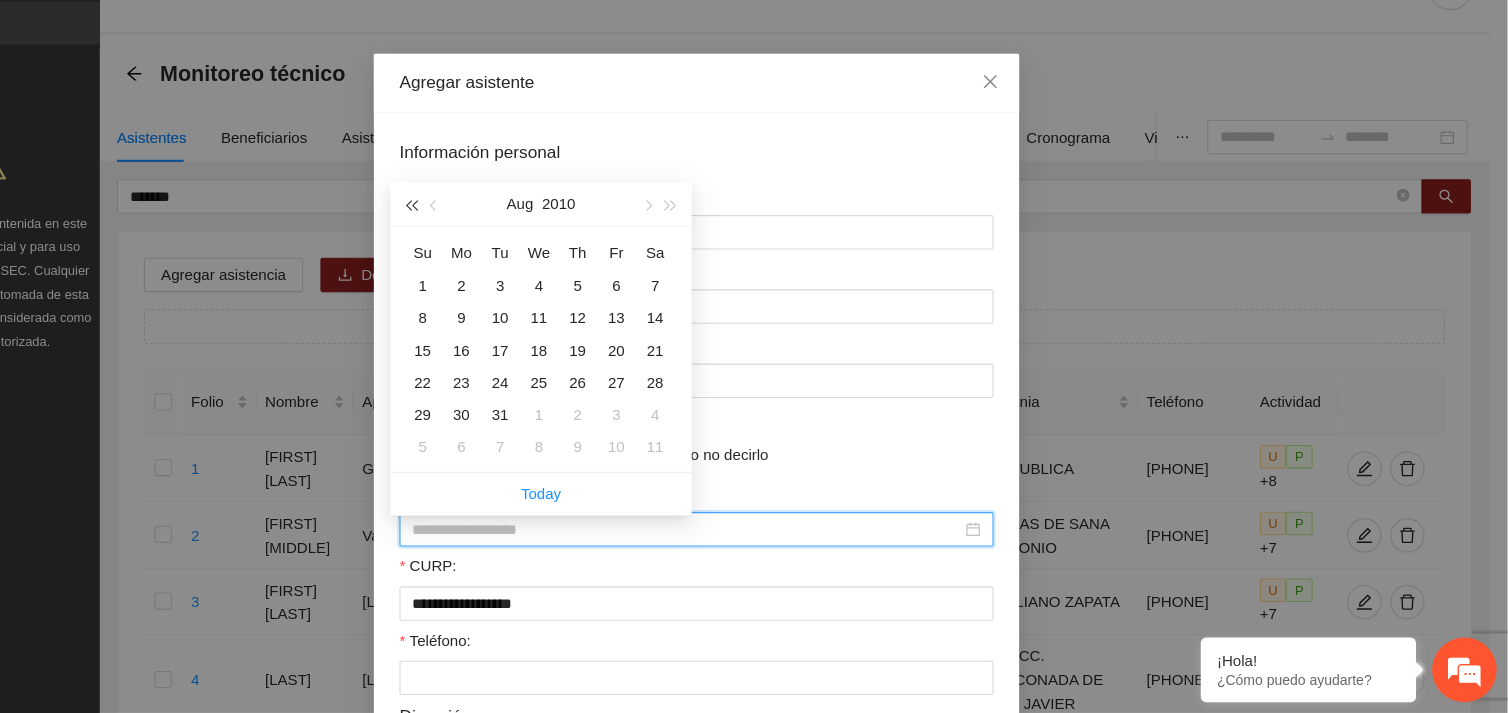 click at bounding box center [489, 242] 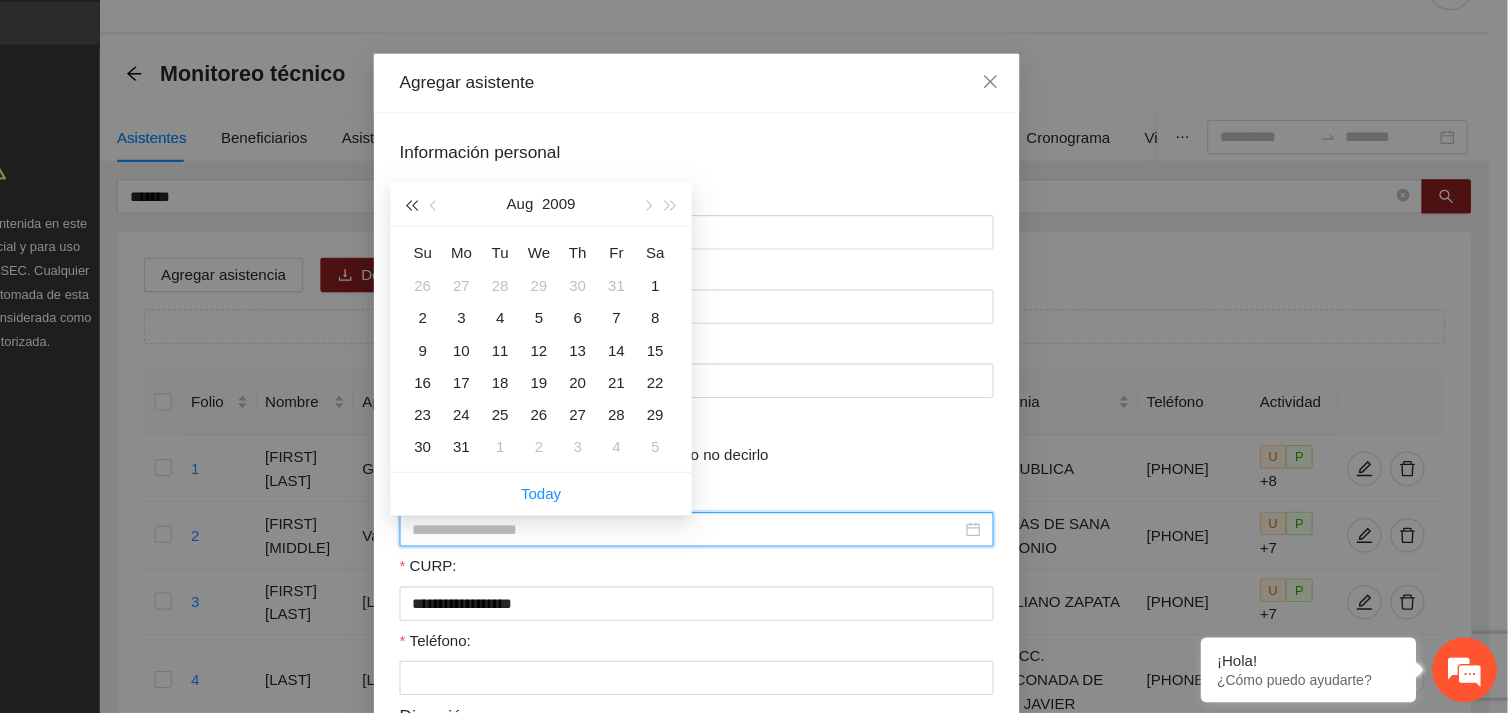 click at bounding box center (489, 242) 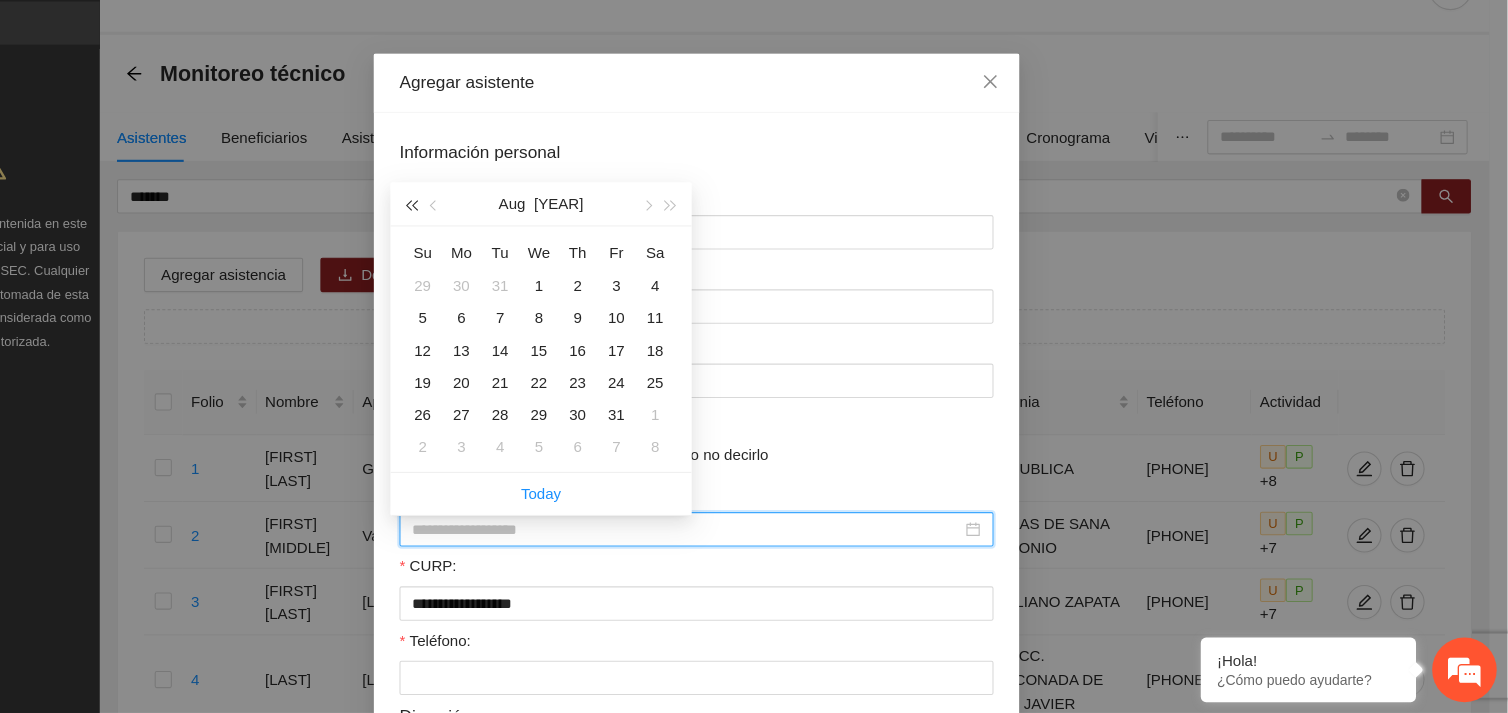 click at bounding box center (489, 242) 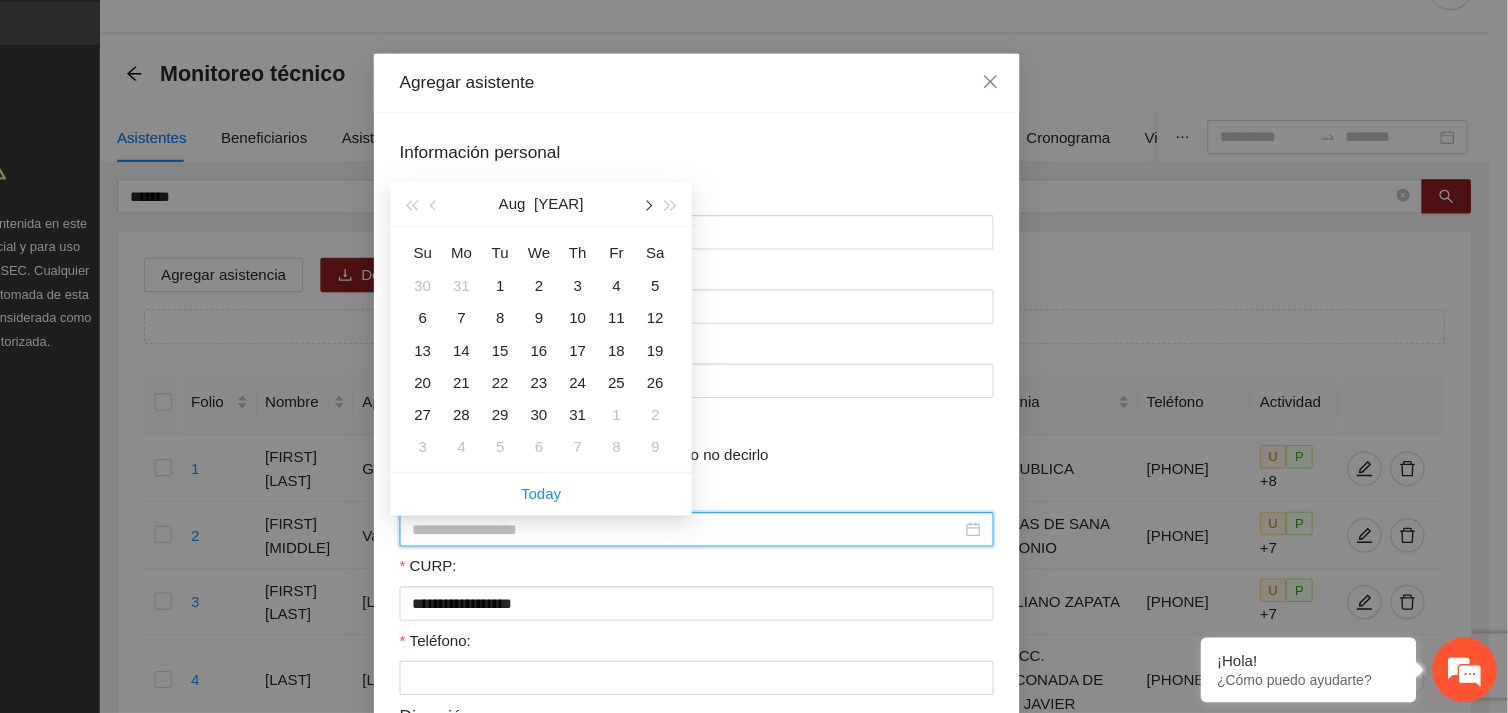 click at bounding box center [708, 242] 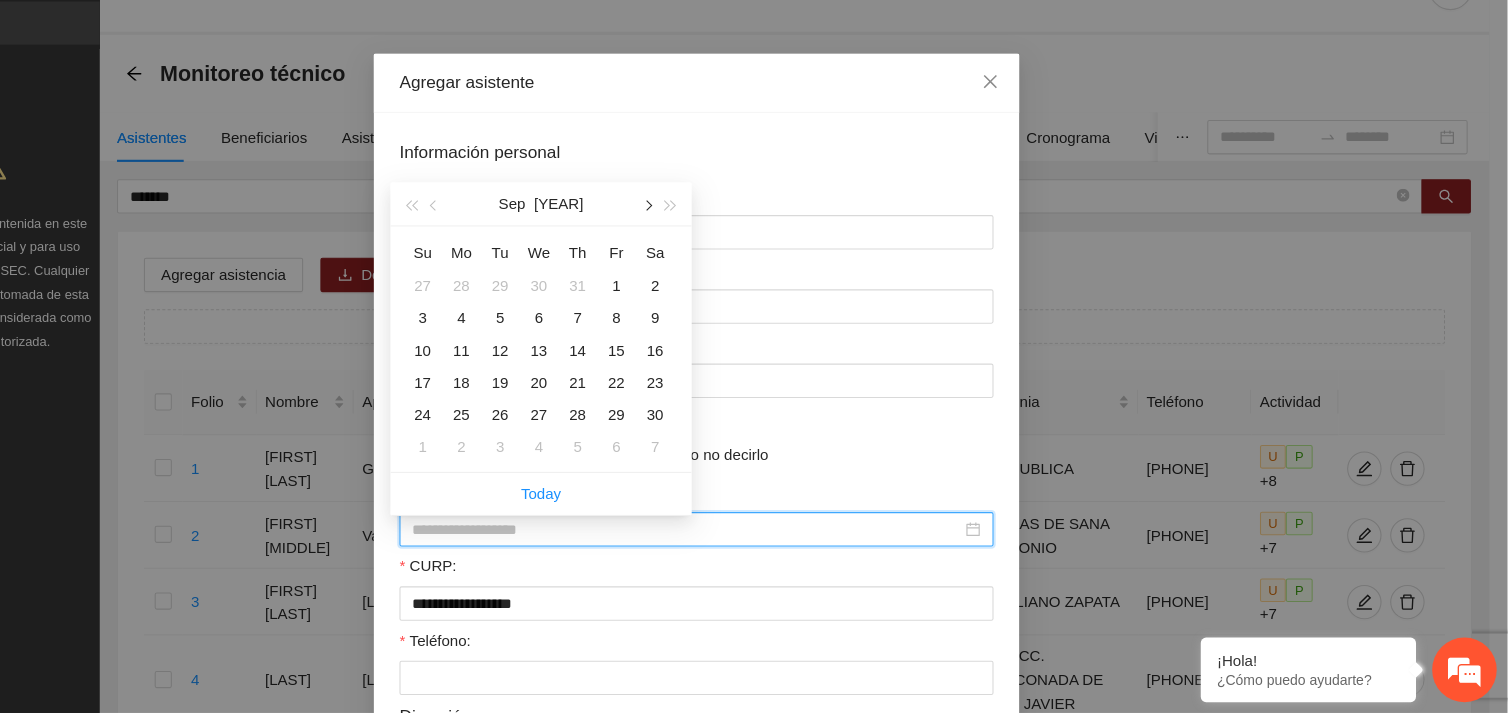 click at bounding box center (708, 242) 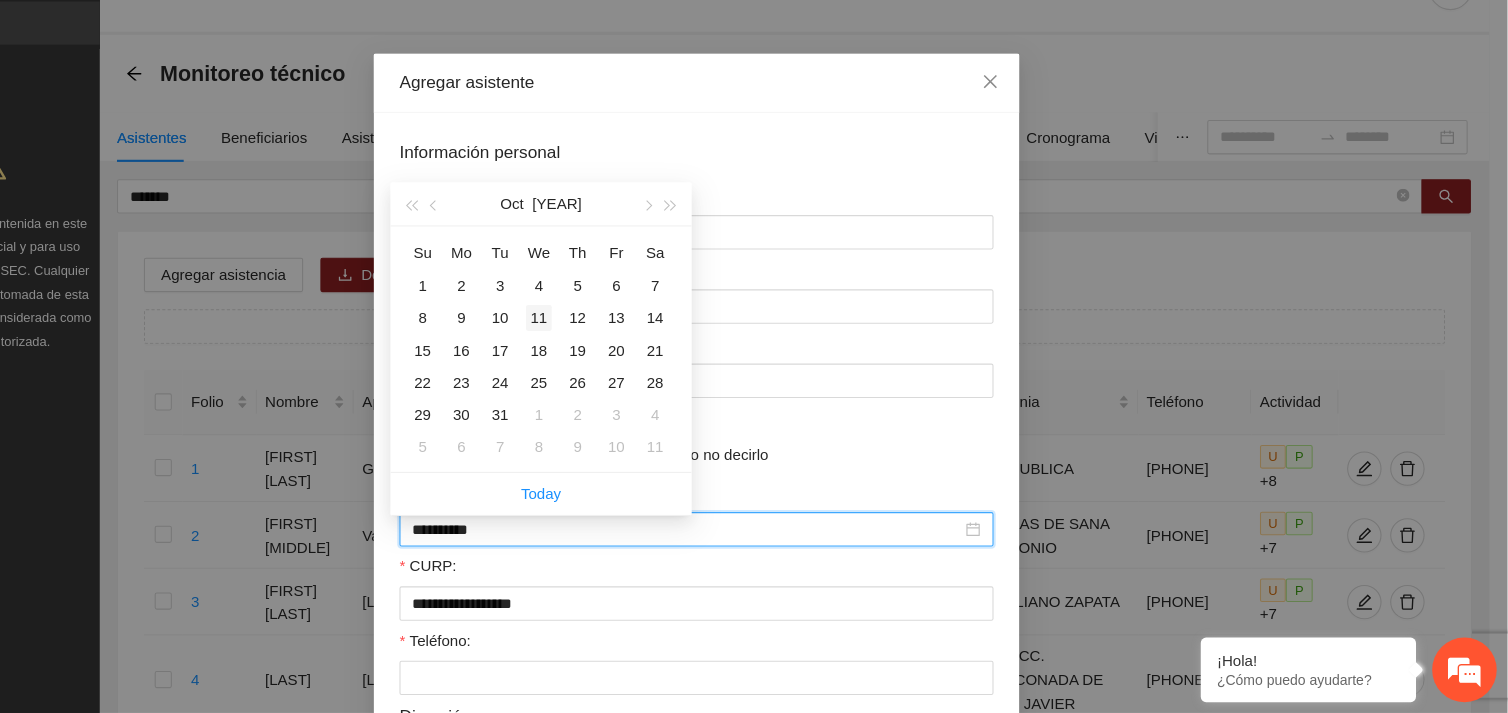 type on "**********" 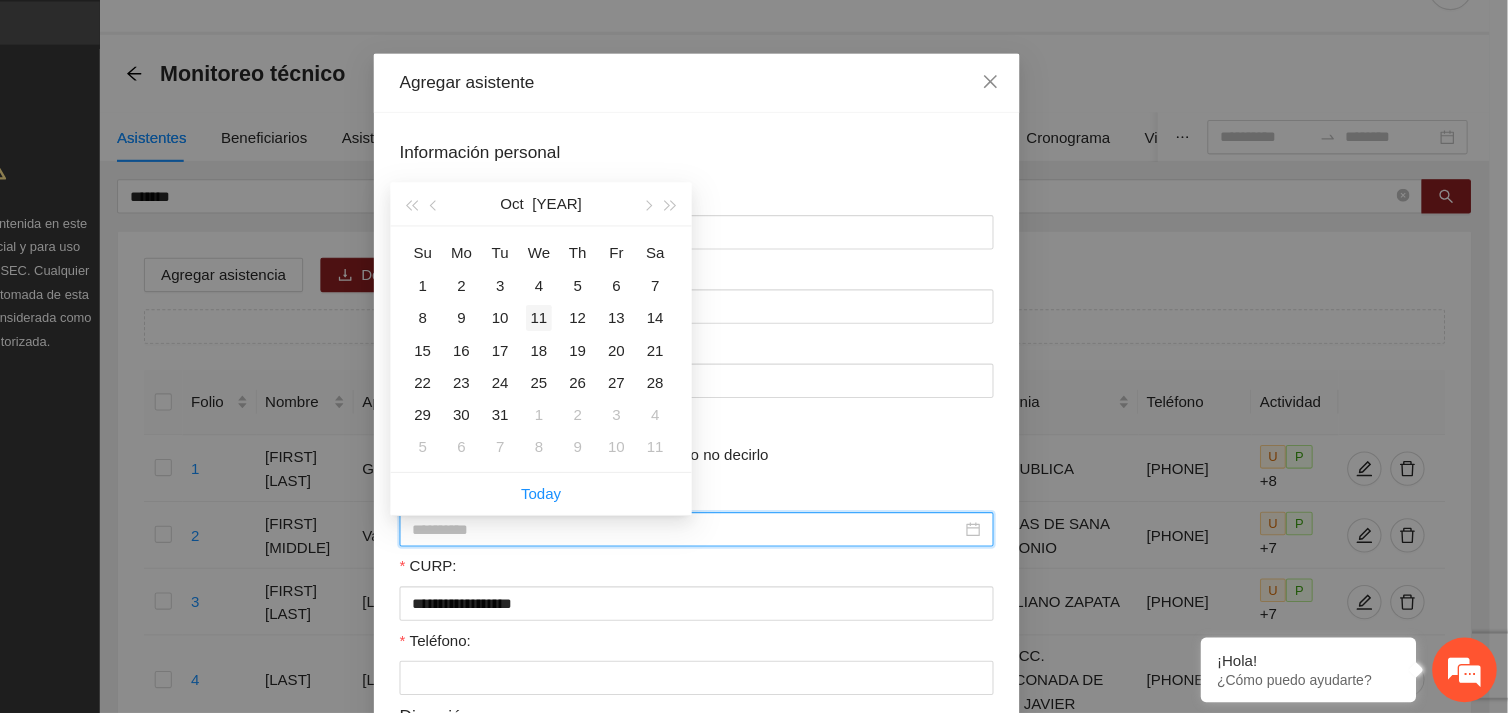 click on "11" at bounding box center (608, 346) 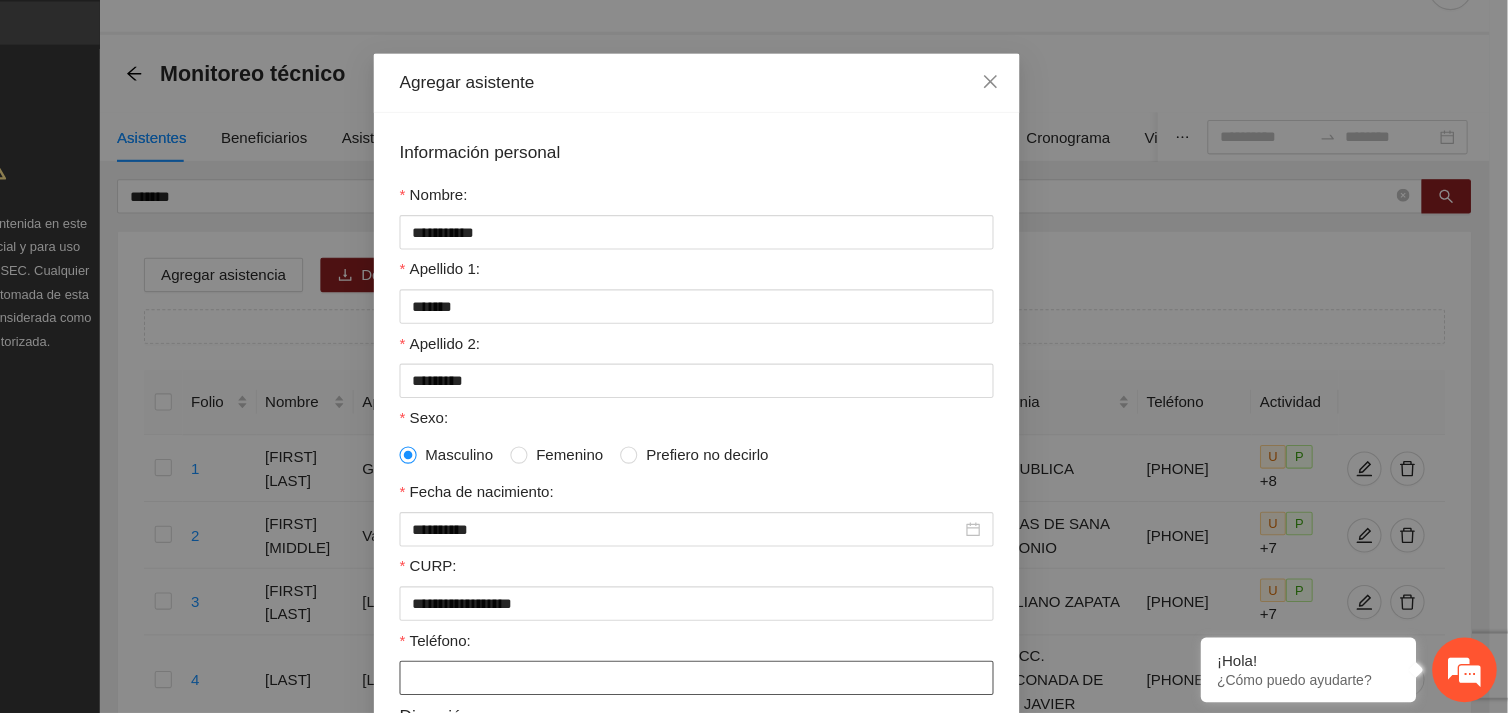 click on "Teléfono:" at bounding box center (754, 680) 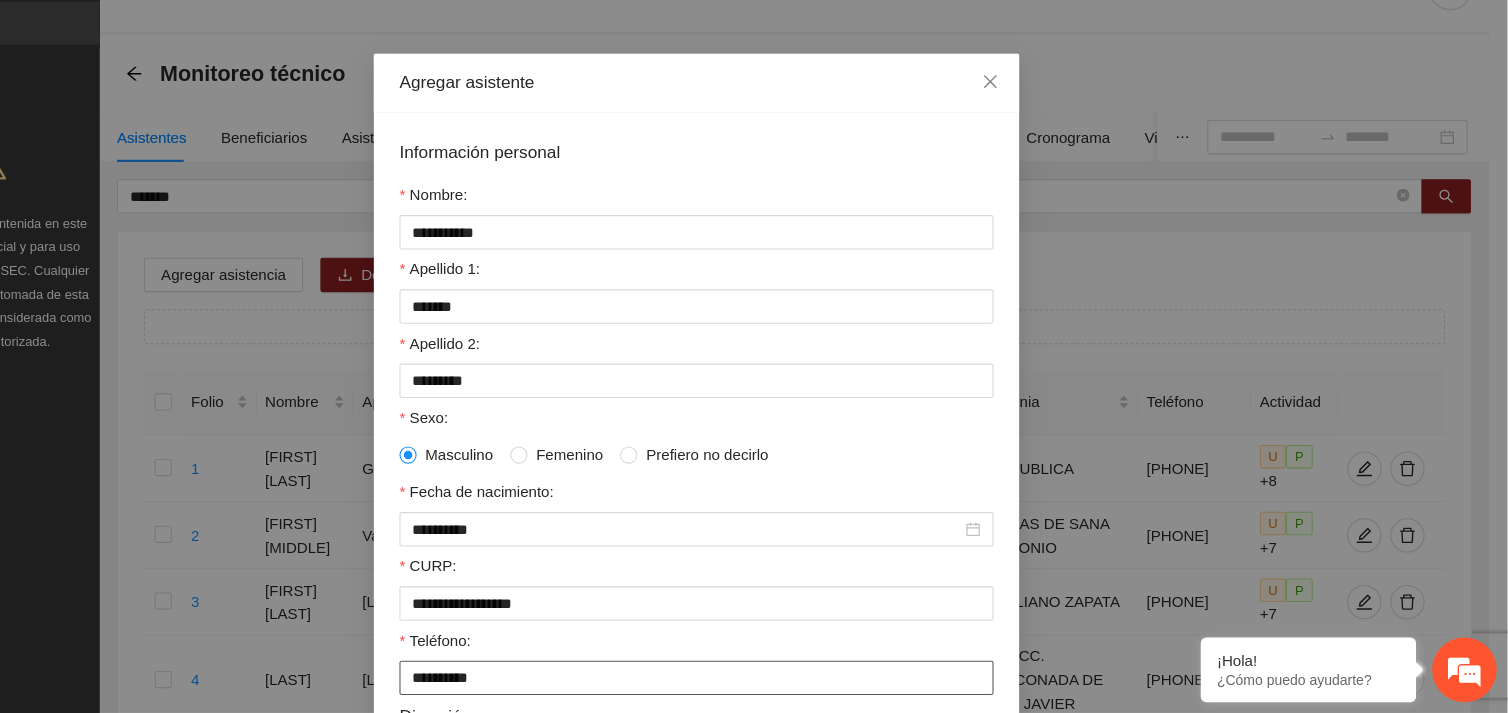 type on "**********" 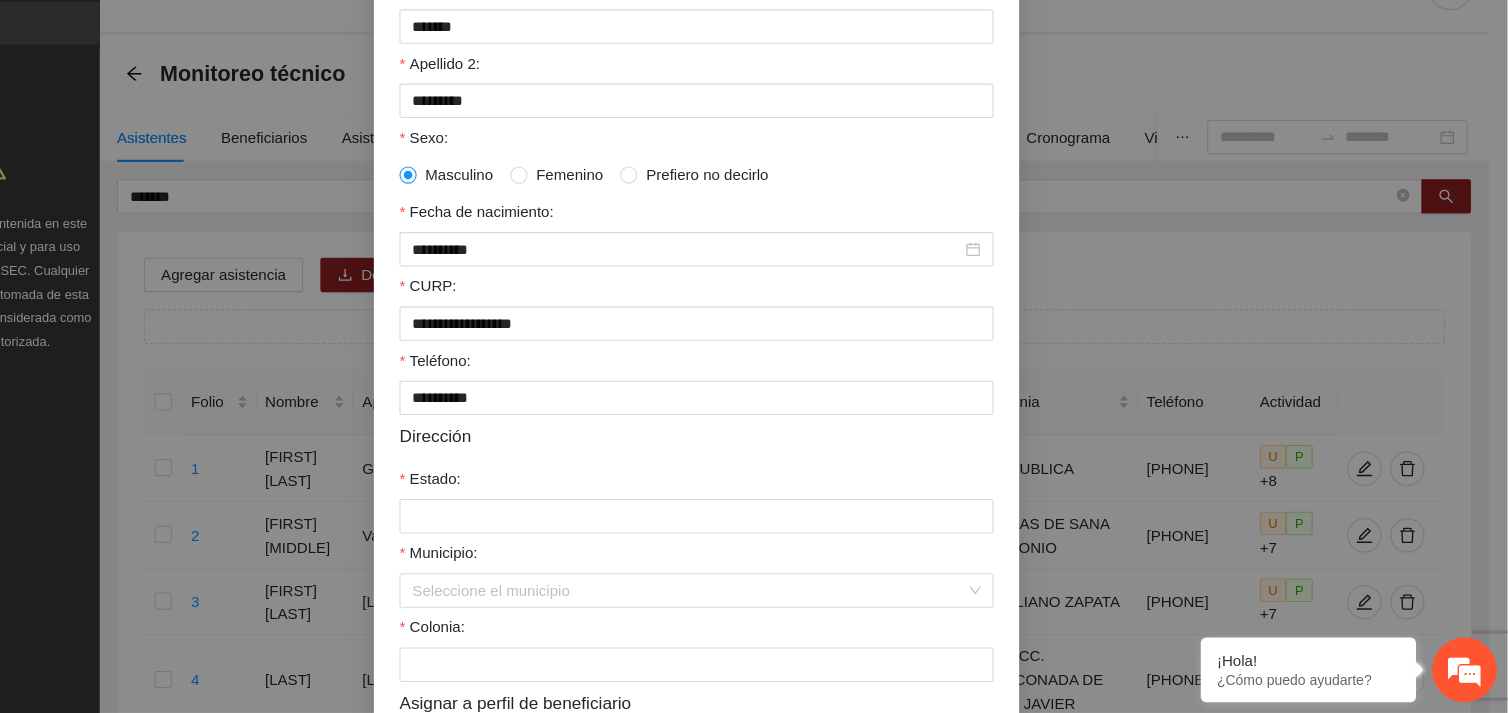 scroll, scrollTop: 255, scrollLeft: 0, axis: vertical 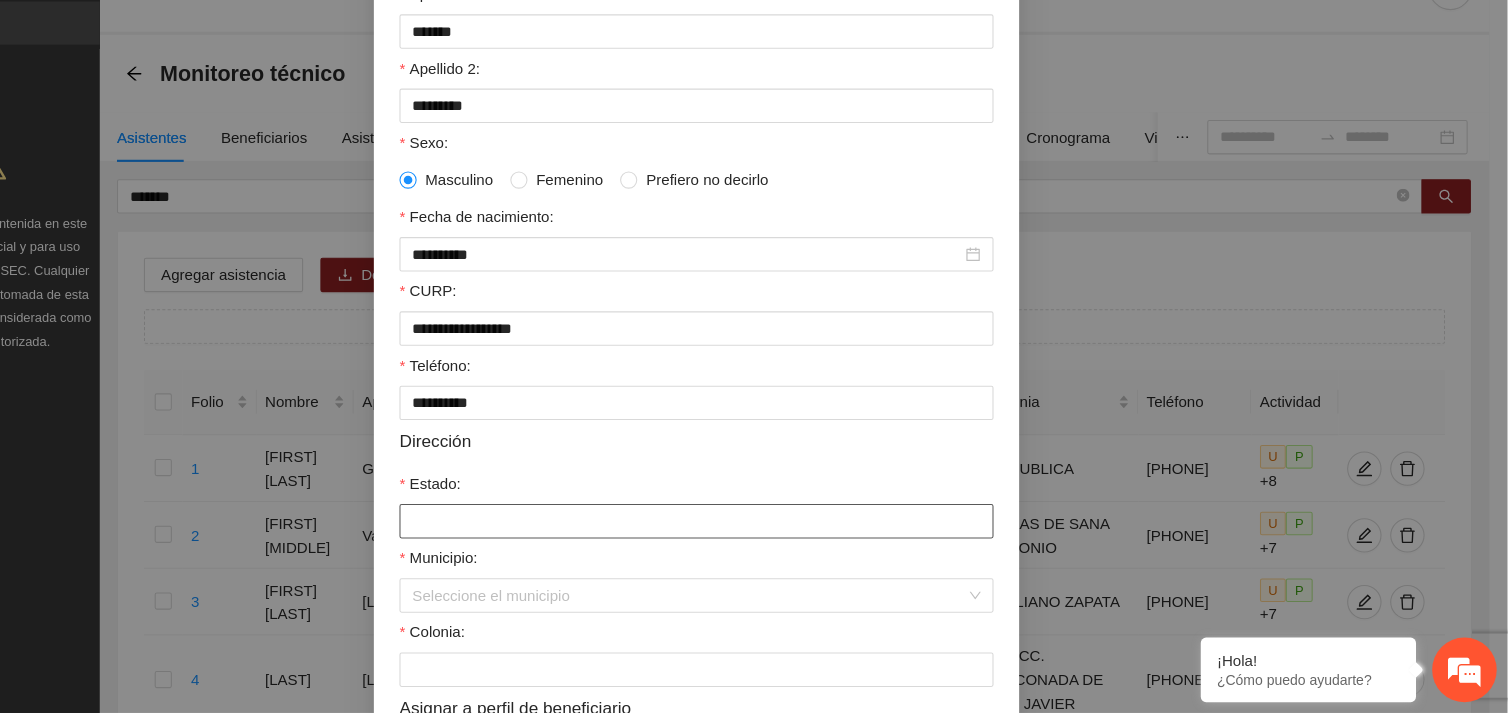 click on "Estado:" at bounding box center (754, 535) 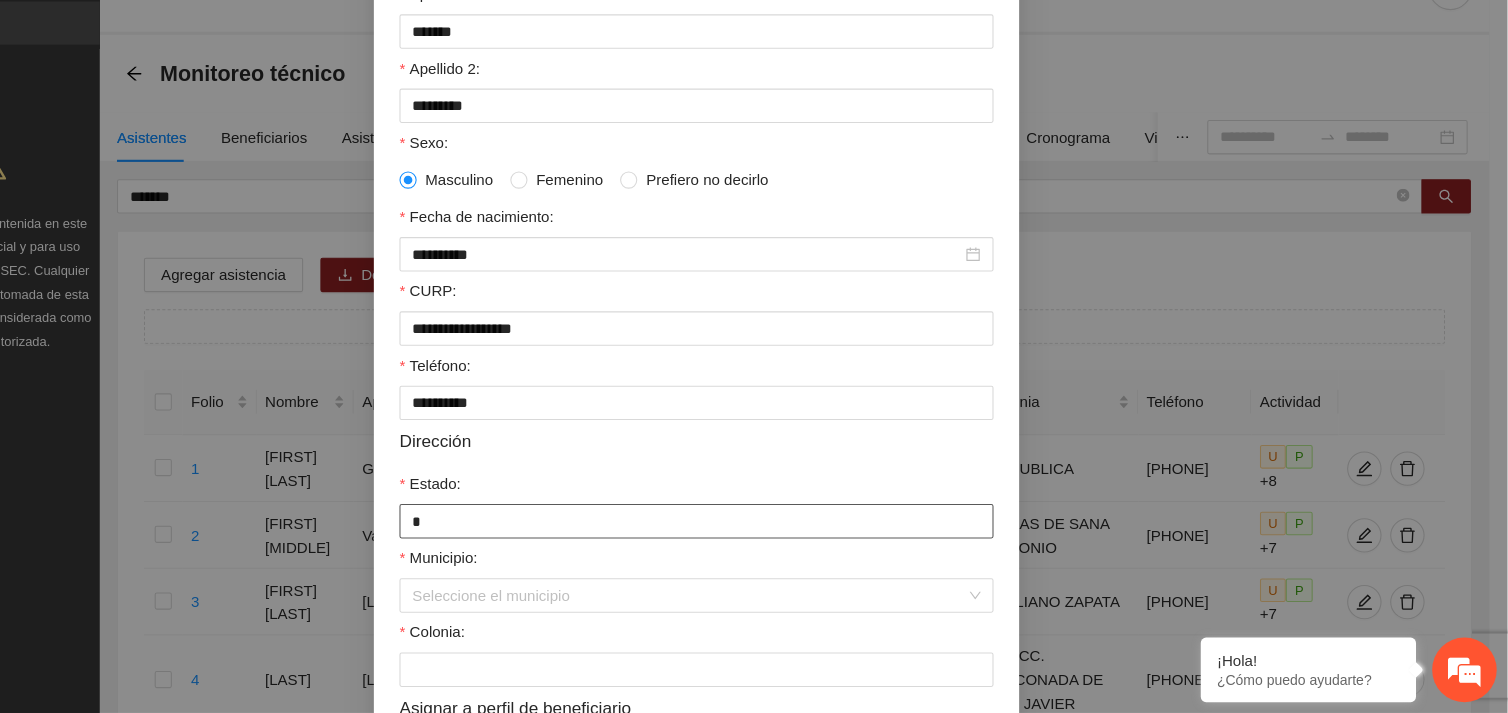 click on "*" at bounding box center [754, 535] 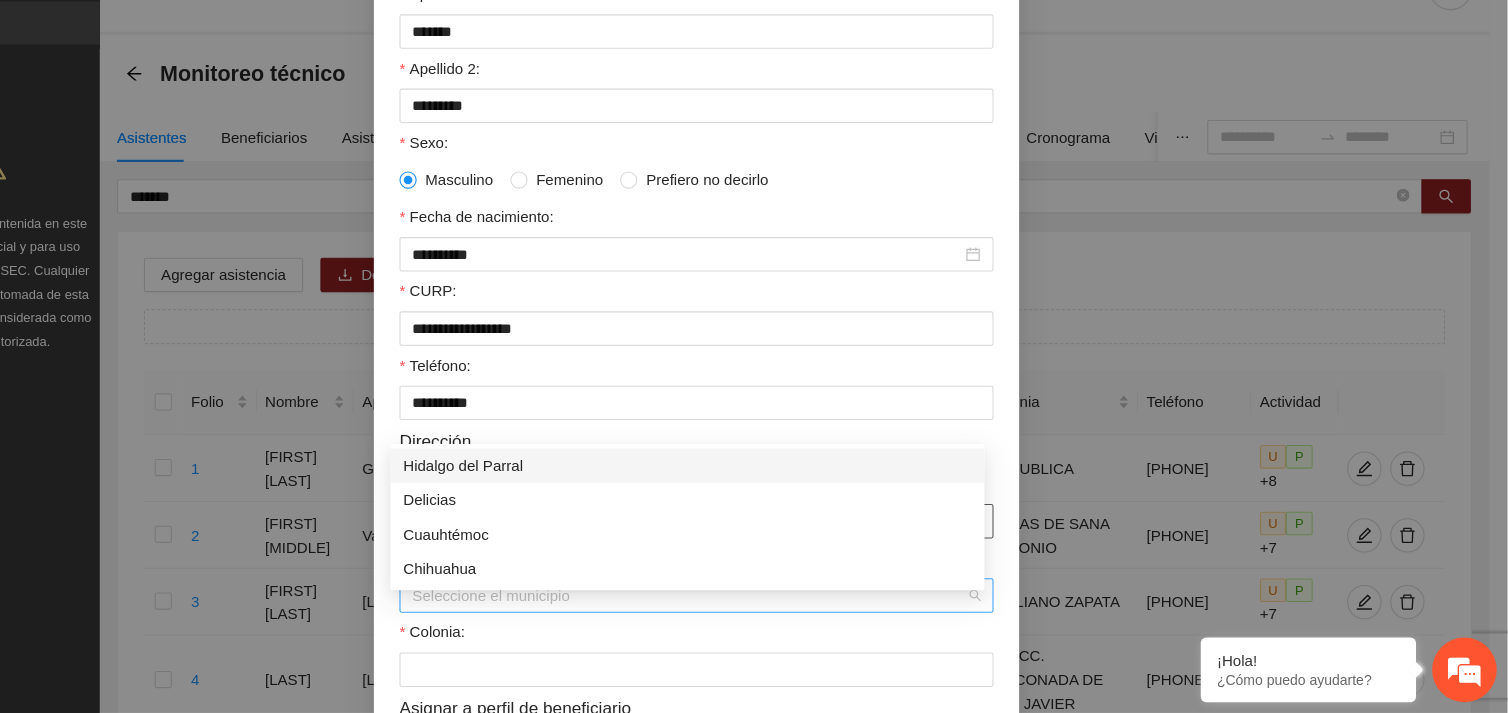 click on "Seleccione el municipio" at bounding box center (754, 604) 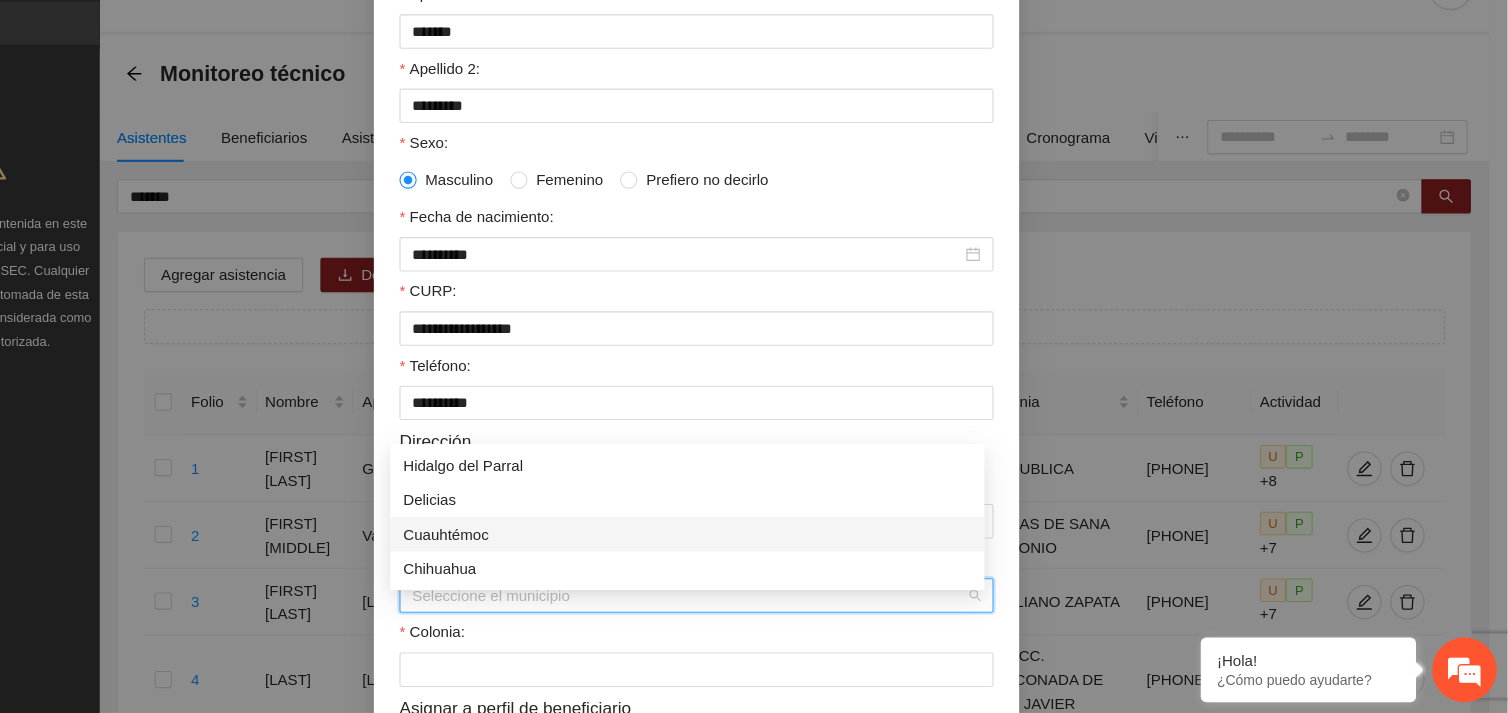 click on "Cuauhtémoc" at bounding box center (746, 547) 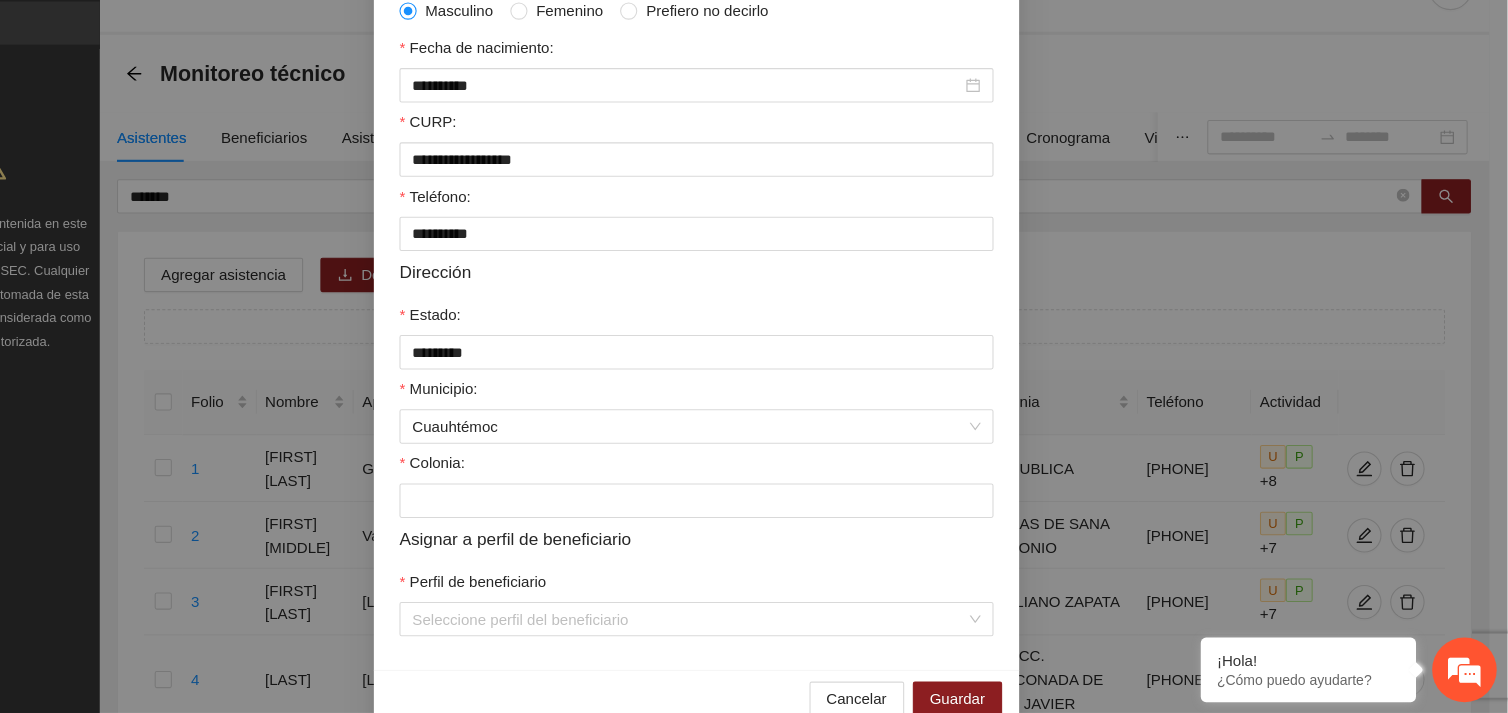 scroll, scrollTop: 467, scrollLeft: 0, axis: vertical 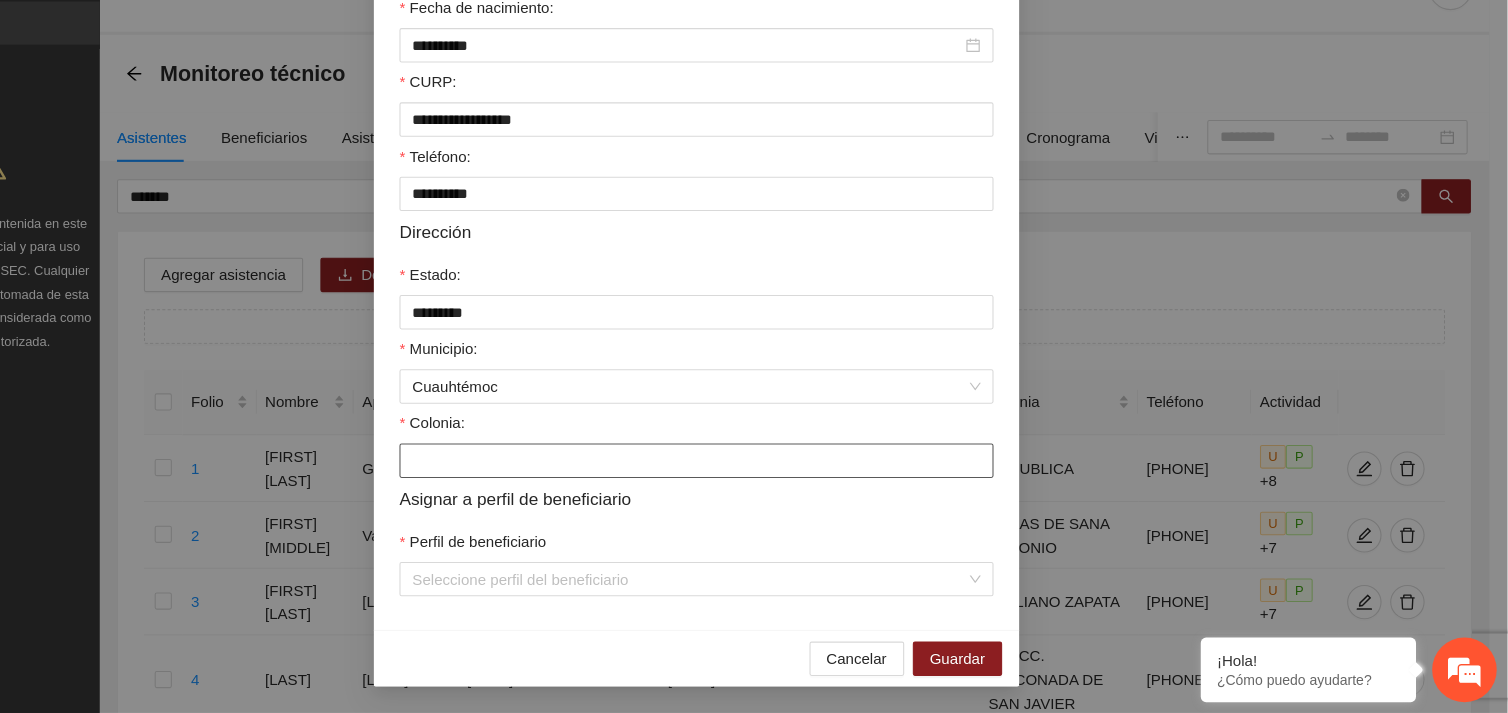click on "Colonia:" at bounding box center (754, 479) 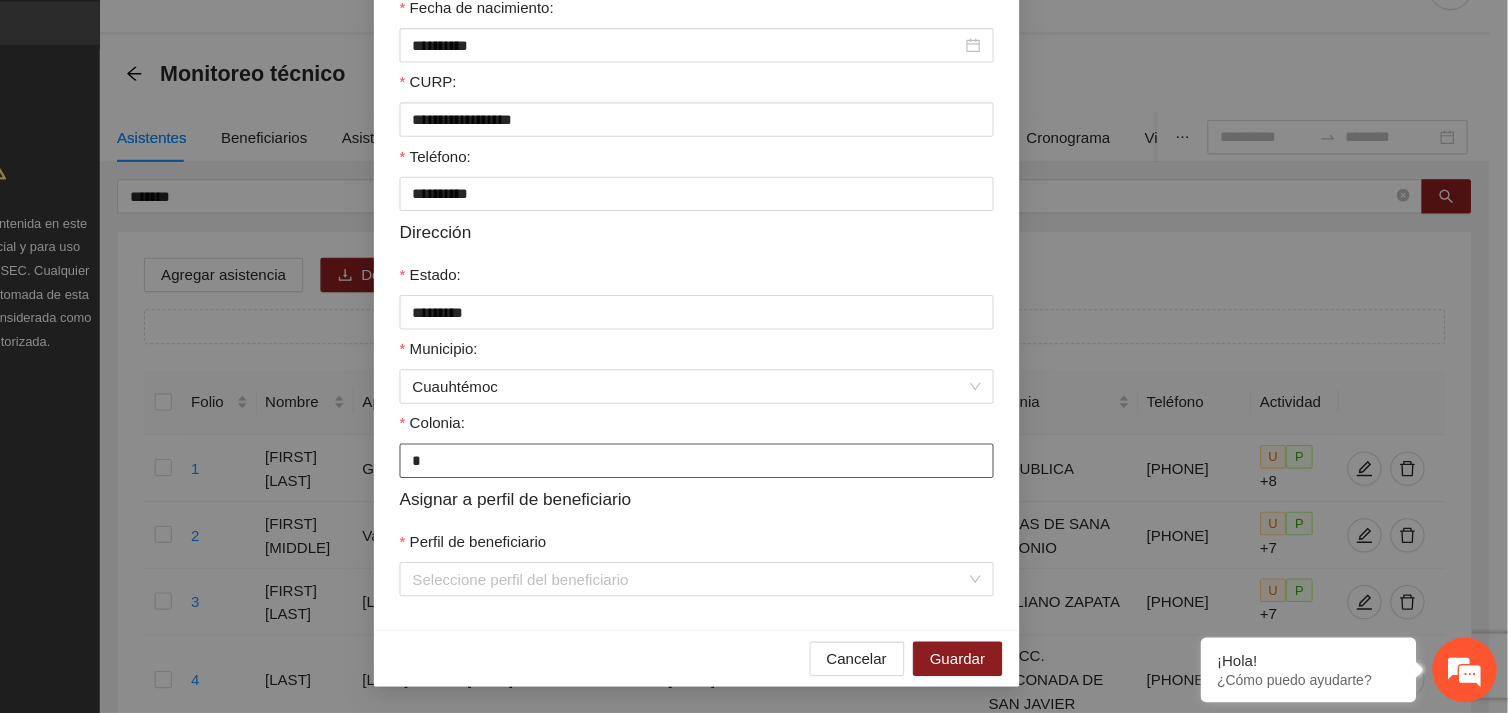click on "*" at bounding box center (754, 479) 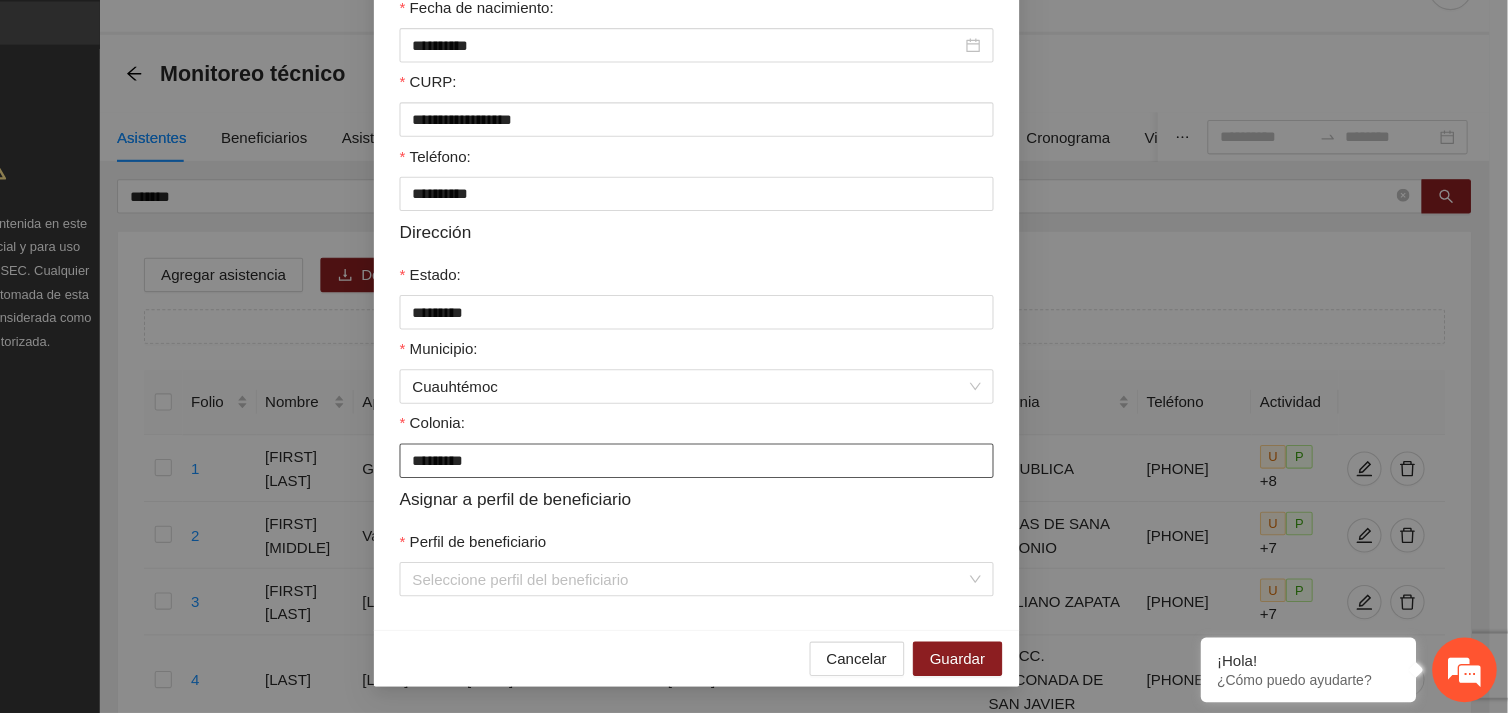 type on "*********" 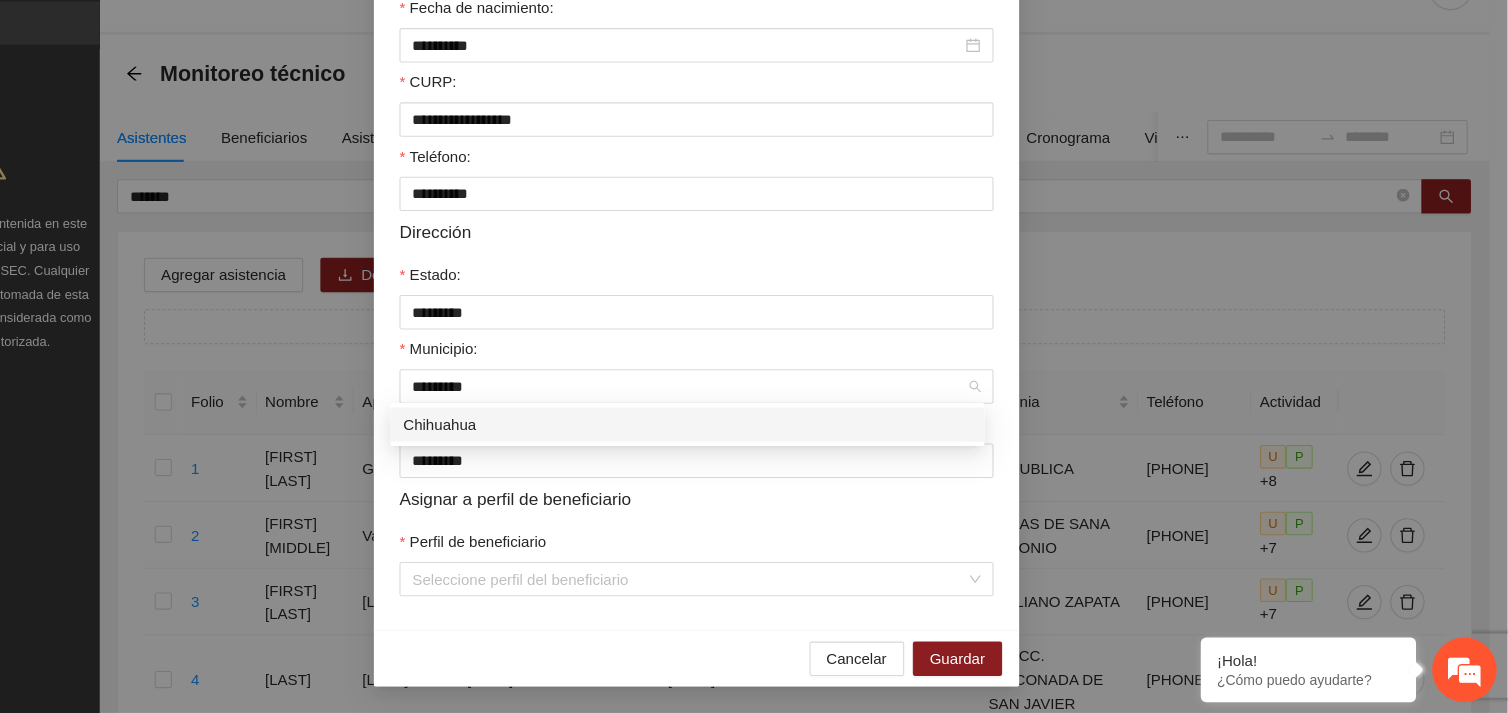 type 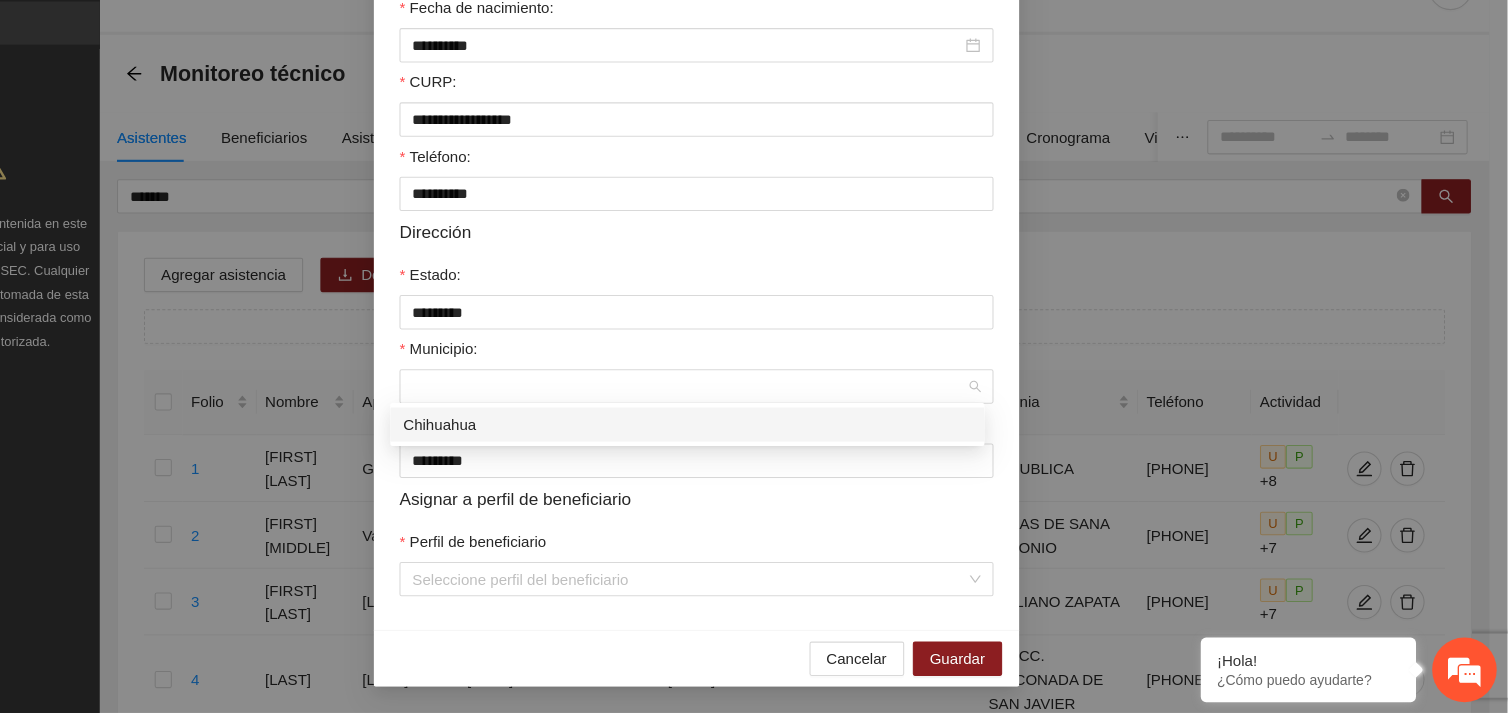 click on "Municipio:" at bounding box center (754, 379) 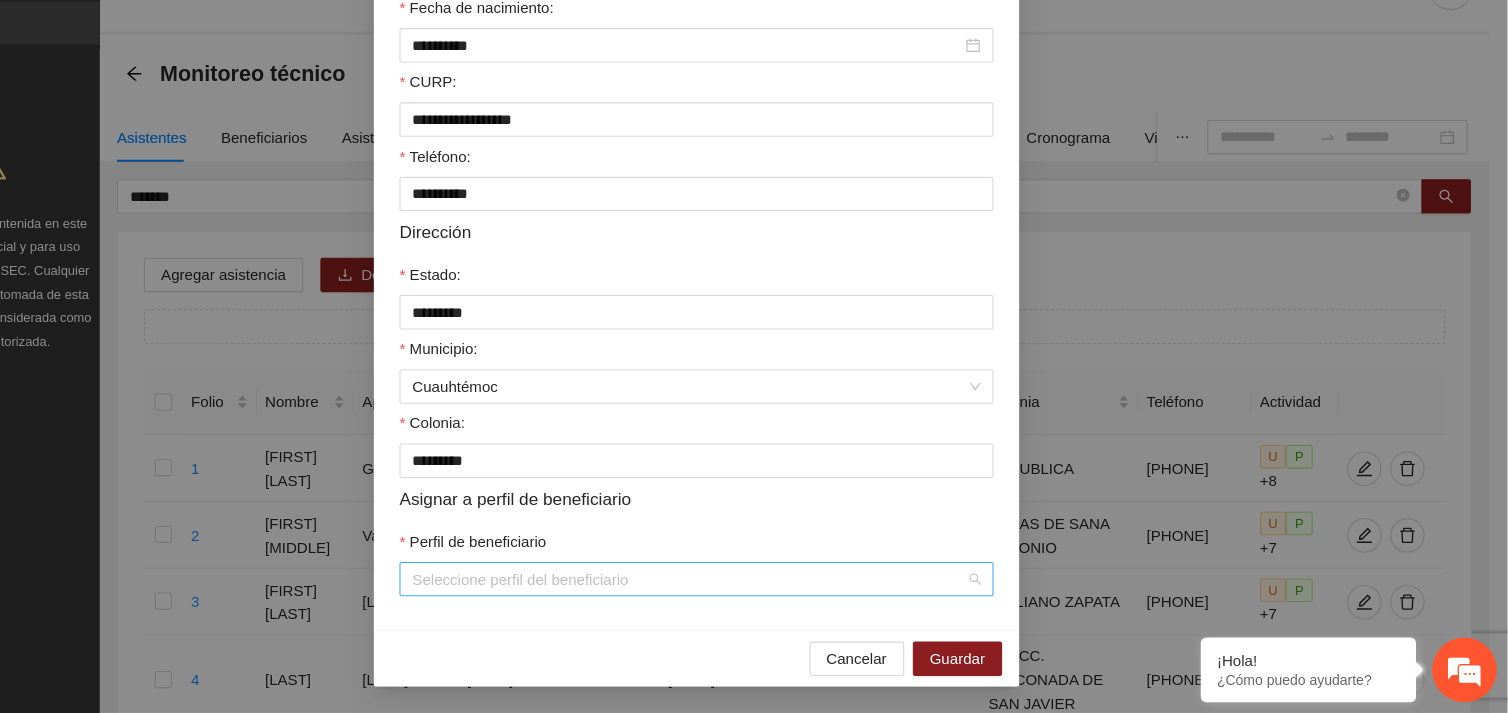 click on "Perfil de beneficiario" at bounding box center [747, 589] 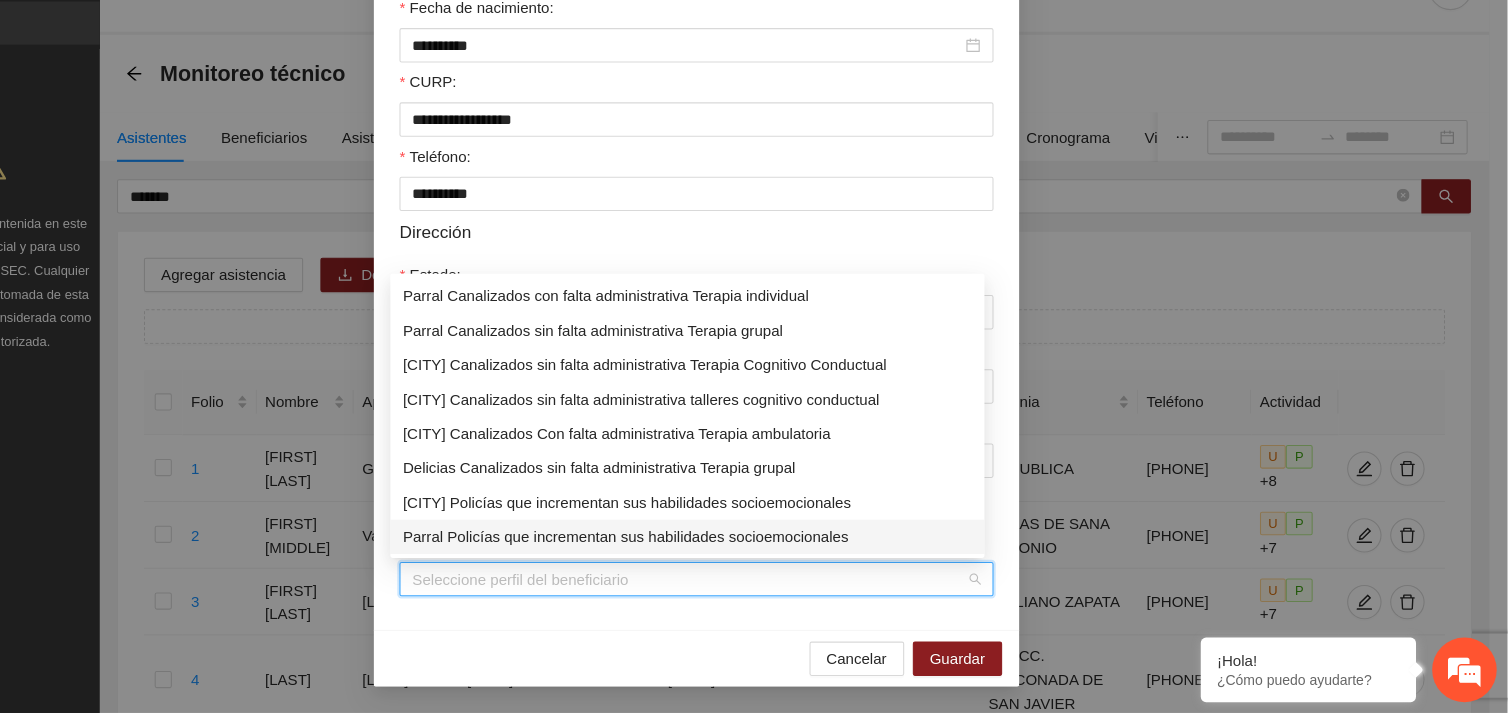 scroll, scrollTop: 224, scrollLeft: 0, axis: vertical 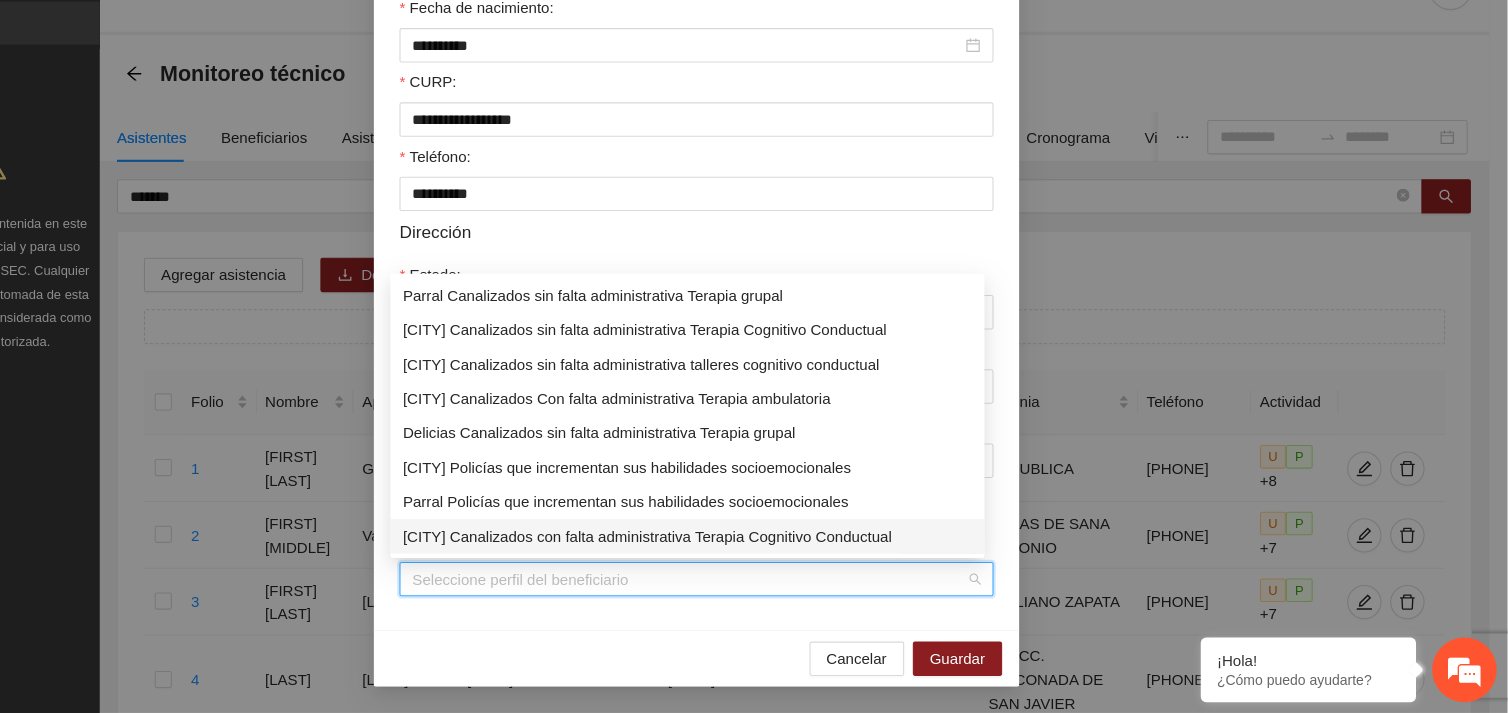 click on "[CITY] Canalizados con falta administrativa Terapia Cognitivo Conductual" at bounding box center [746, 549] 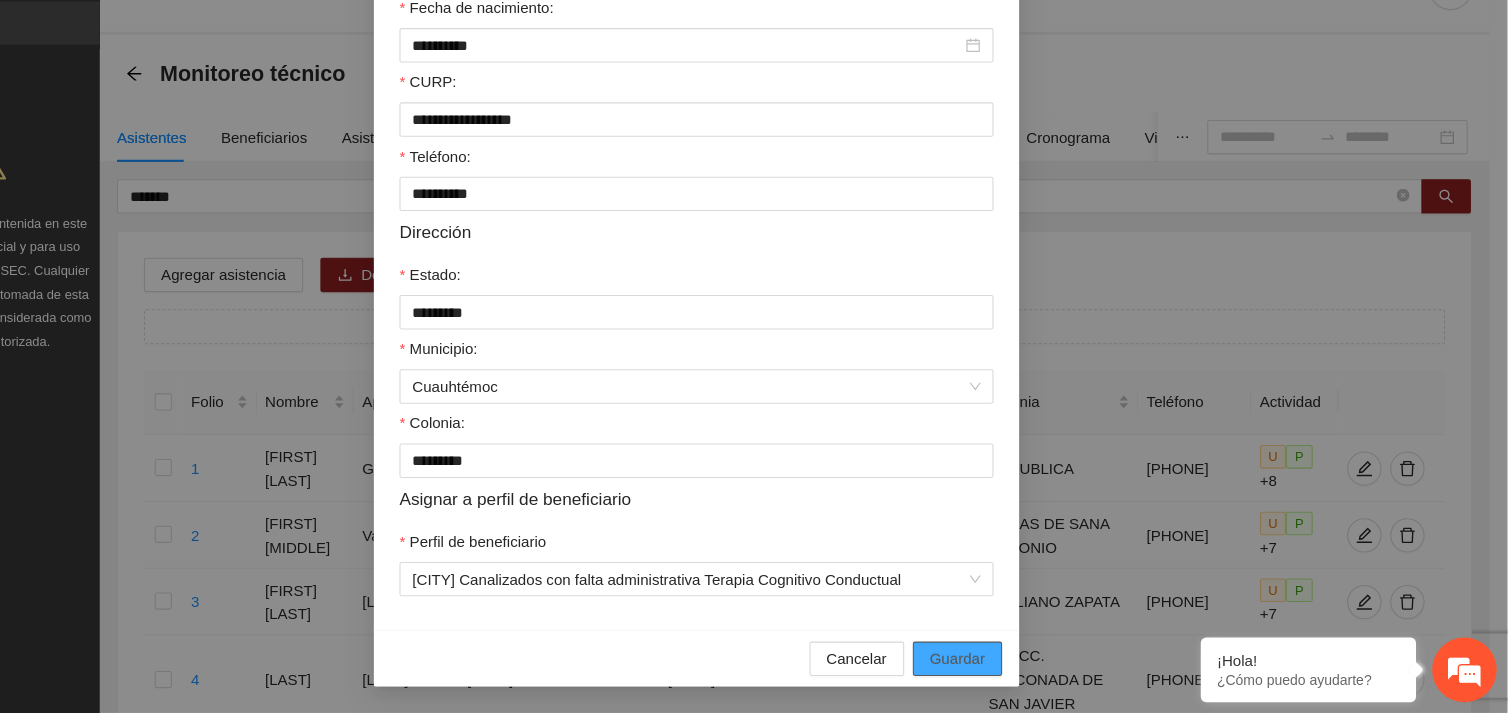click on "Guardar" at bounding box center [996, 663] 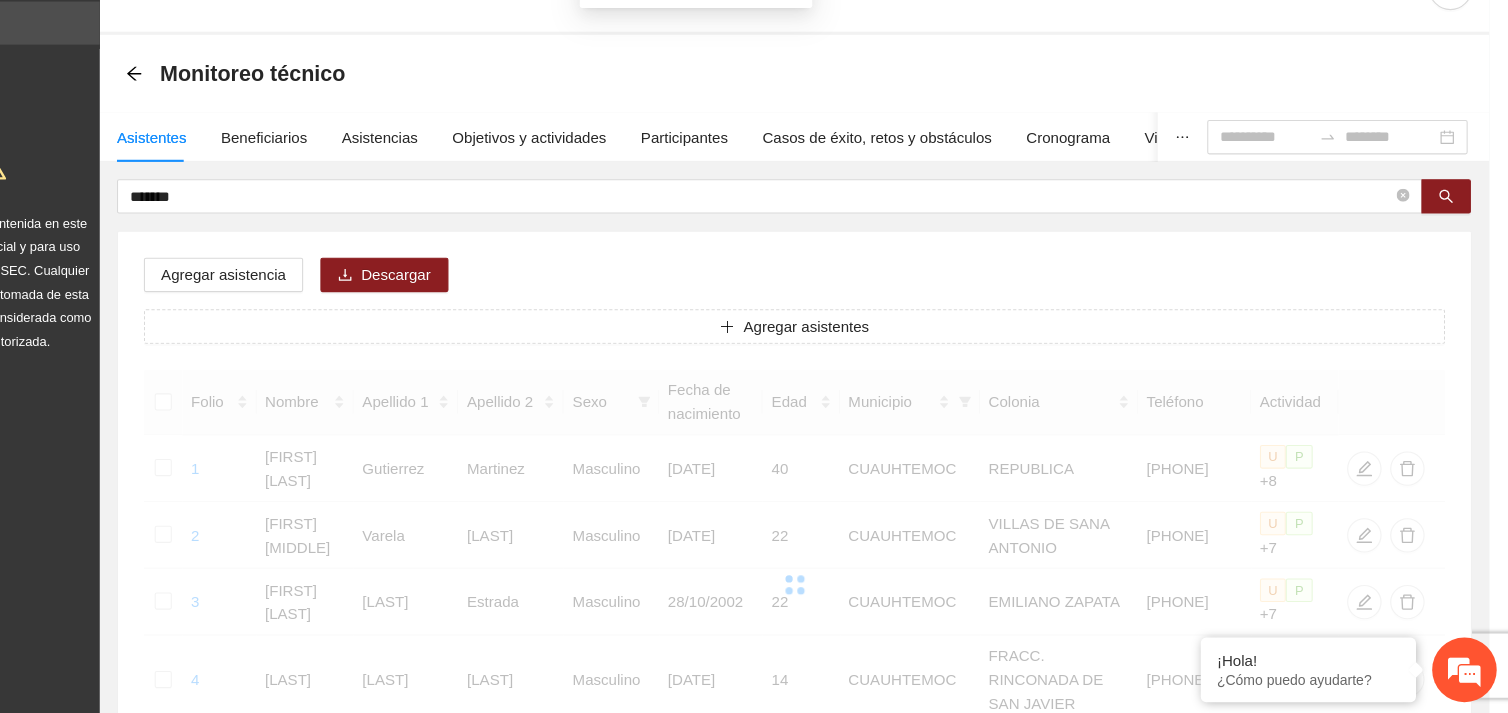 scroll, scrollTop: 367, scrollLeft: 0, axis: vertical 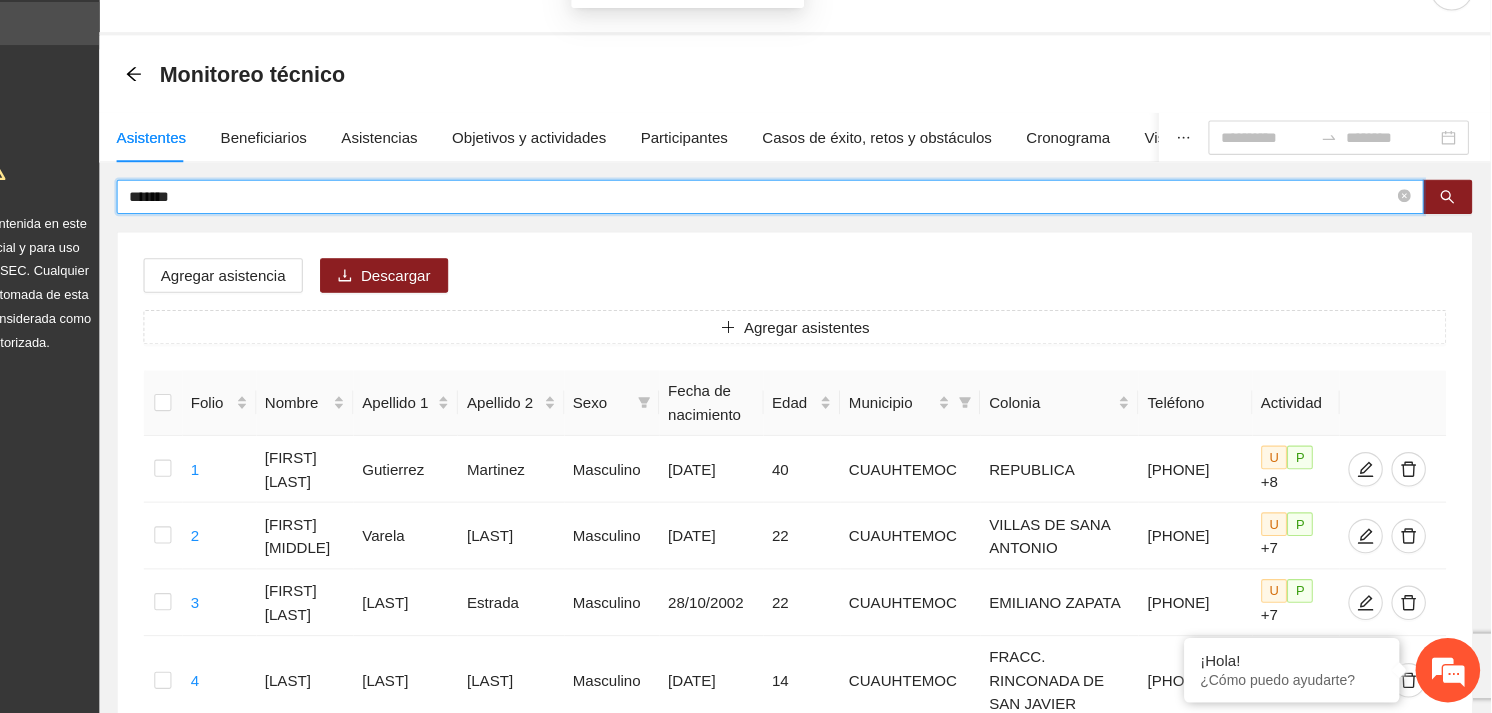 drag, startPoint x: 293, startPoint y: 231, endPoint x: 170, endPoint y: 224, distance: 123.19903 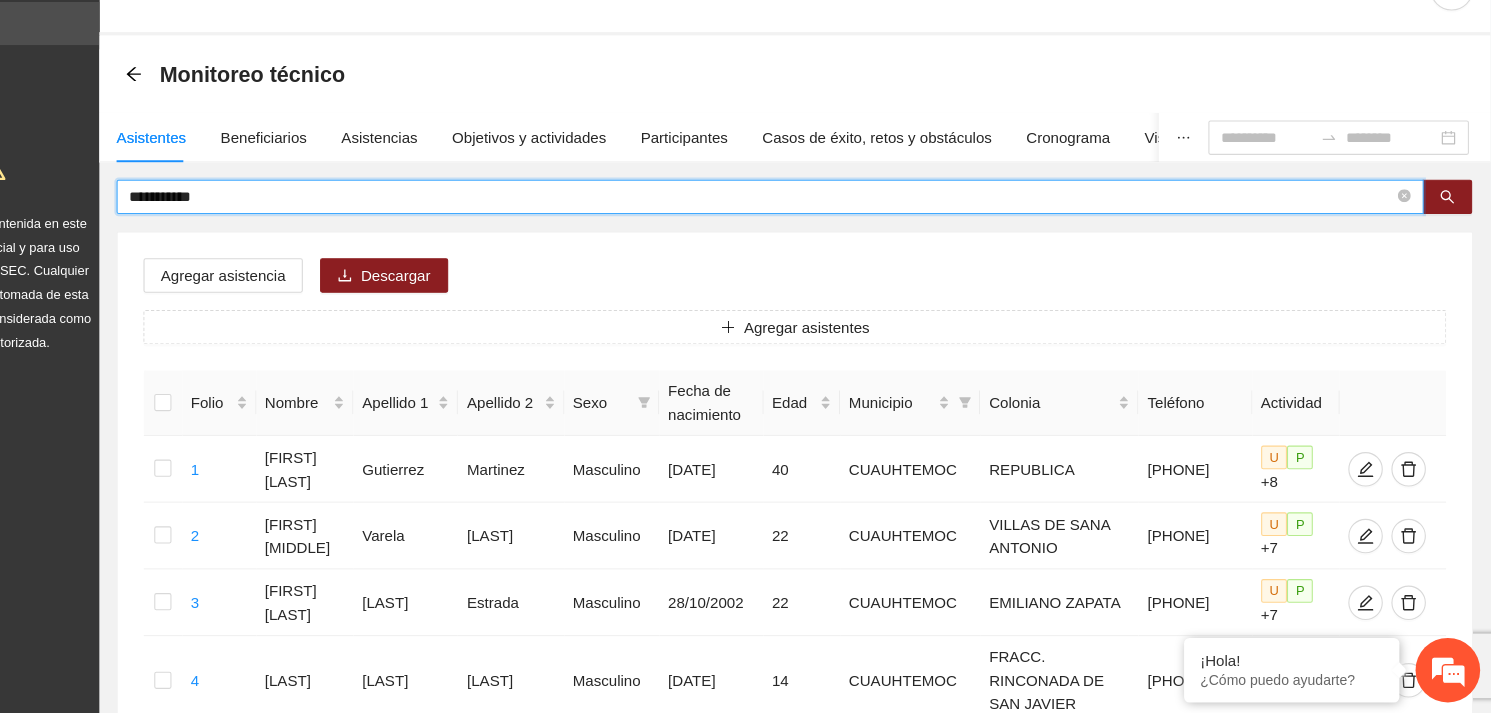 type on "**********" 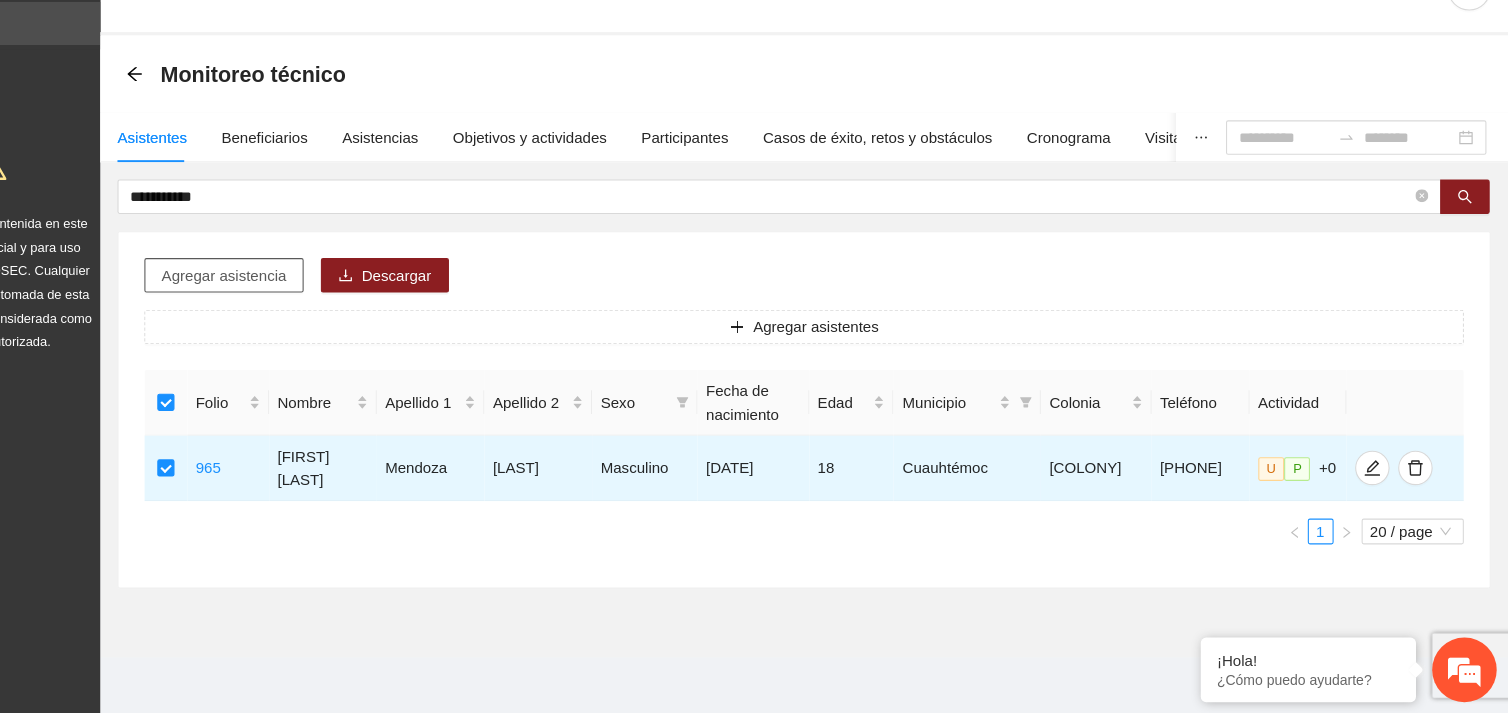 click on "Agregar asistencia" at bounding box center [315, 306] 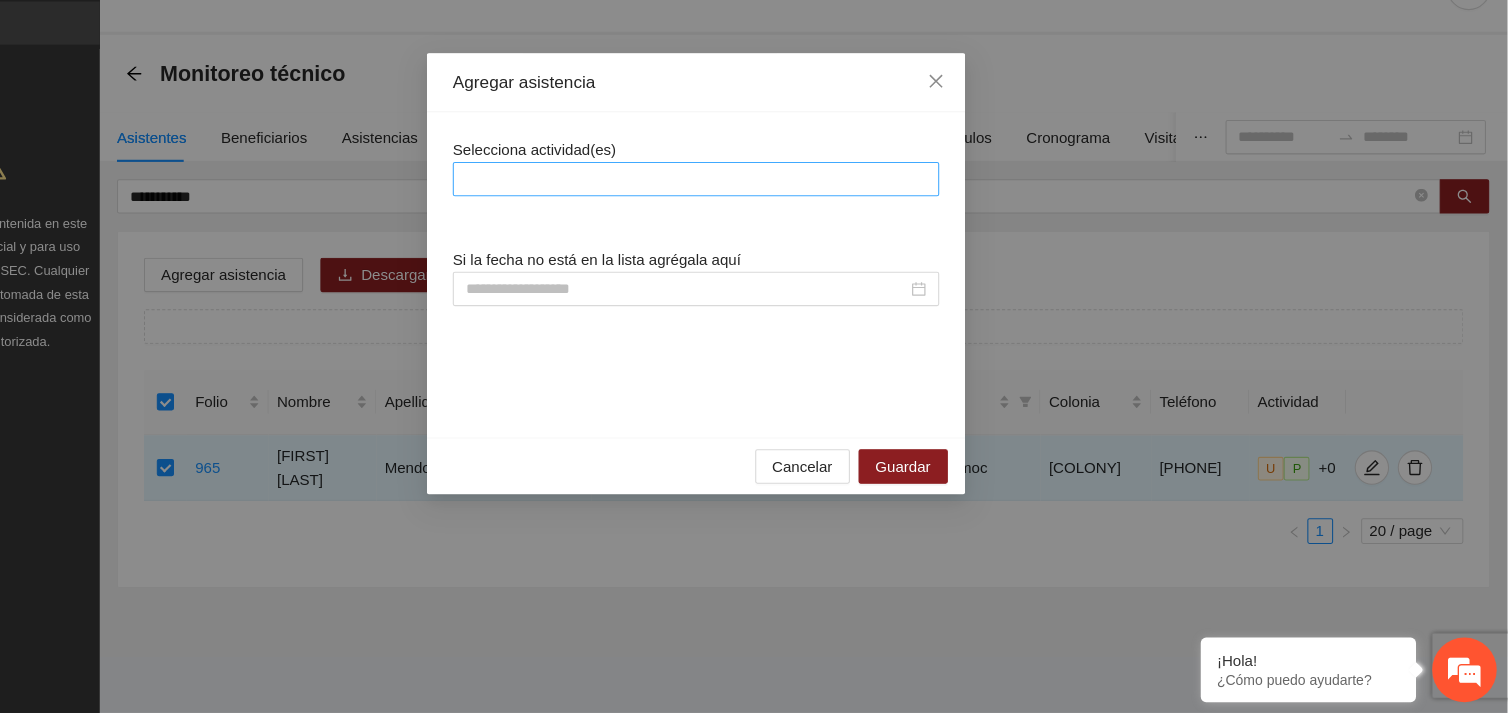 click at bounding box center [754, 217] 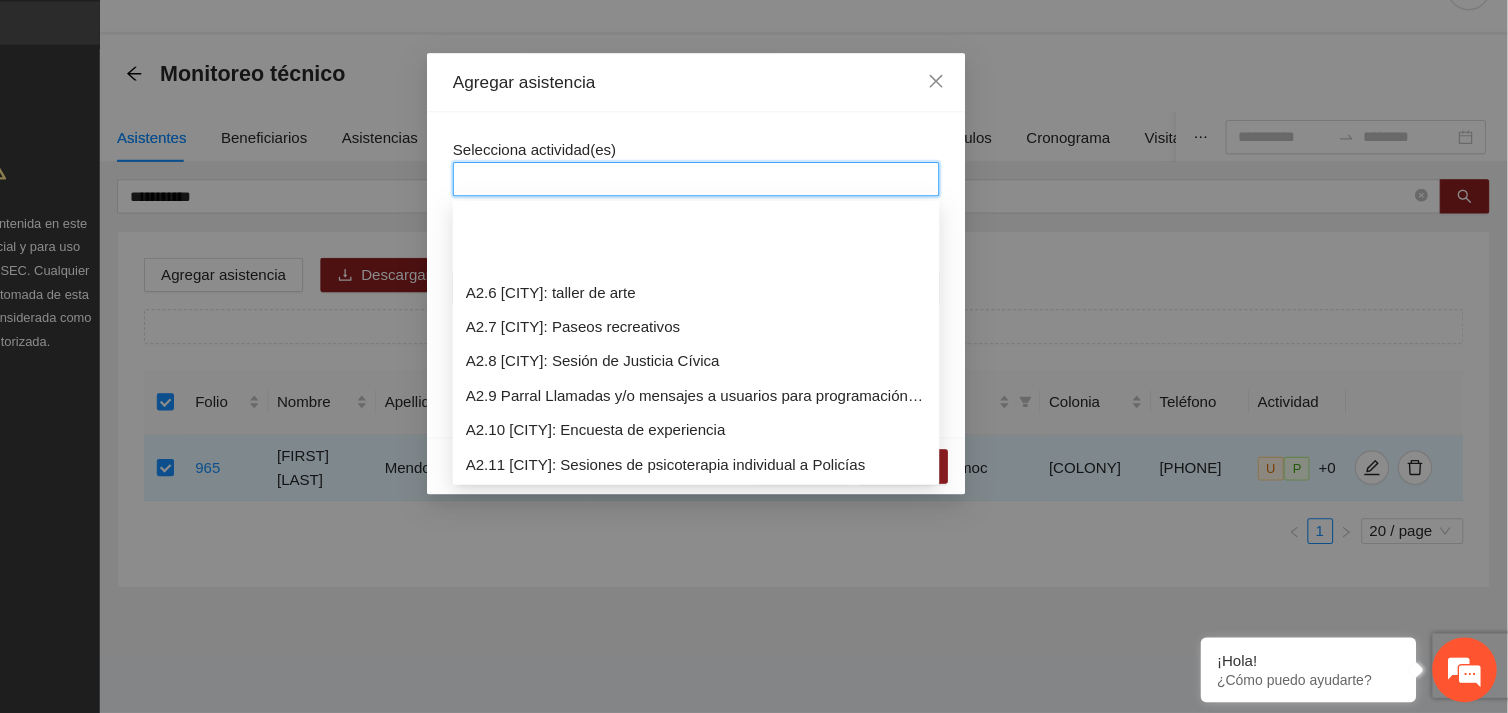 scroll, scrollTop: 800, scrollLeft: 0, axis: vertical 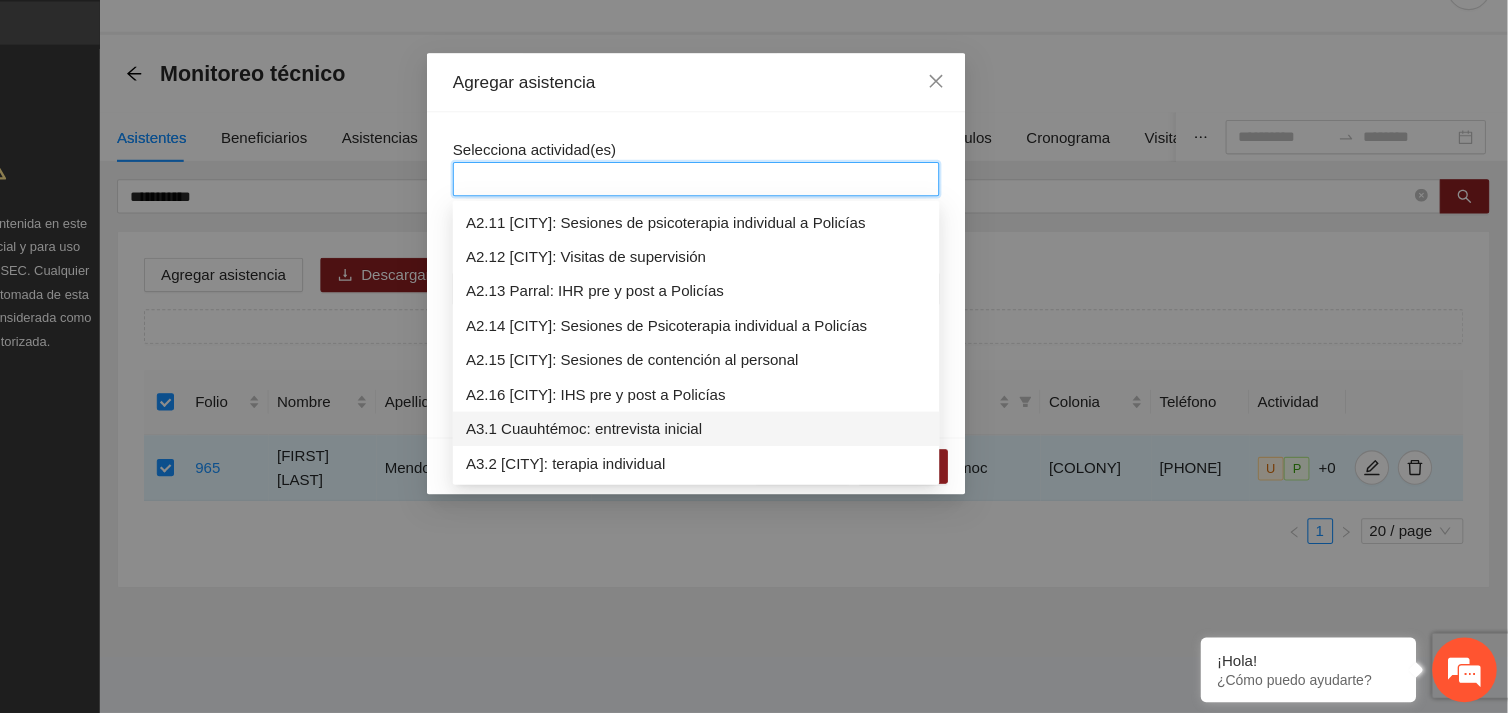 click on "A3.1 Cuauhtémoc: entrevista inicial" at bounding box center [754, 449] 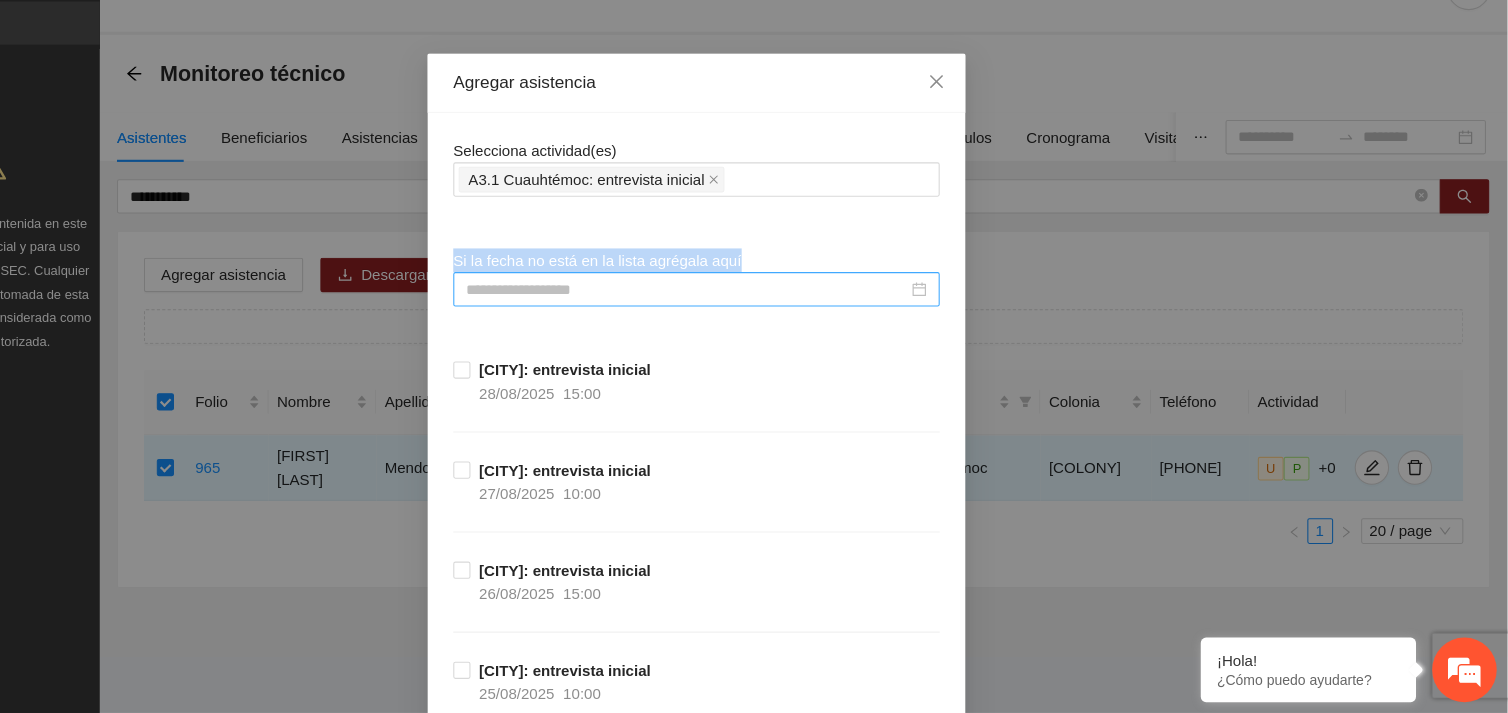 drag, startPoint x: 739, startPoint y: 184, endPoint x: 624, endPoint y: 325, distance: 181.95055 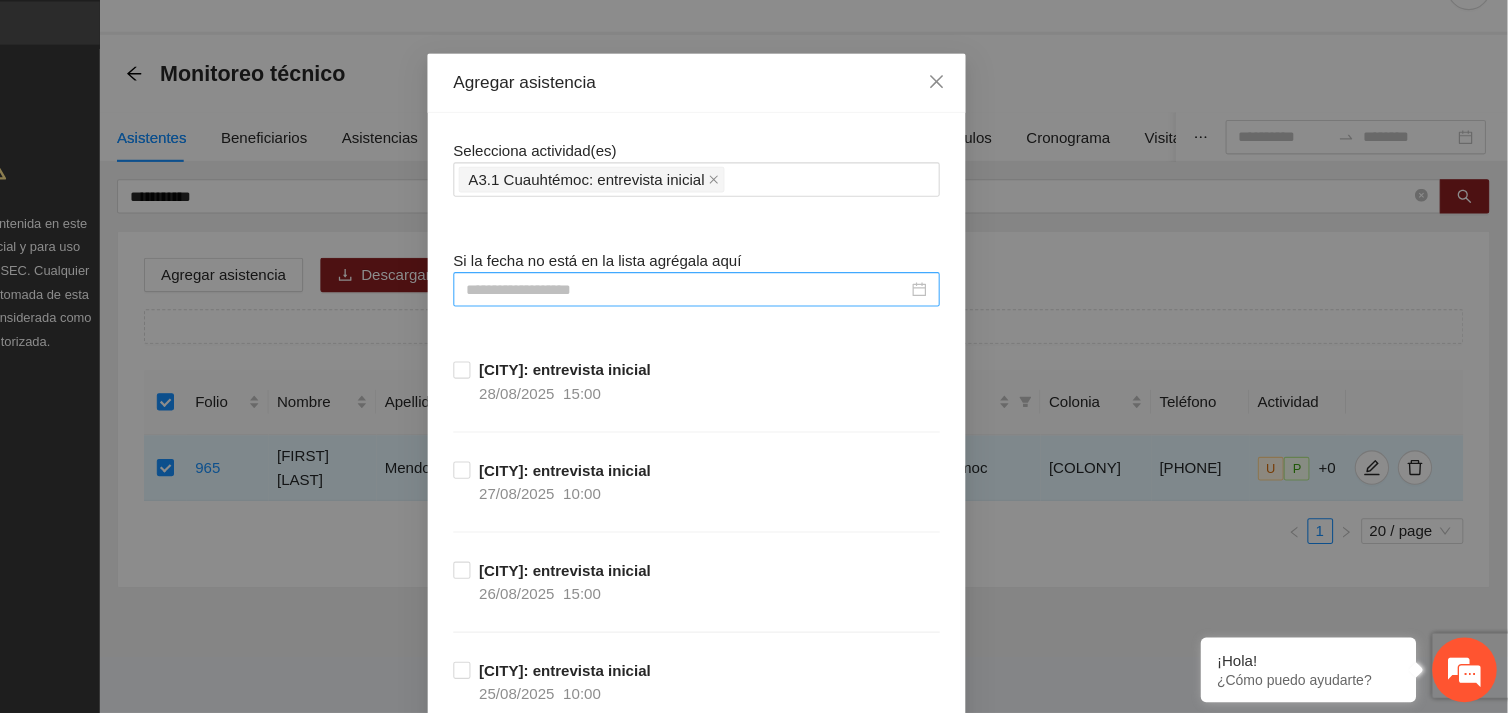 click at bounding box center (745, 319) 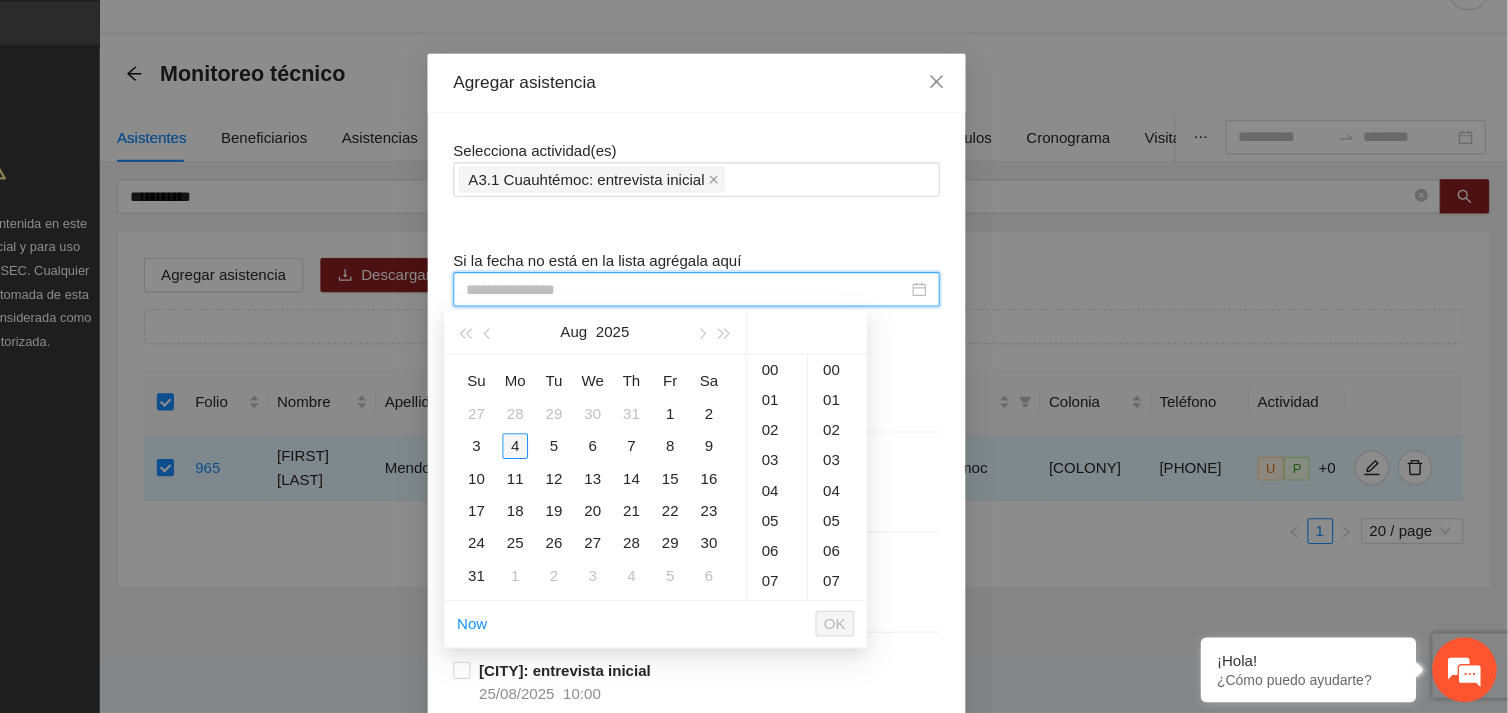 click on "4" at bounding box center (586, 465) 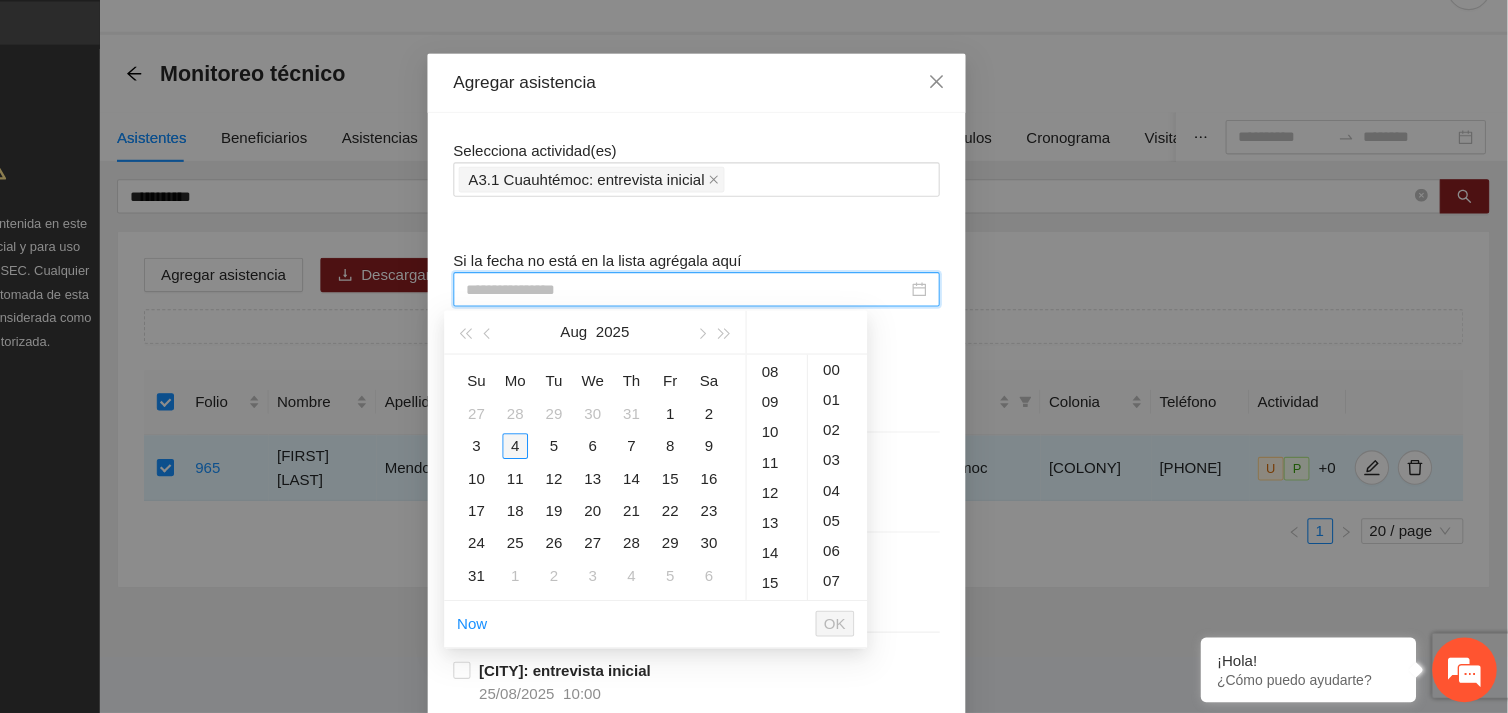 scroll, scrollTop: 55, scrollLeft: 0, axis: vertical 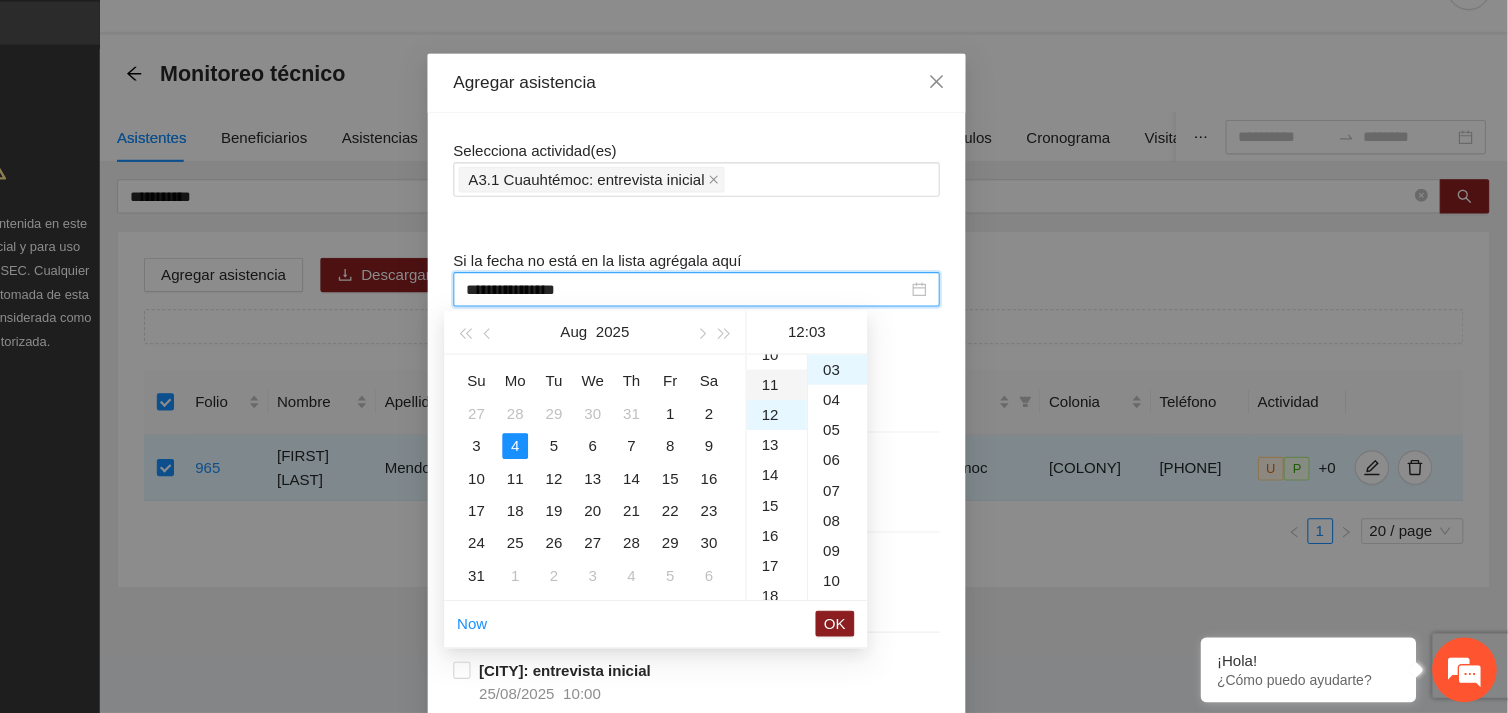 click on "11" at bounding box center [829, 408] 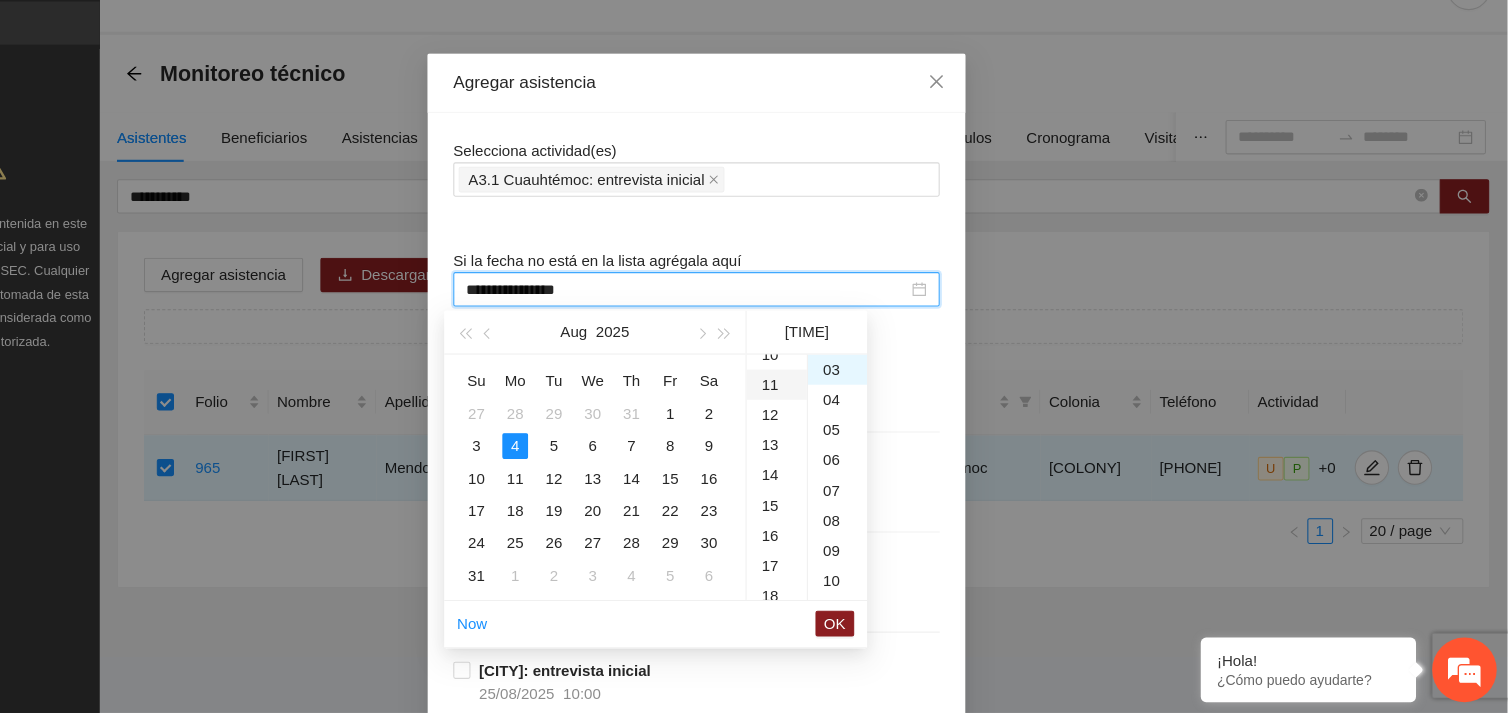 scroll, scrollTop: 307, scrollLeft: 0, axis: vertical 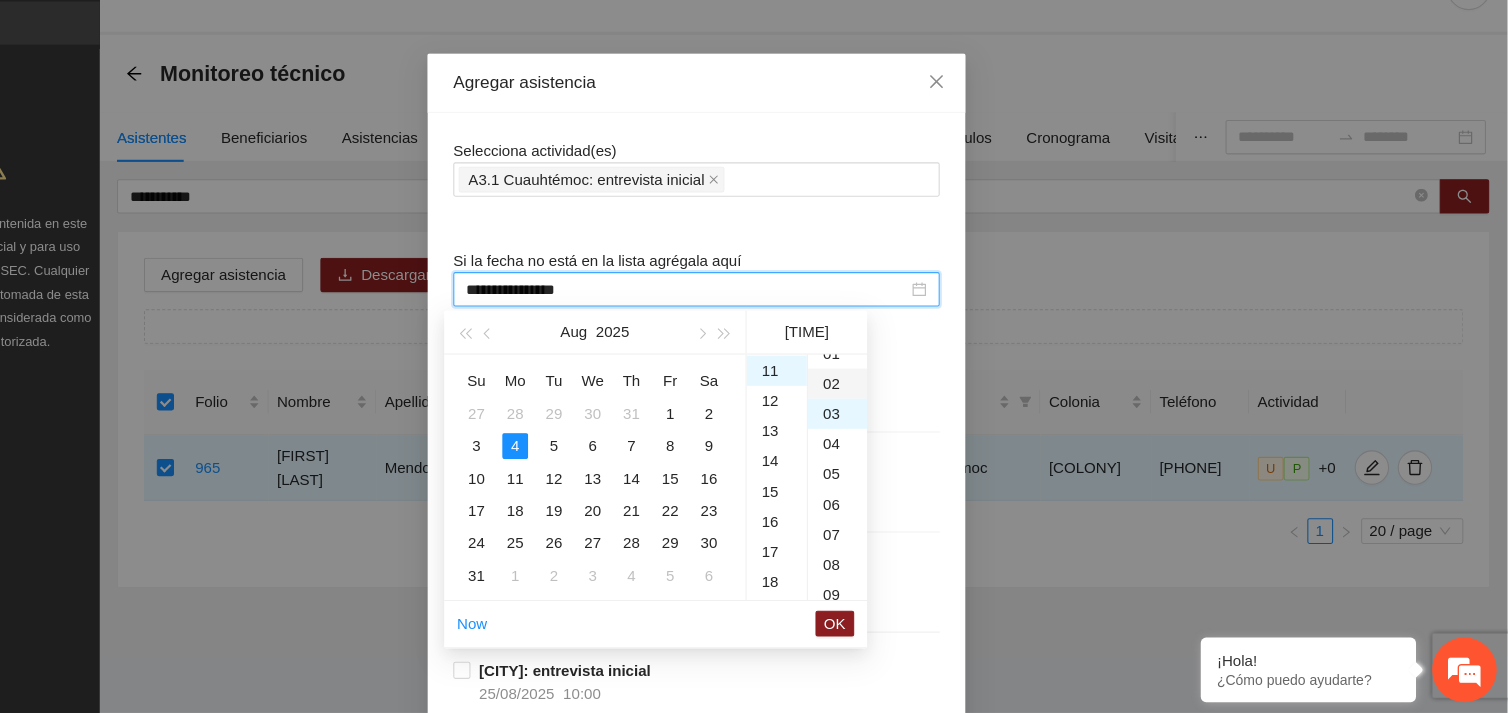 click on "02" at bounding box center [885, 407] 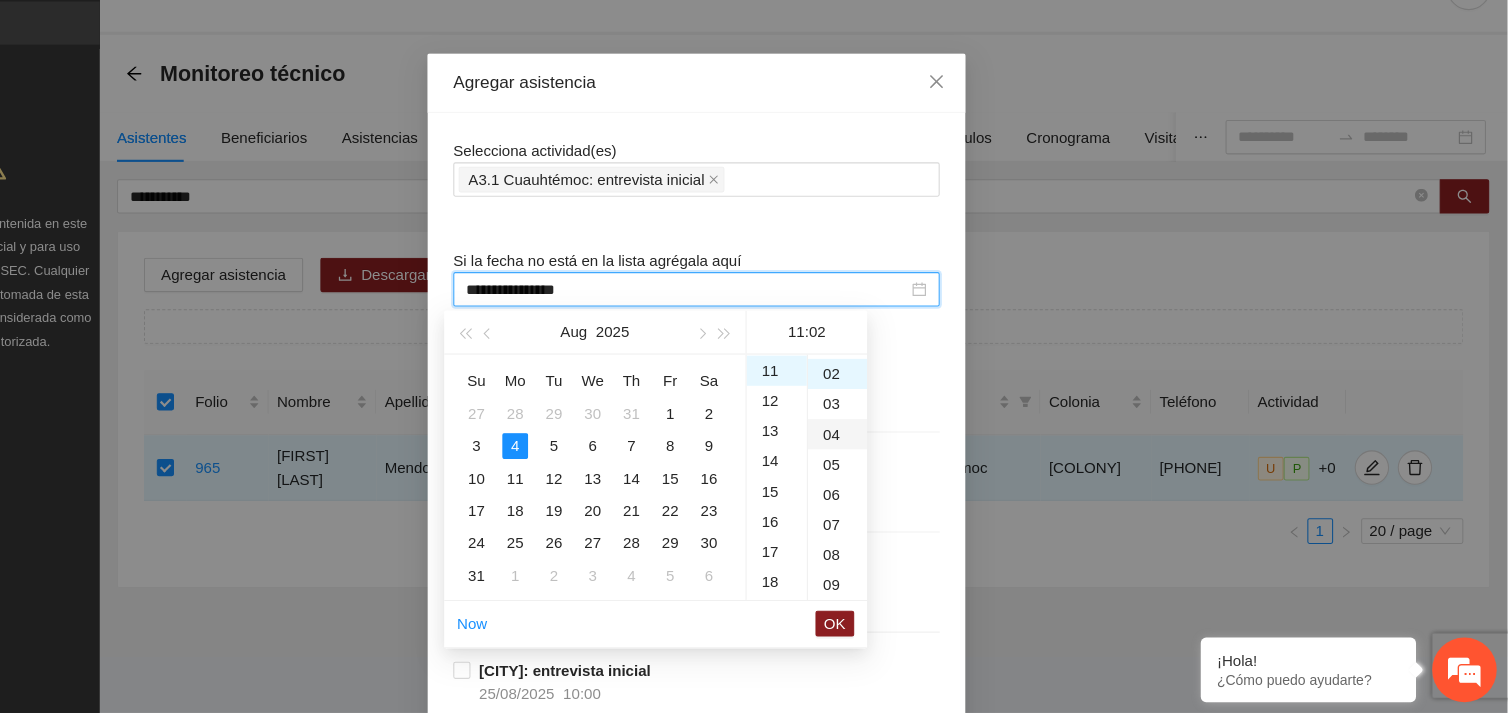 scroll, scrollTop: 55, scrollLeft: 0, axis: vertical 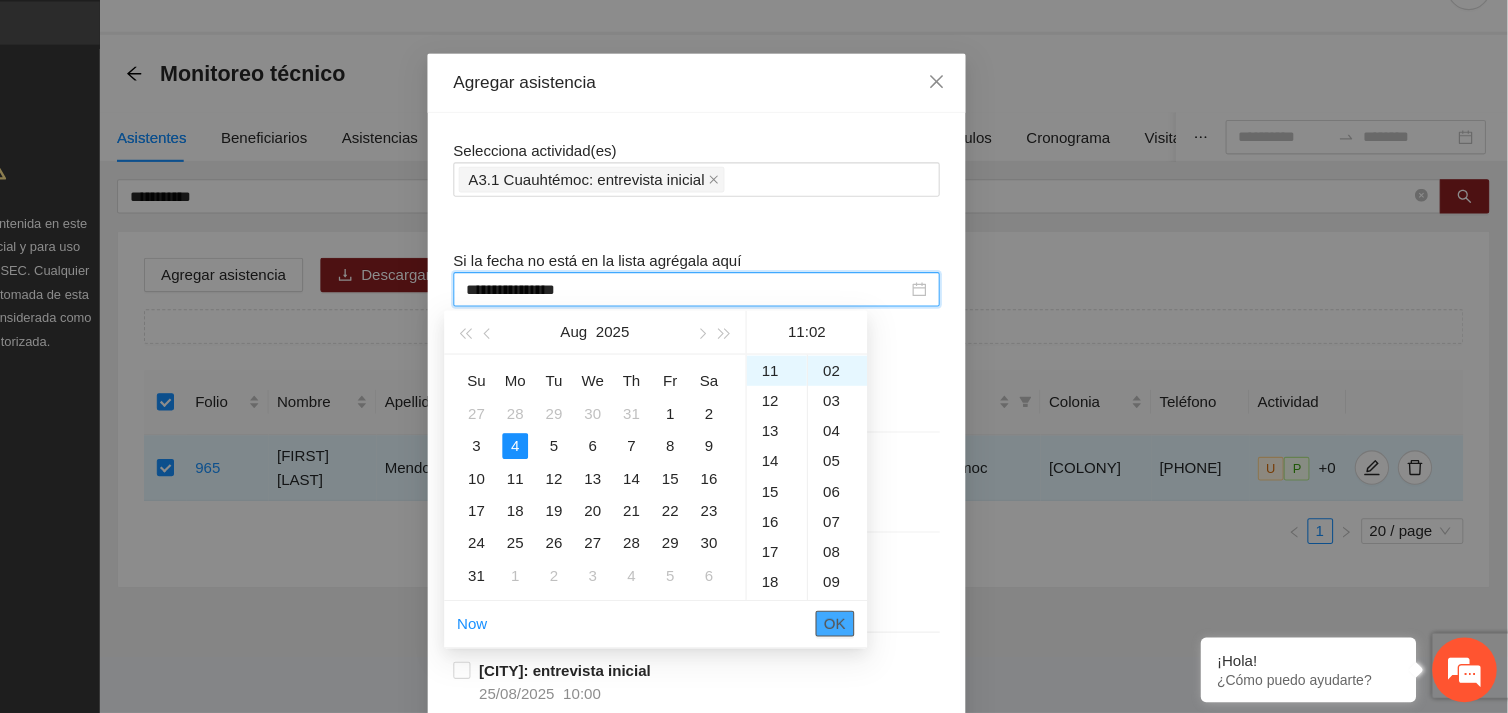 click on "OK" at bounding box center (883, 630) 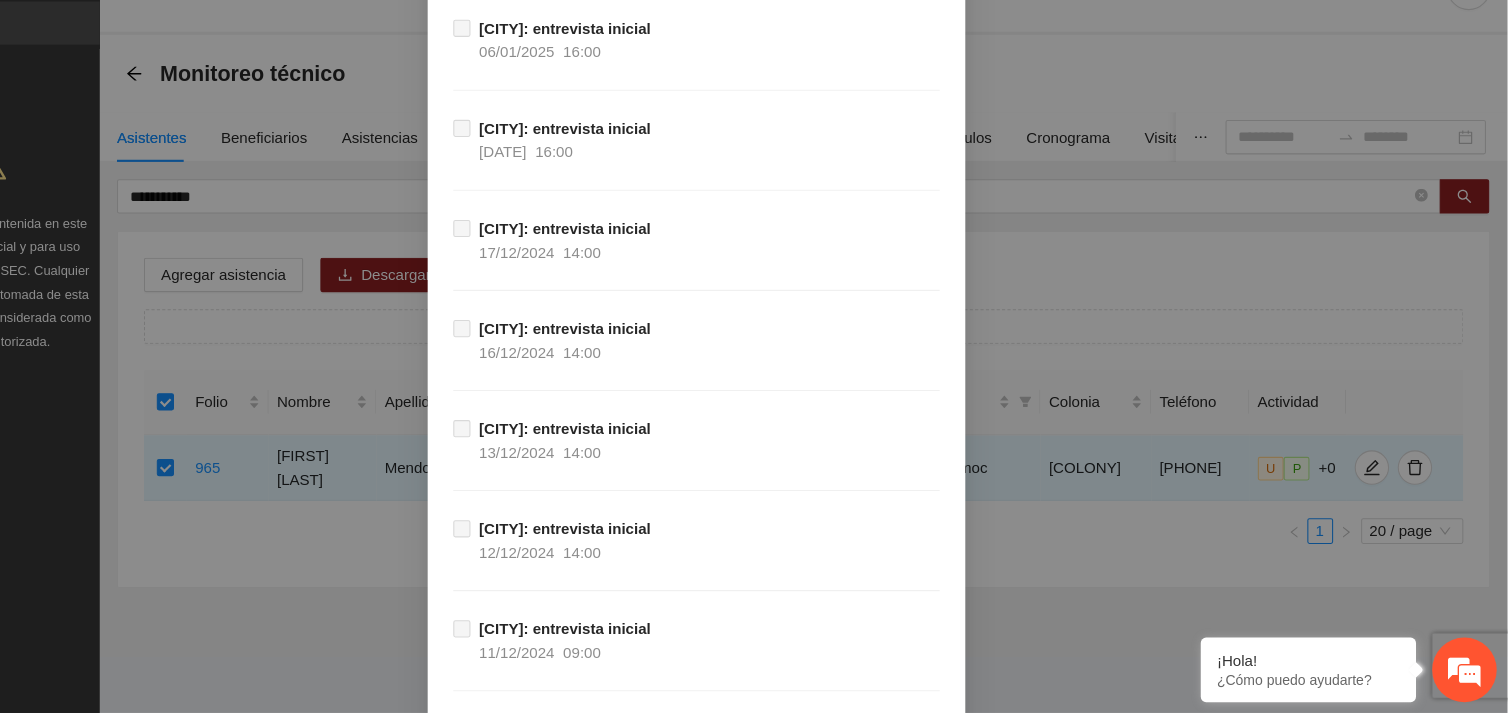 scroll, scrollTop: 16756, scrollLeft: 0, axis: vertical 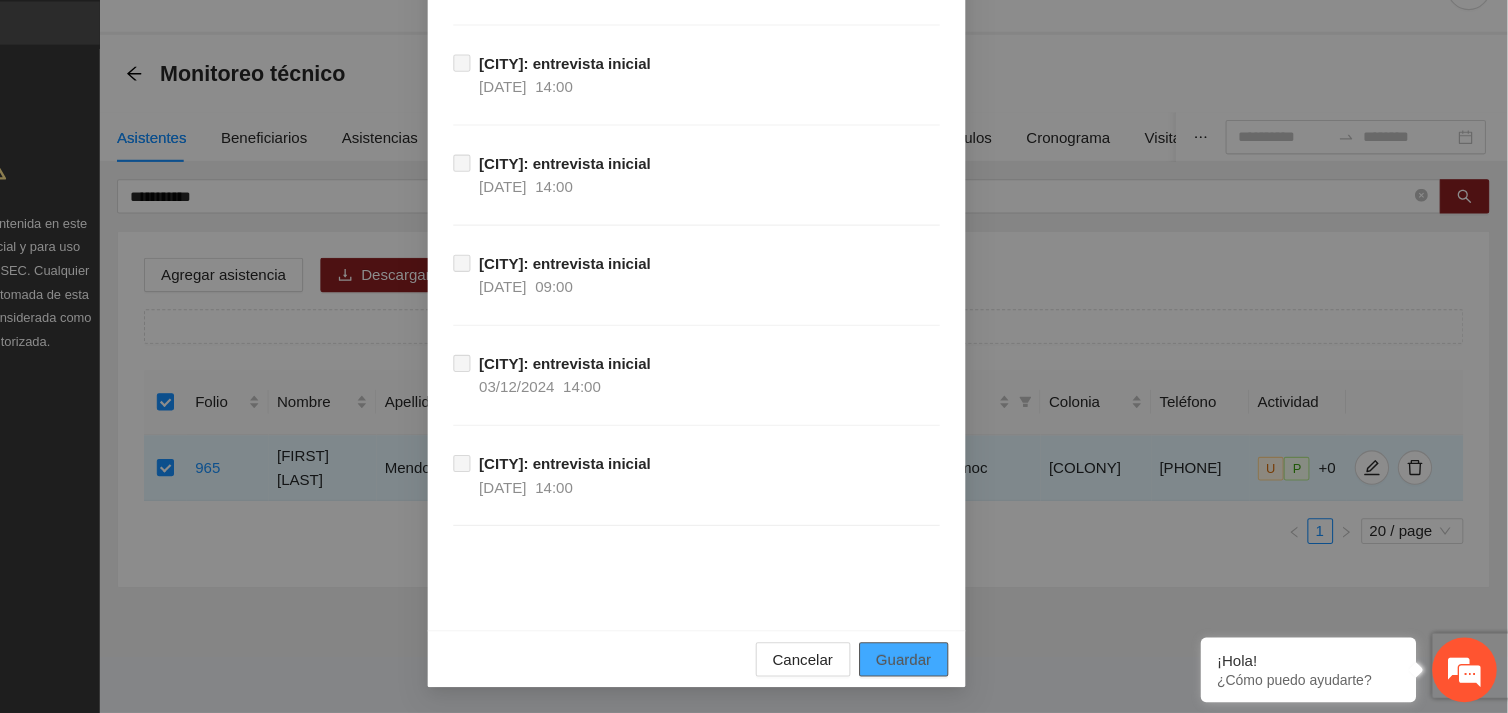 click on "Guardar" at bounding box center [946, 663] 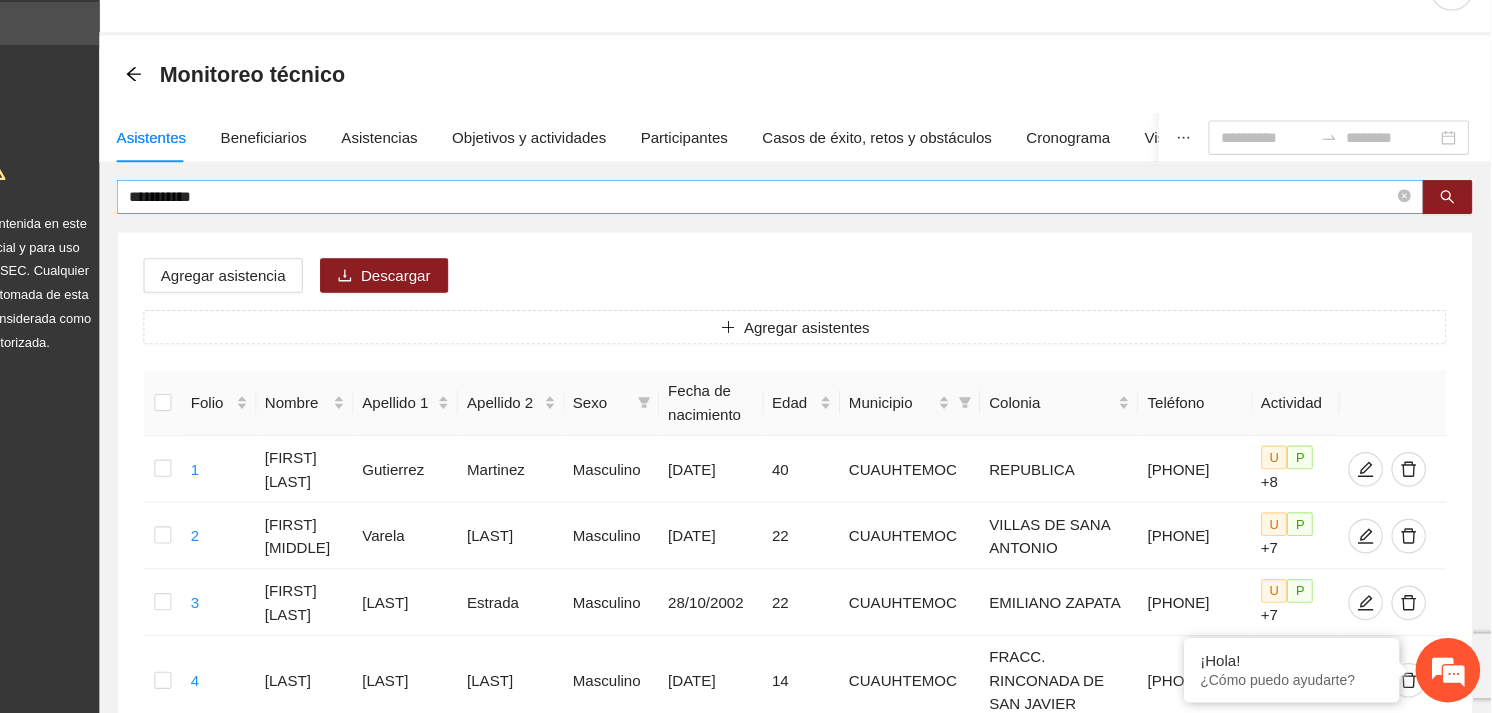 click on "**********" at bounding box center [815, 233] 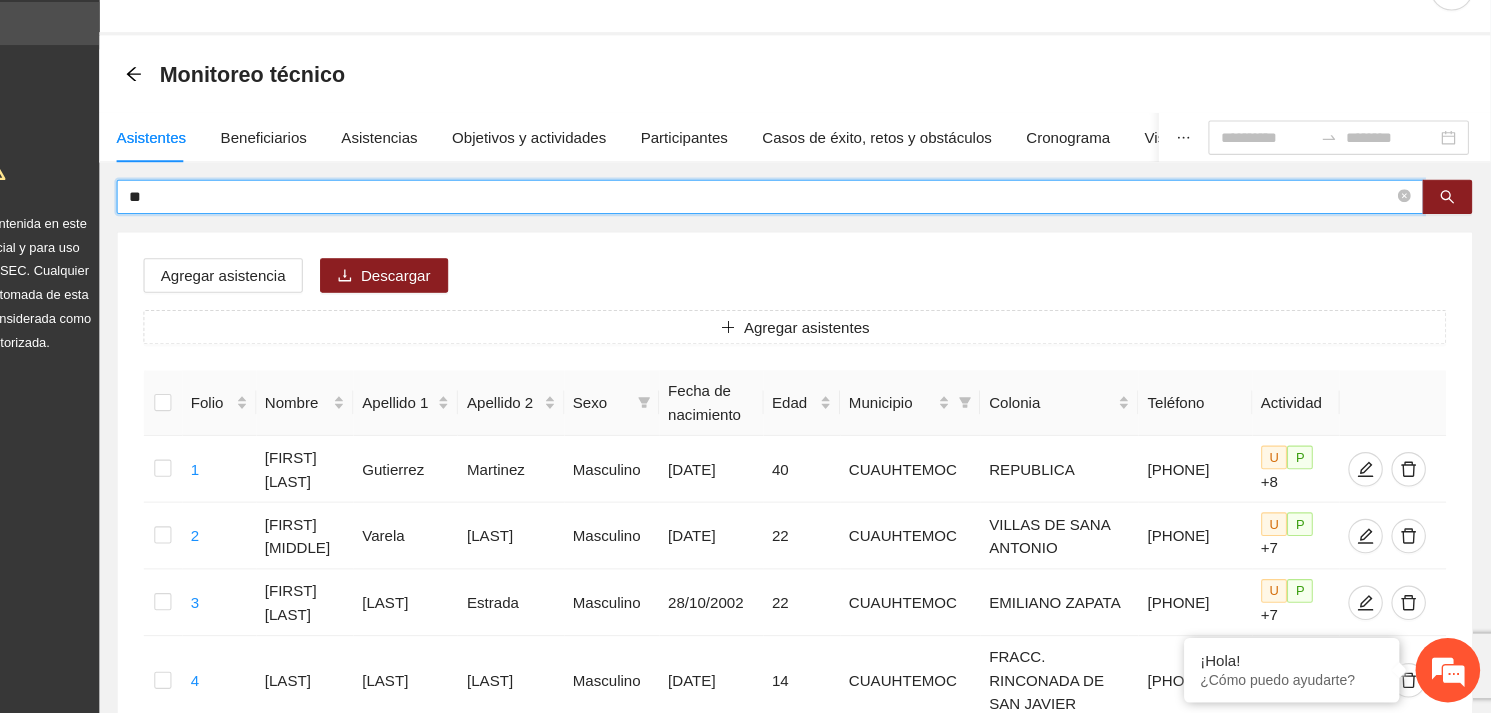 type on "*" 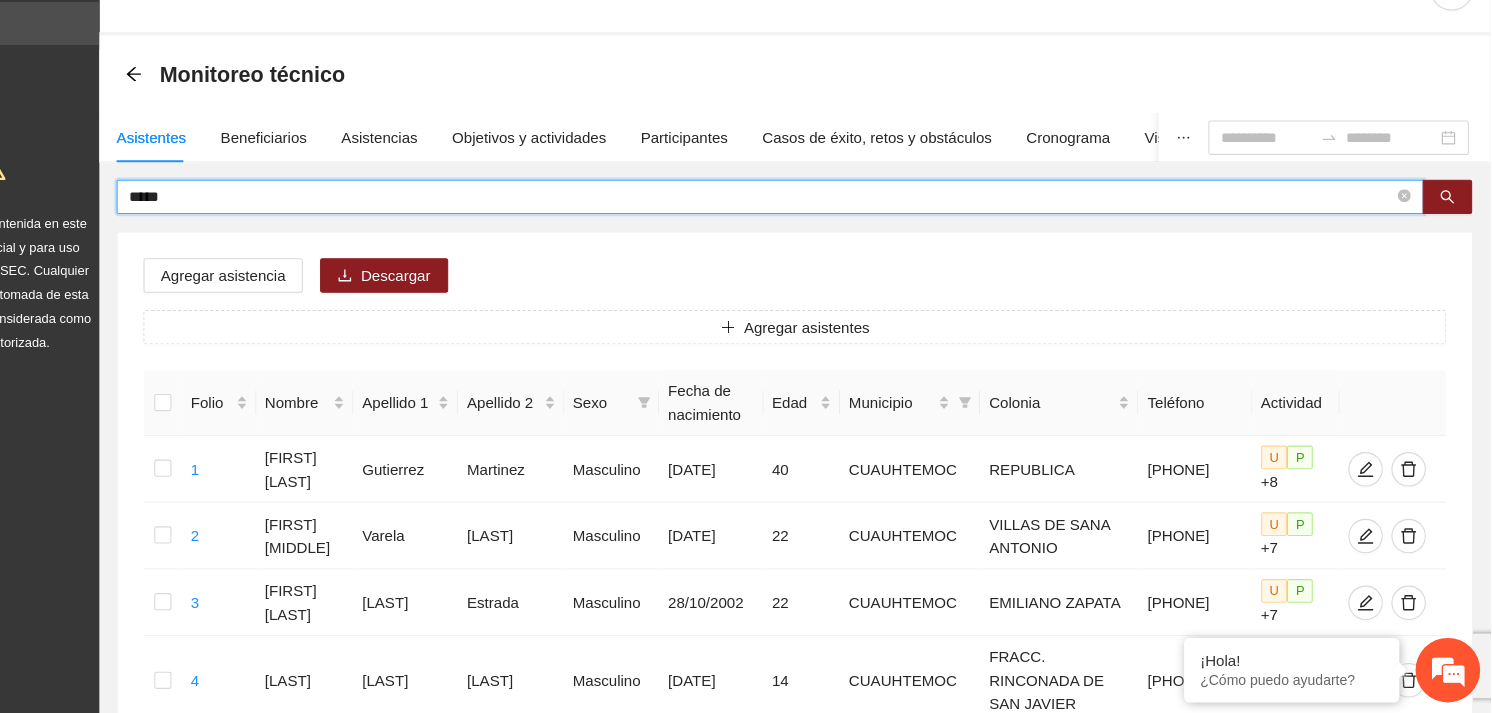type on "*****" 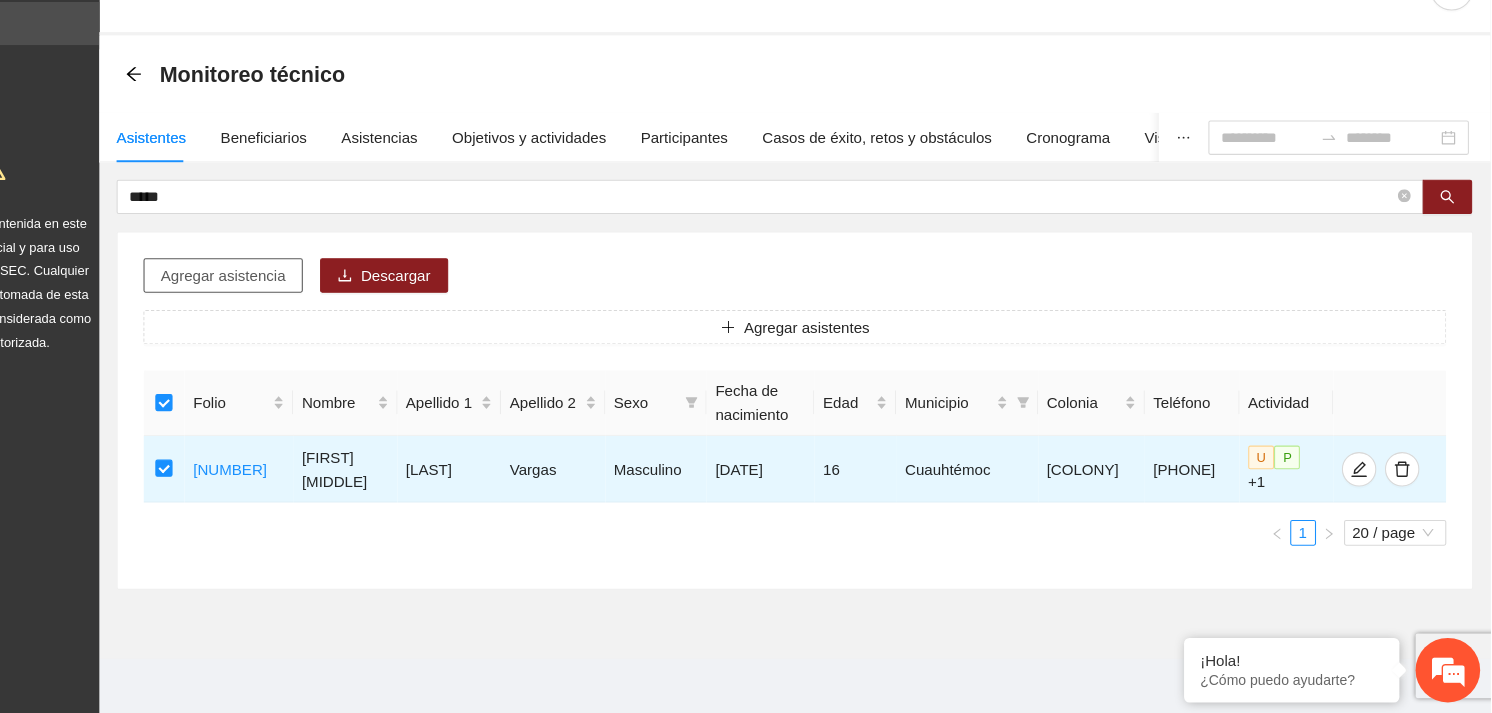 click on "Agregar asistencia" at bounding box center [315, 306] 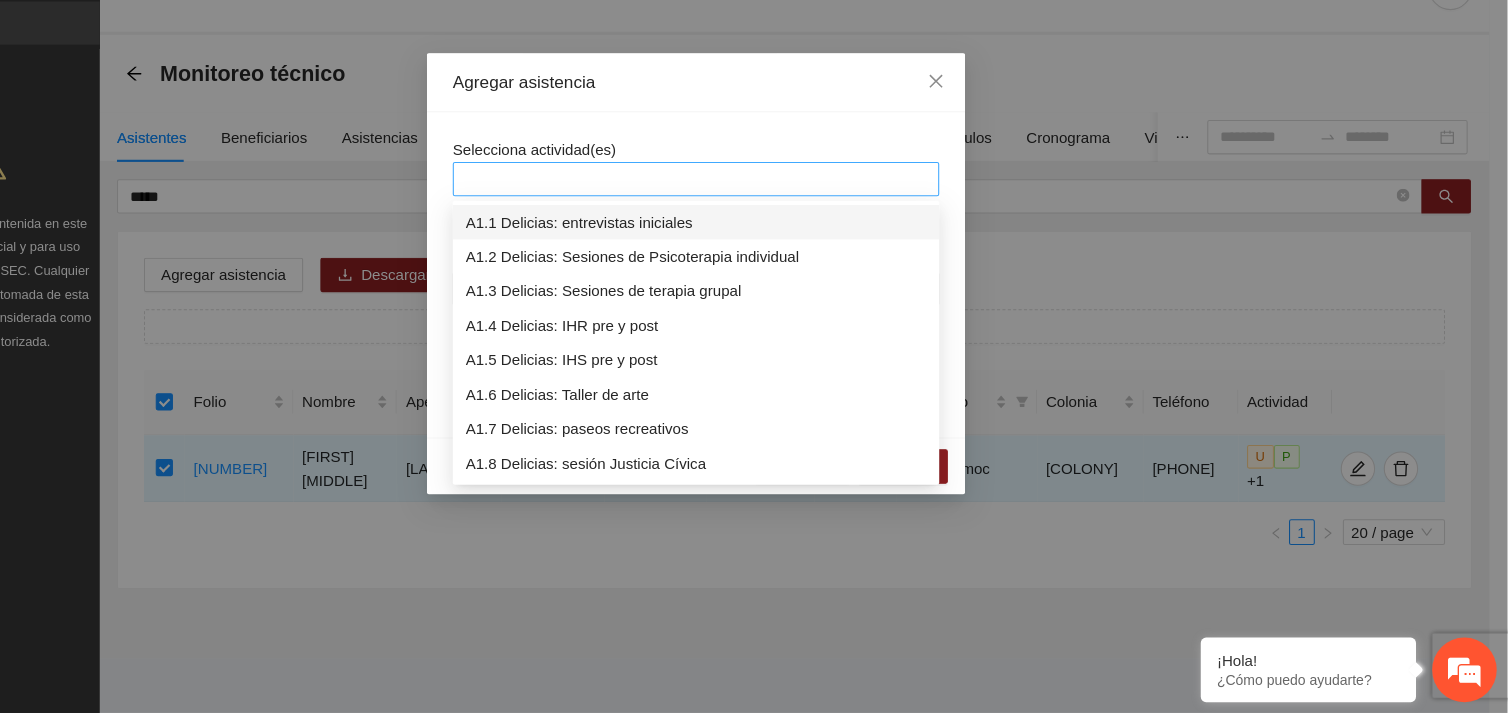 click at bounding box center [754, 217] 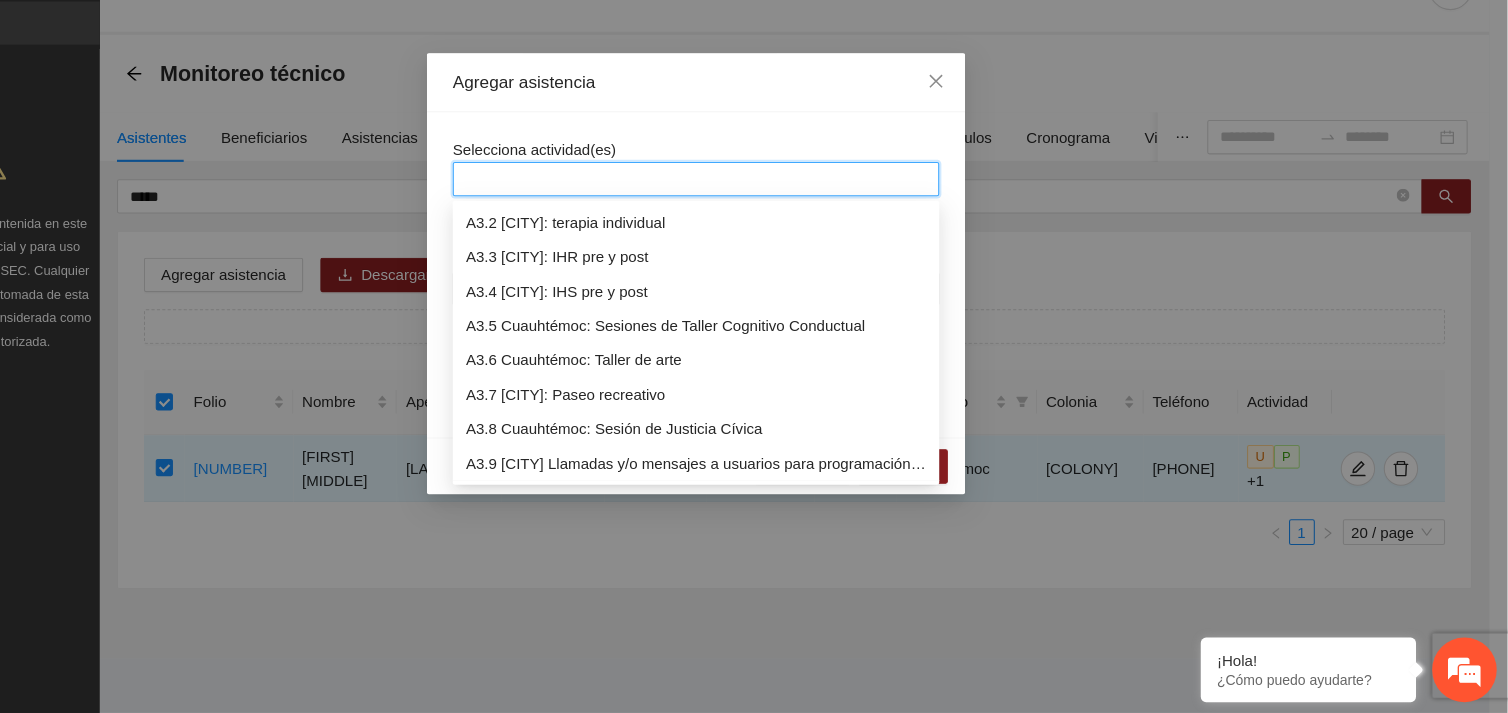 scroll, scrollTop: 1055, scrollLeft: 0, axis: vertical 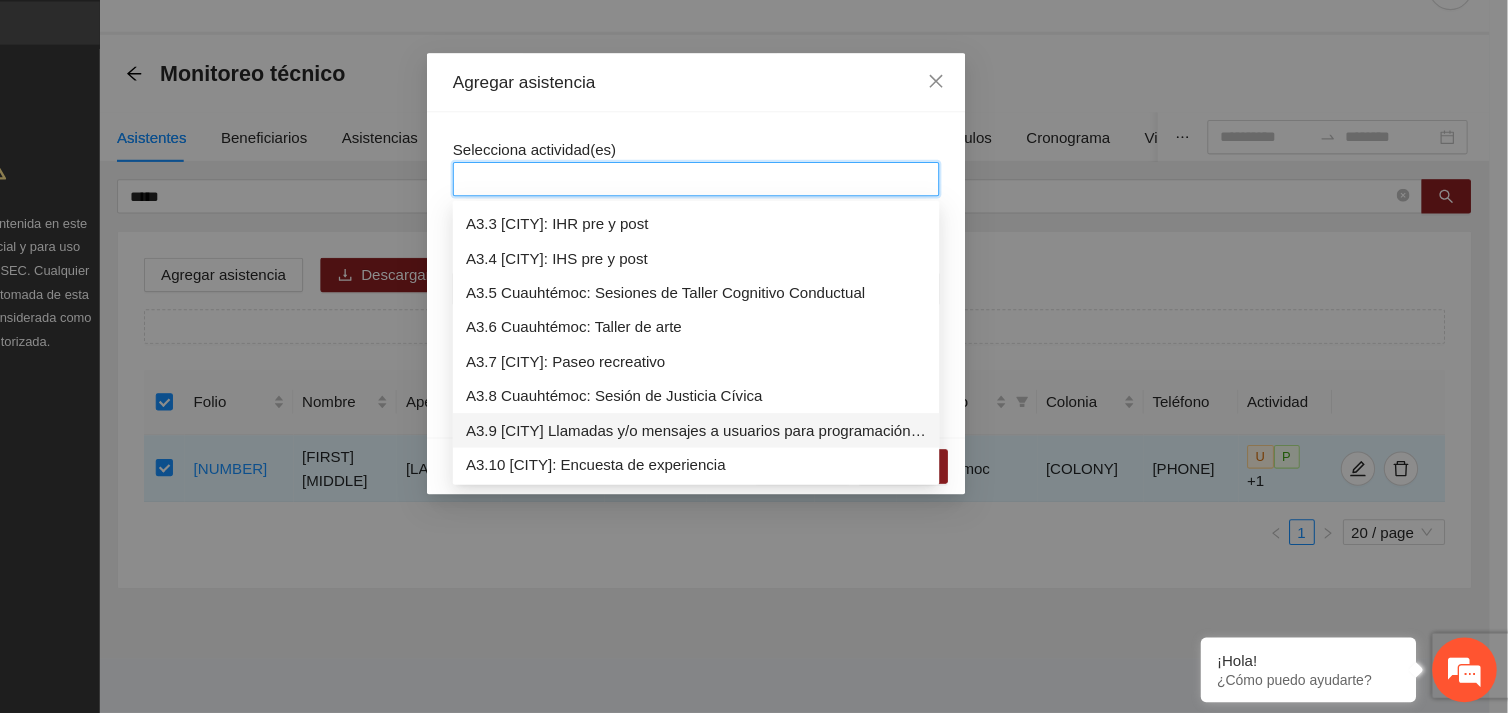 click on "A3.9 [CITY] Llamadas y/o mensajes a usuarios para programación, seguimiento y canalización." at bounding box center [754, 450] 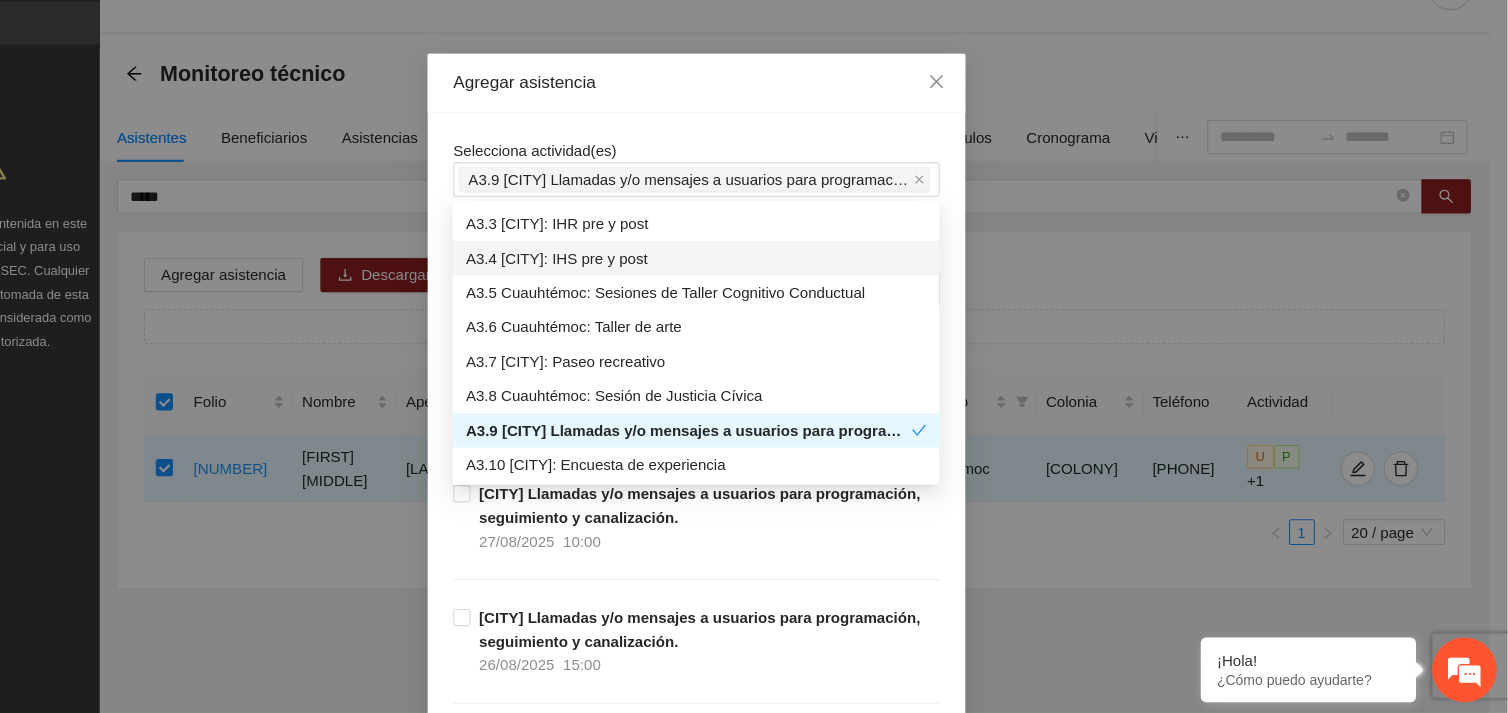 click on "Selecciona actividad(es) A3.9 [CITY] Llamadas y/o mensajes a usuarios para programación, seguimiento y canalización.   Si la fecha no está en la lista agrégala aquí [CITY] Llamadas y/o mensajes a usuarios para programación, seguimiento y canalización. [DATE] [TIME] [CITY] Llamadas y/o mensajes a usuarios para programación, seguimiento y canalización. [DATE] [TIME] [CITY] Llamadas y/o mensajes a usuarios para programación, seguimiento y canalización. [DATE] [TIME] [CITY] Llamadas y/o mensajes a usuarios para programación, seguimiento y canalización. [DATE] [TIME] [CITY] Llamadas y/o mensajes a usuarios para programación, seguimiento y canalización. [DATE] [TIME] [CITY] Llamadas y/o mensajes a usuarios para programación, seguimiento y canalización. [DATE] [TIME] [CITY] Llamadas y/o mensajes a usuarios para programación, seguimiento y canalización. [DATE] [TIME] [DATE] [TIME] [DATE] [TIME] [DATE] [TIME]" at bounding box center [754, 10713] 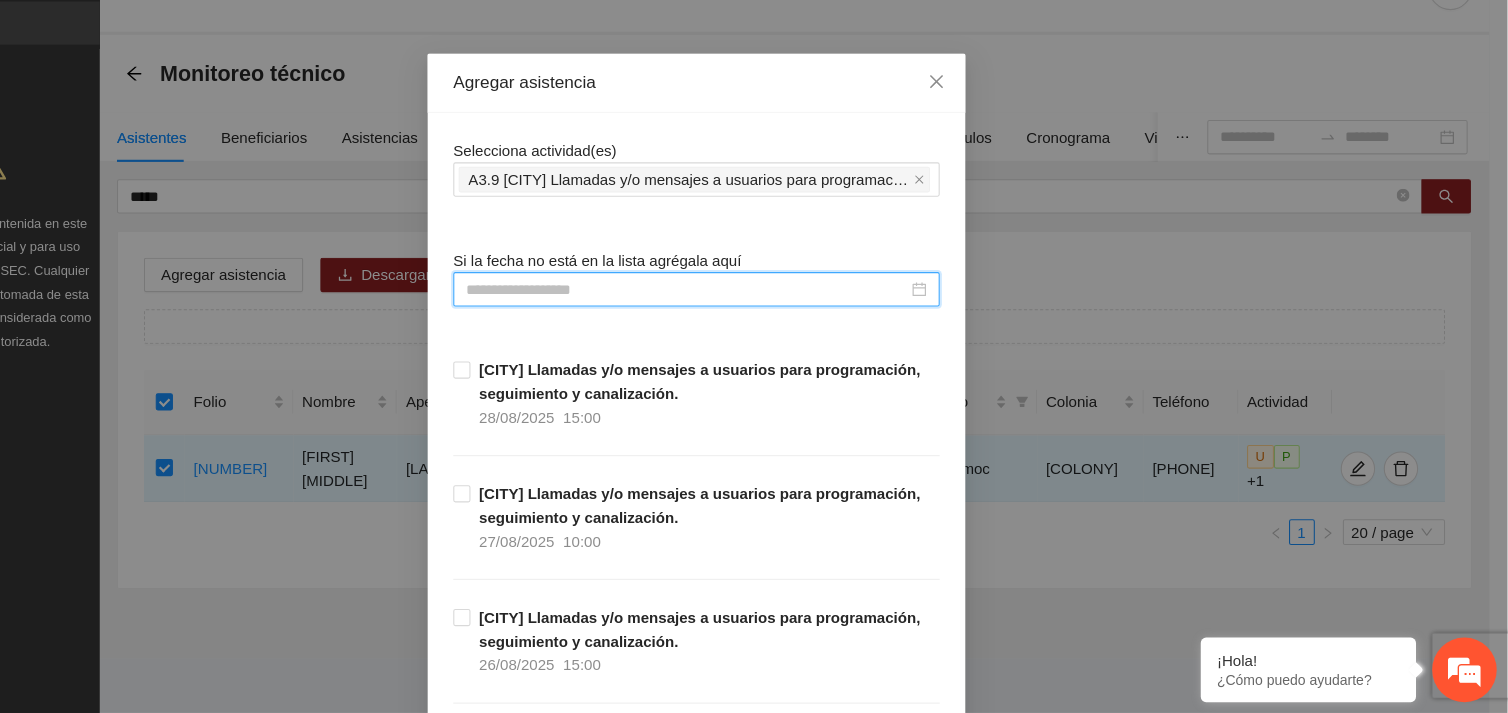 click at bounding box center (745, 319) 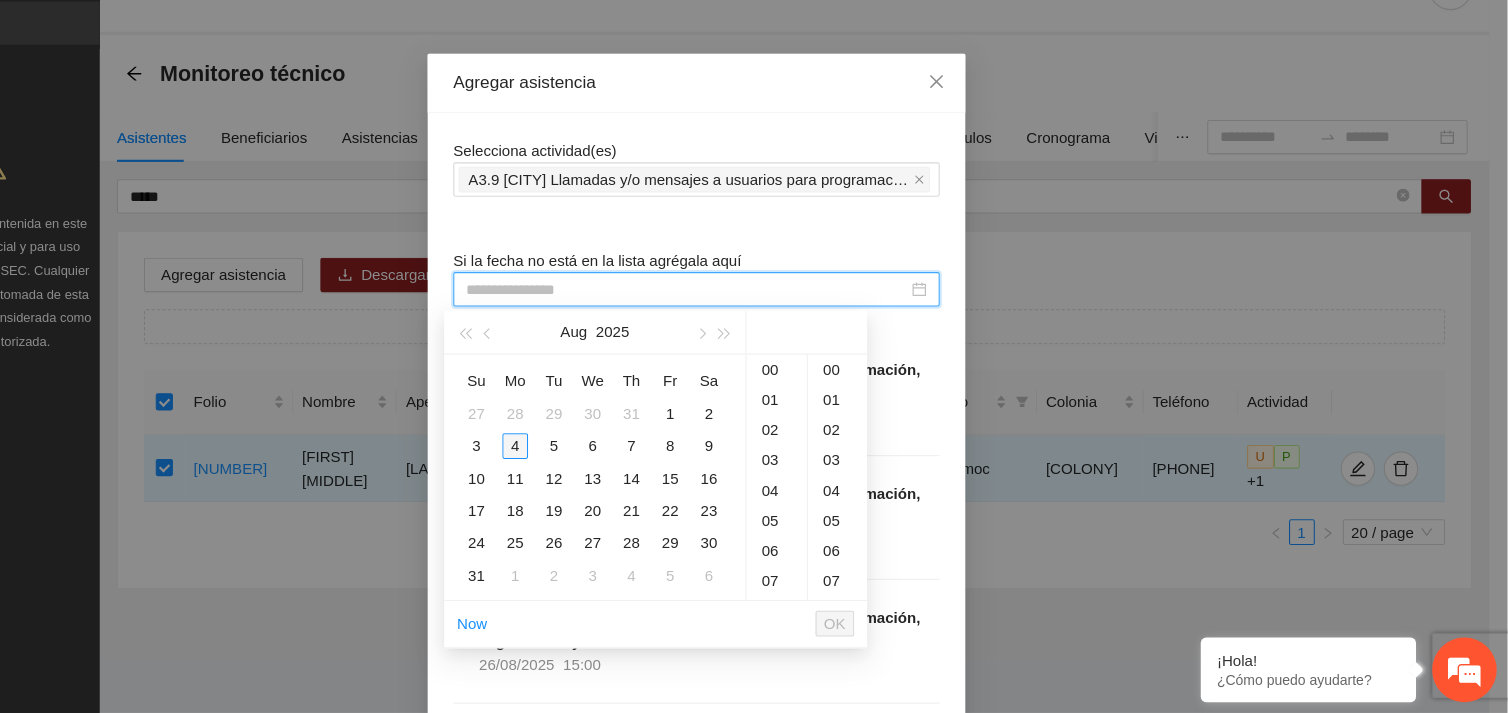click on "4" at bounding box center (586, 465) 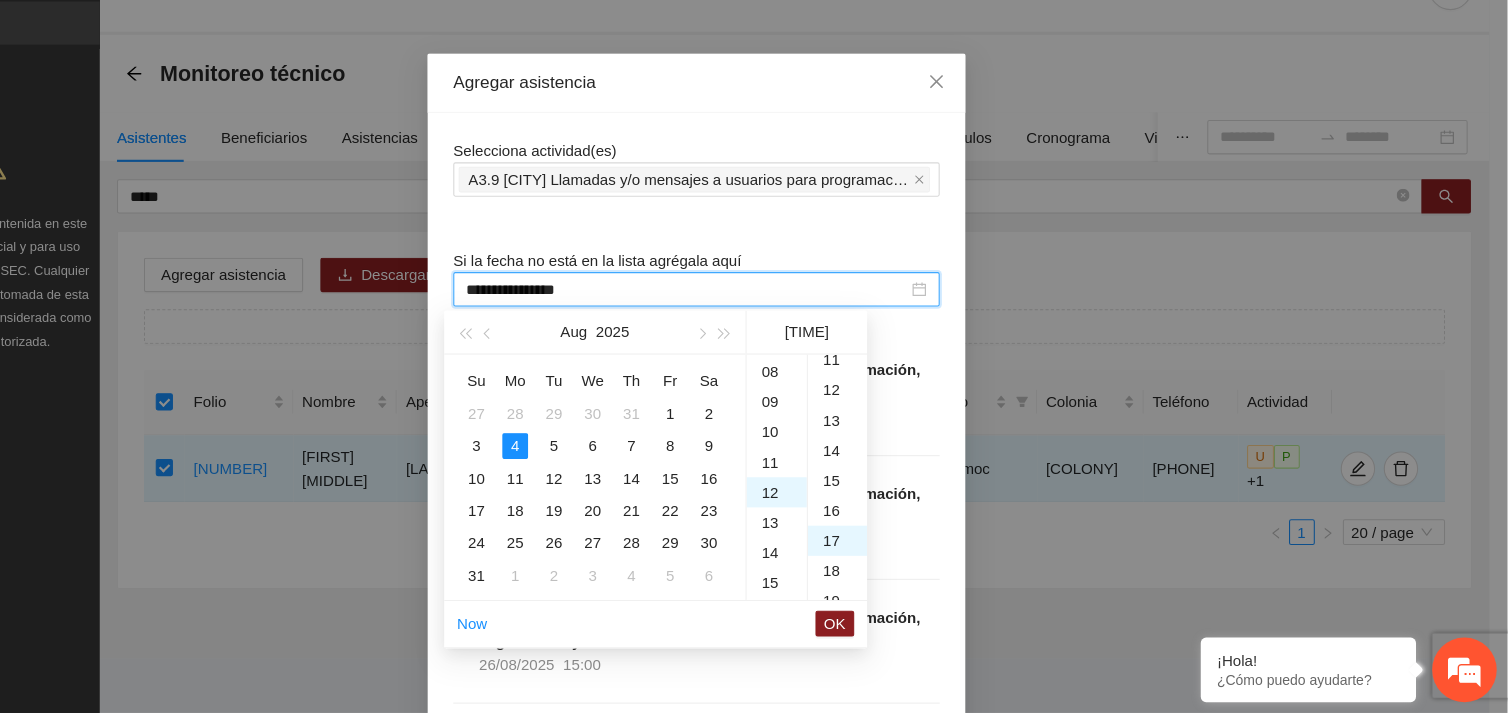 scroll, scrollTop: 335, scrollLeft: 0, axis: vertical 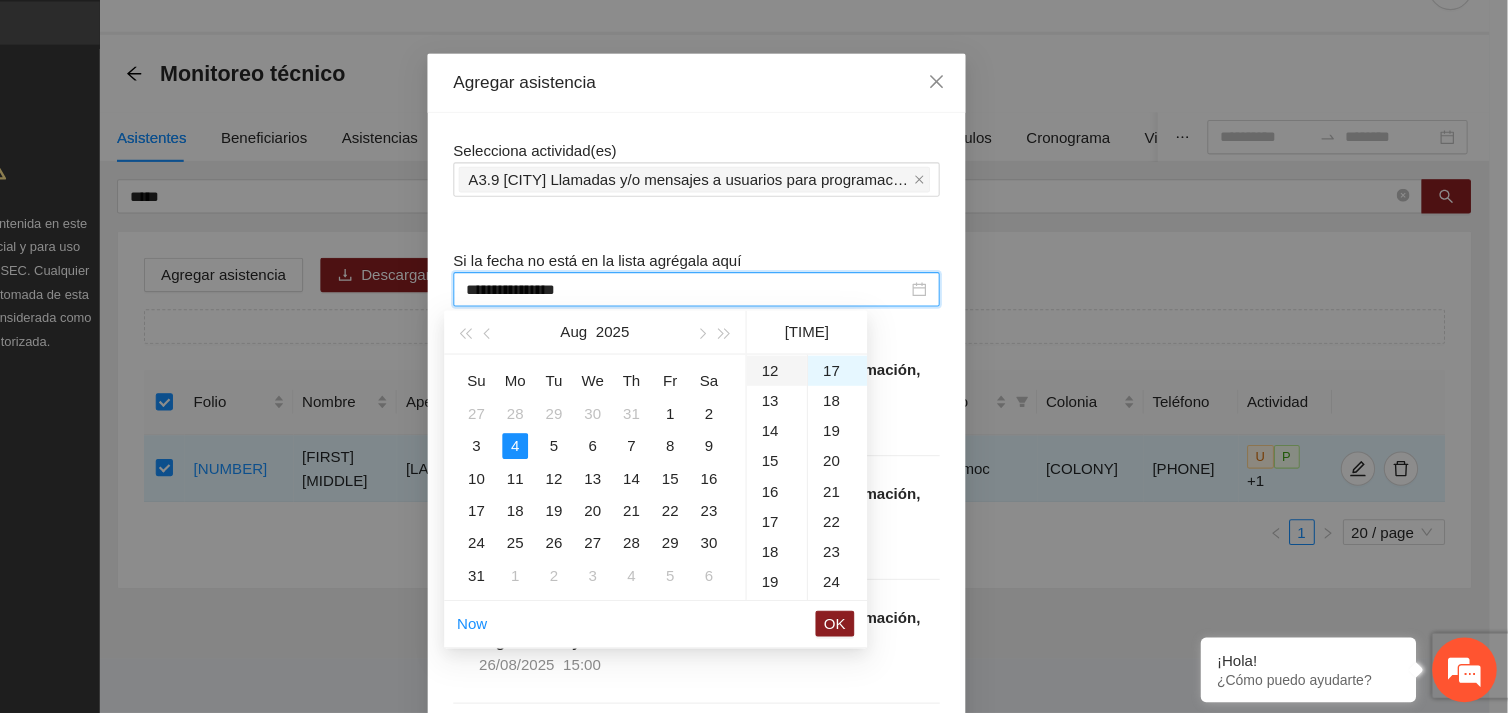 click on "12" at bounding box center (829, 395) 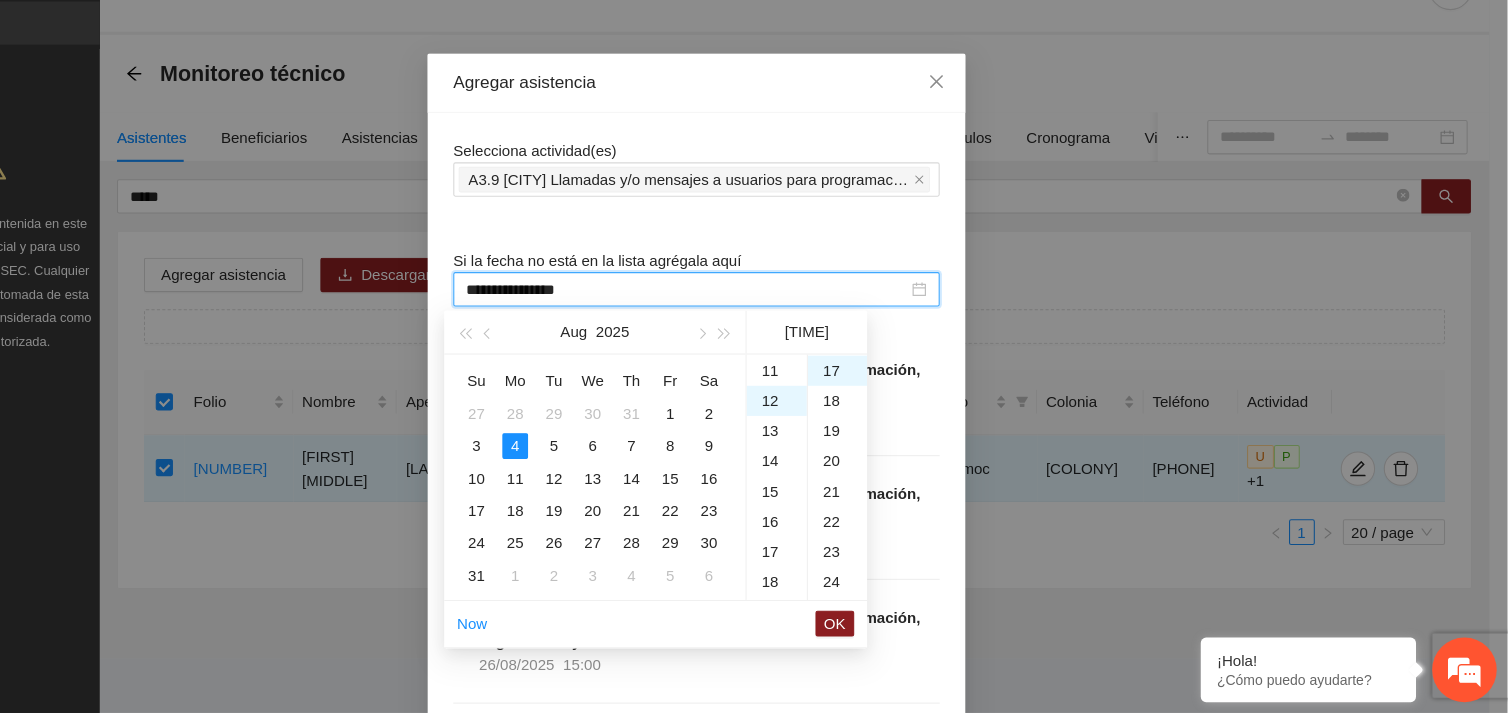 scroll, scrollTop: 294, scrollLeft: 0, axis: vertical 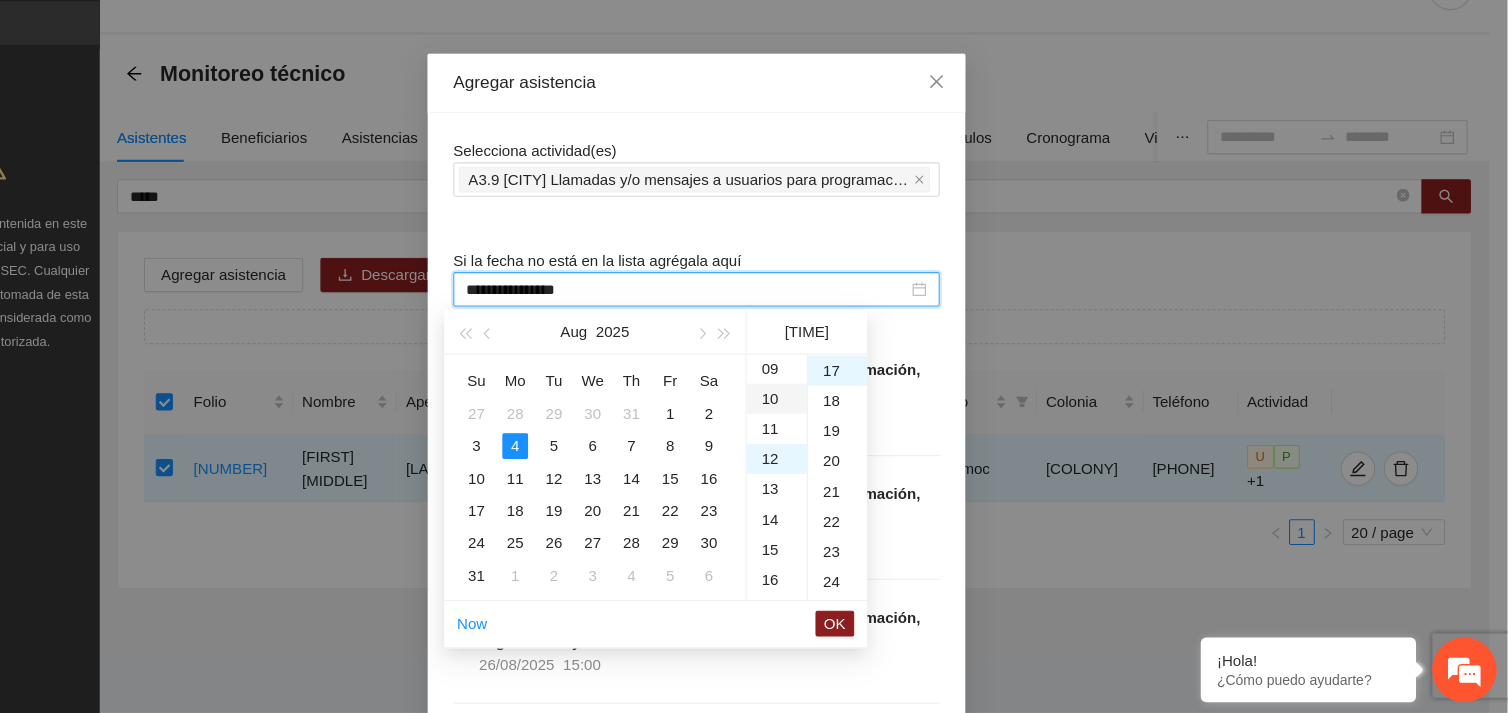 click on "10" at bounding box center [829, 421] 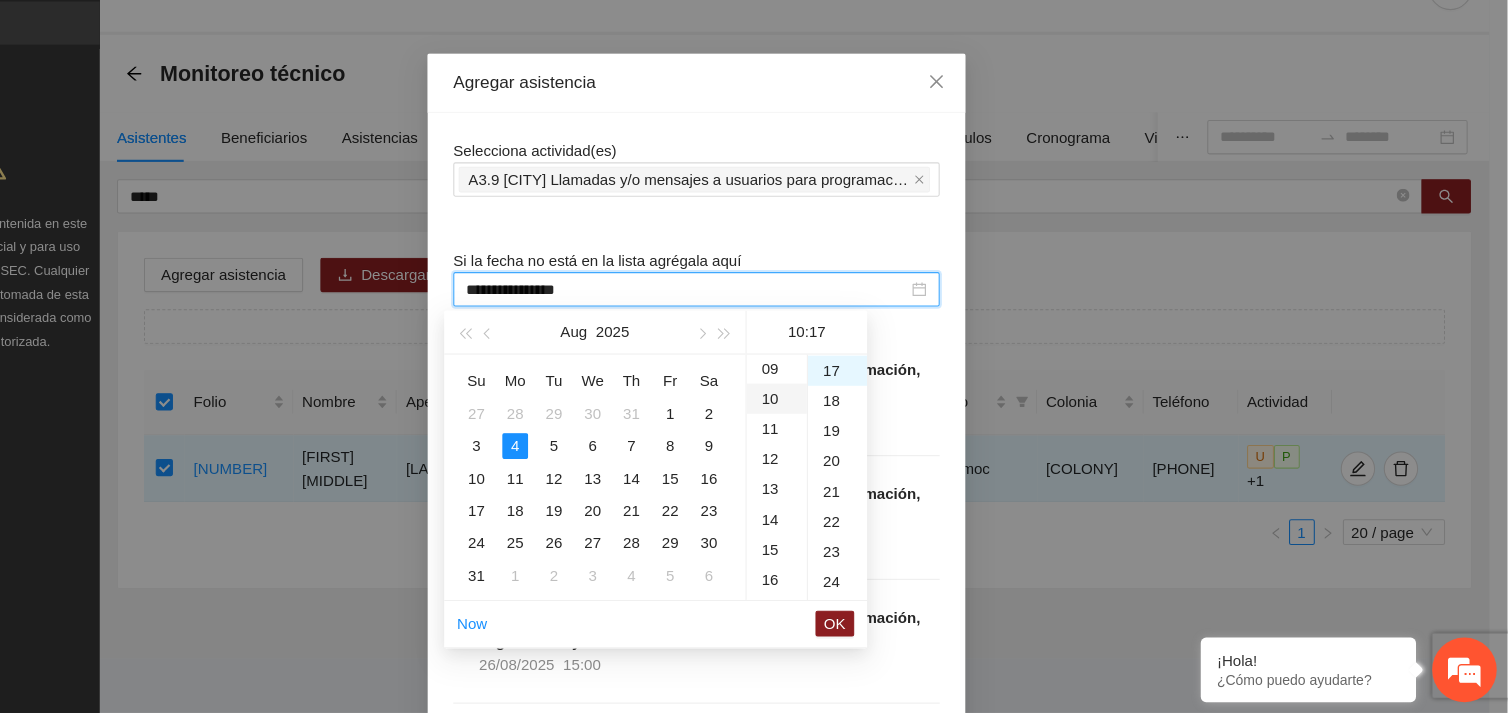 scroll, scrollTop: 280, scrollLeft: 0, axis: vertical 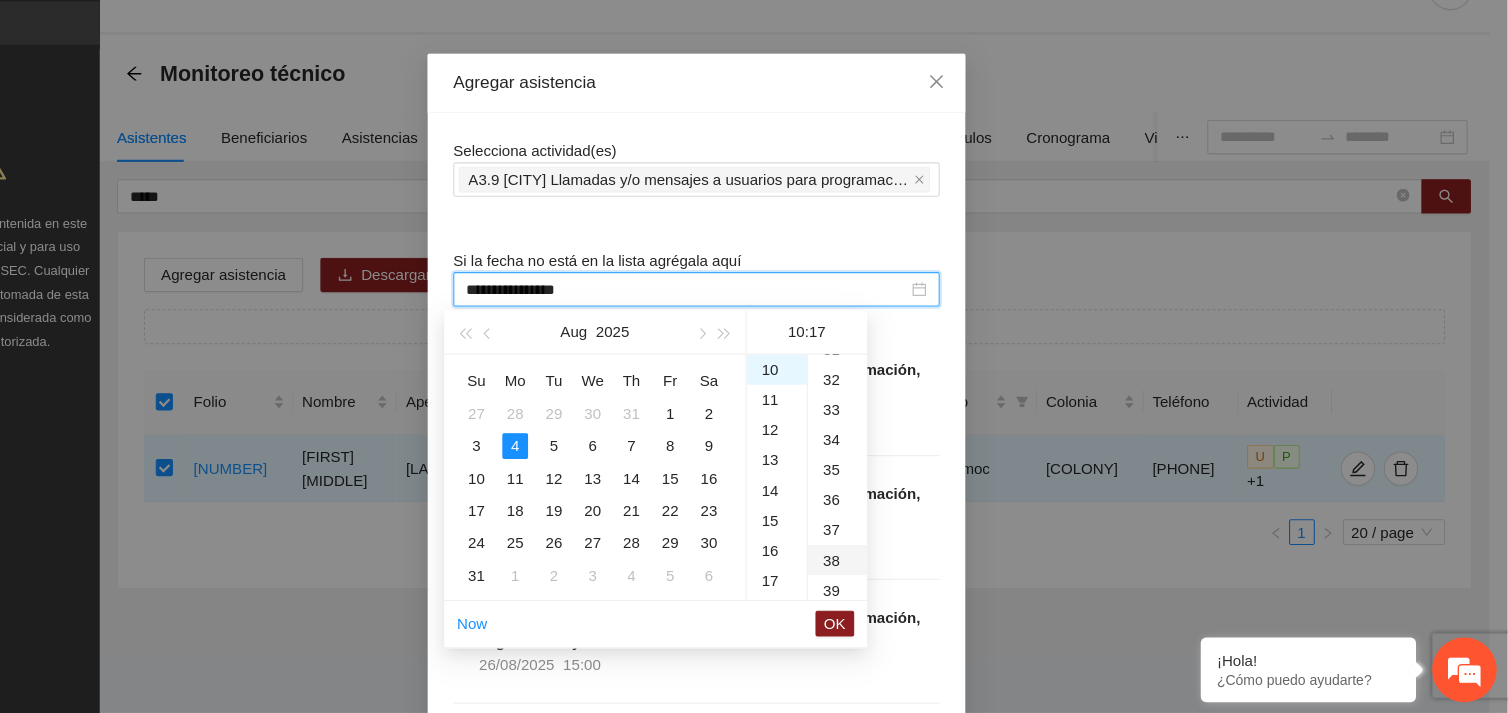 click on "38" at bounding box center (885, 571) 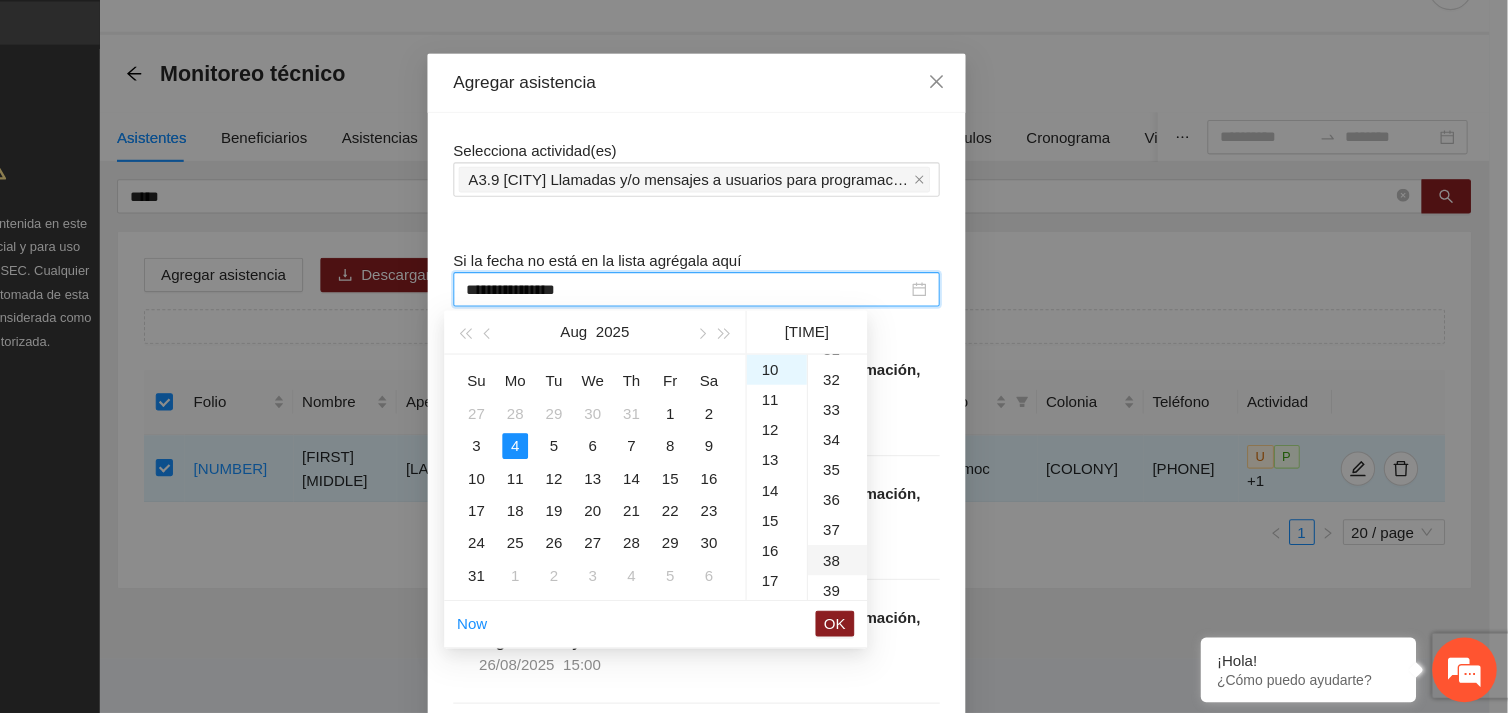 scroll, scrollTop: 1063, scrollLeft: 0, axis: vertical 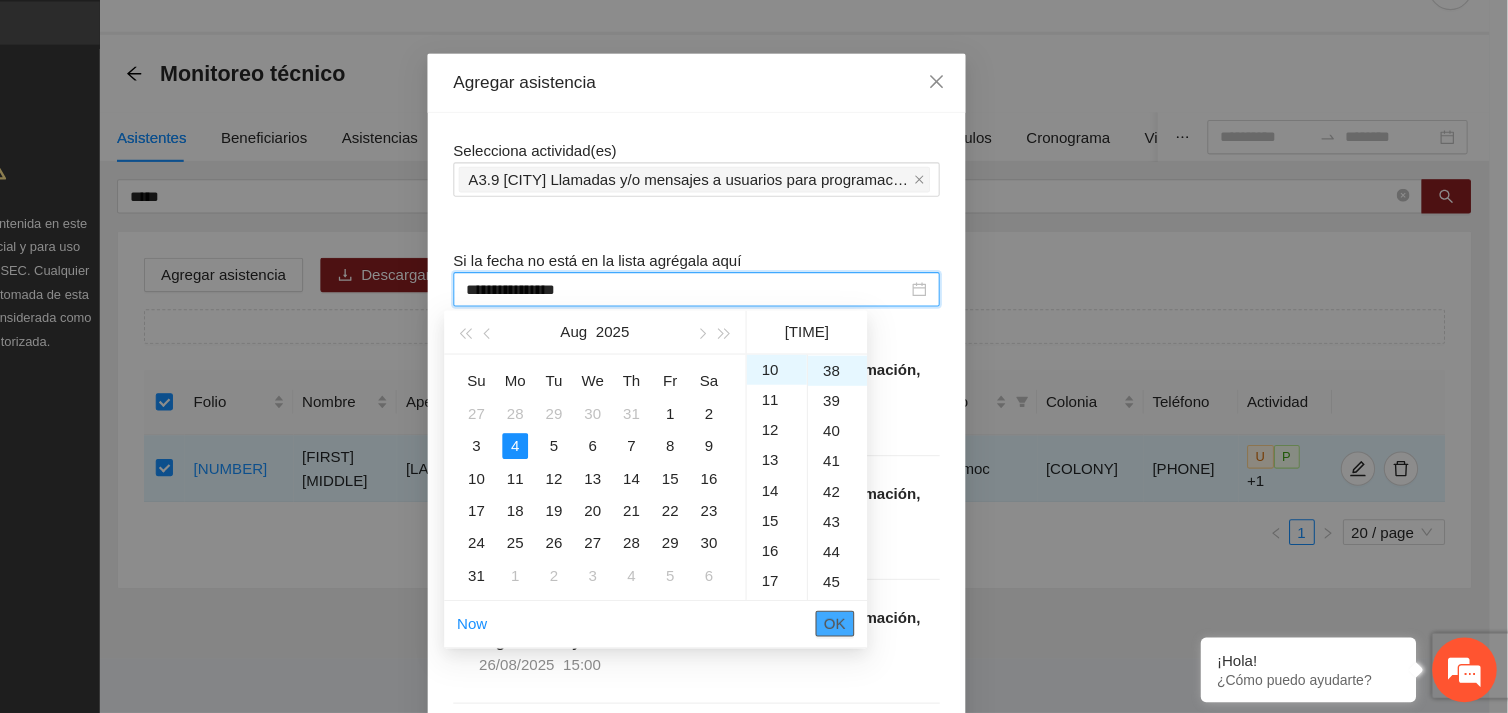 click on "OK" at bounding box center (883, 630) 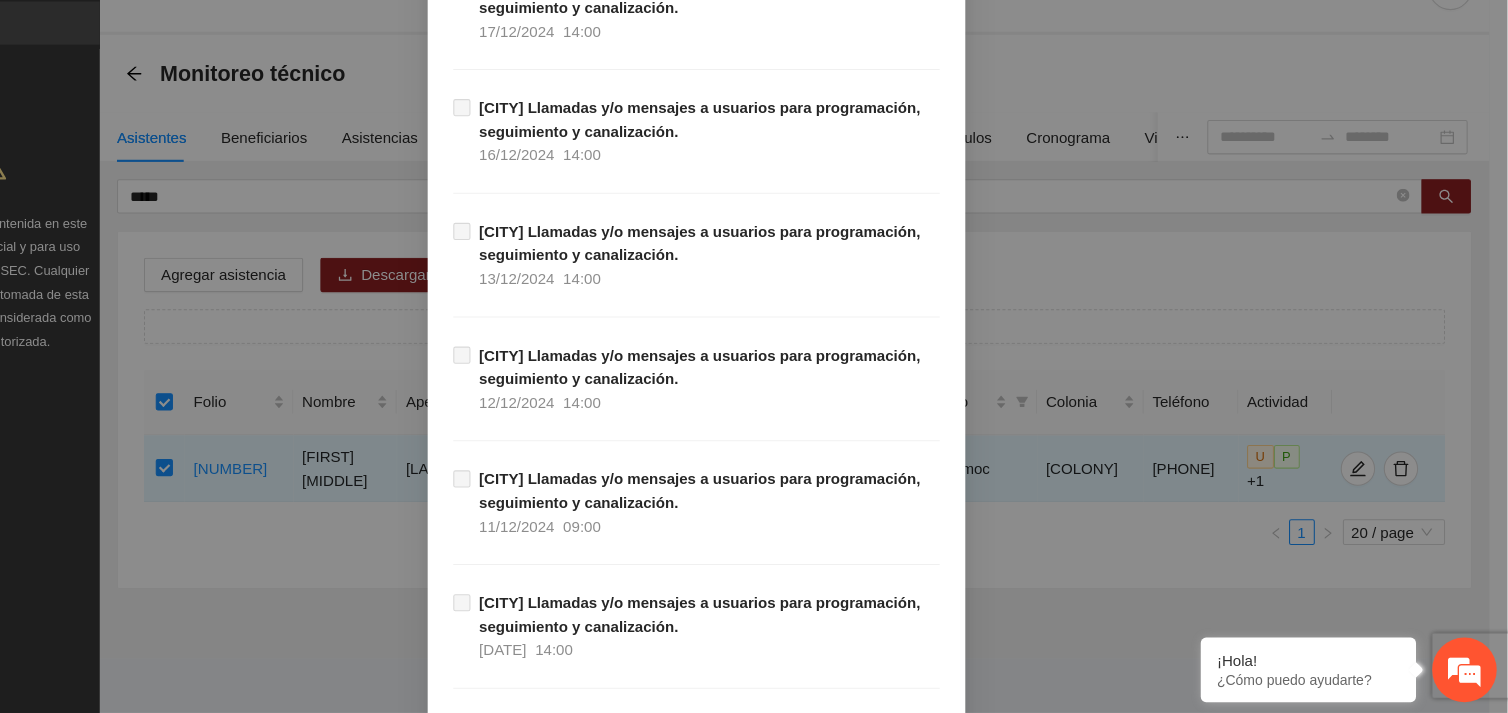scroll, scrollTop: 20641, scrollLeft: 0, axis: vertical 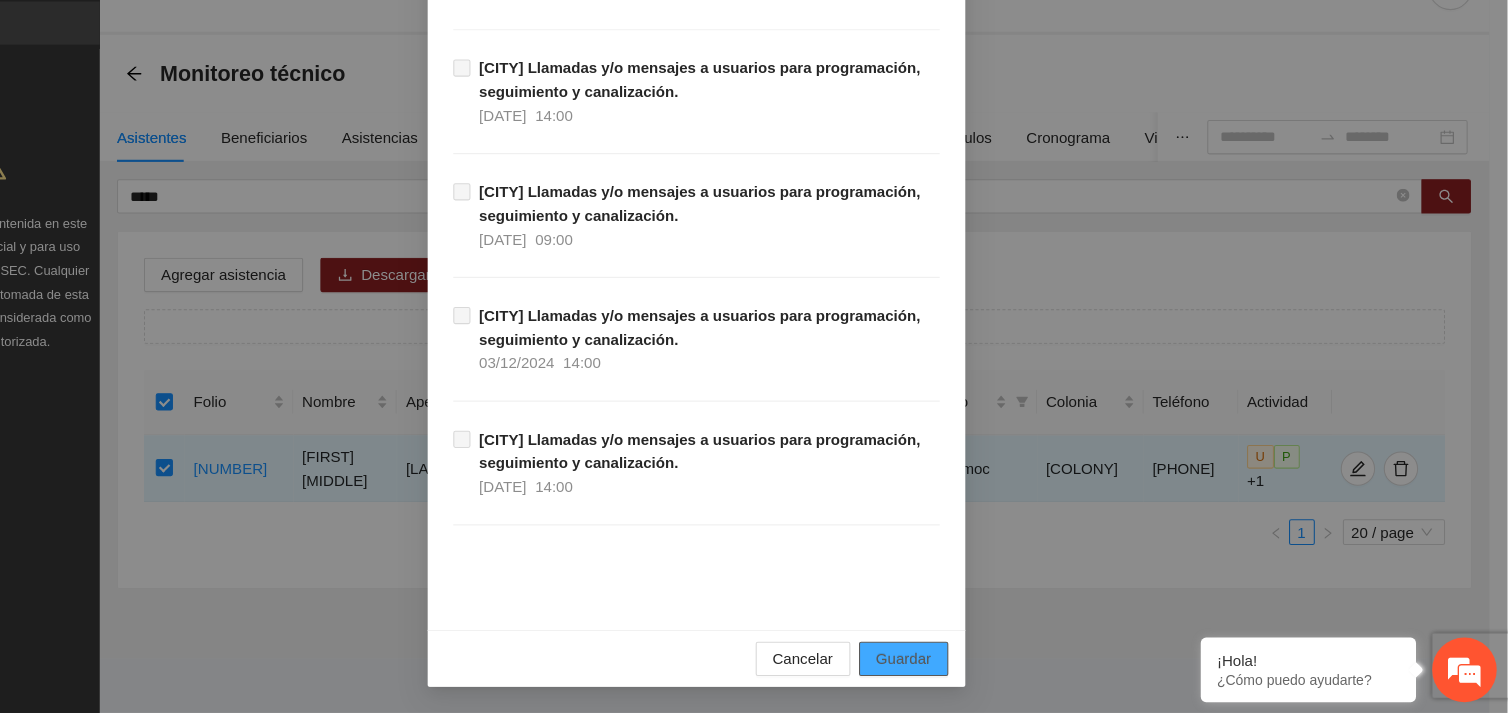 click on "Guardar" at bounding box center [946, 663] 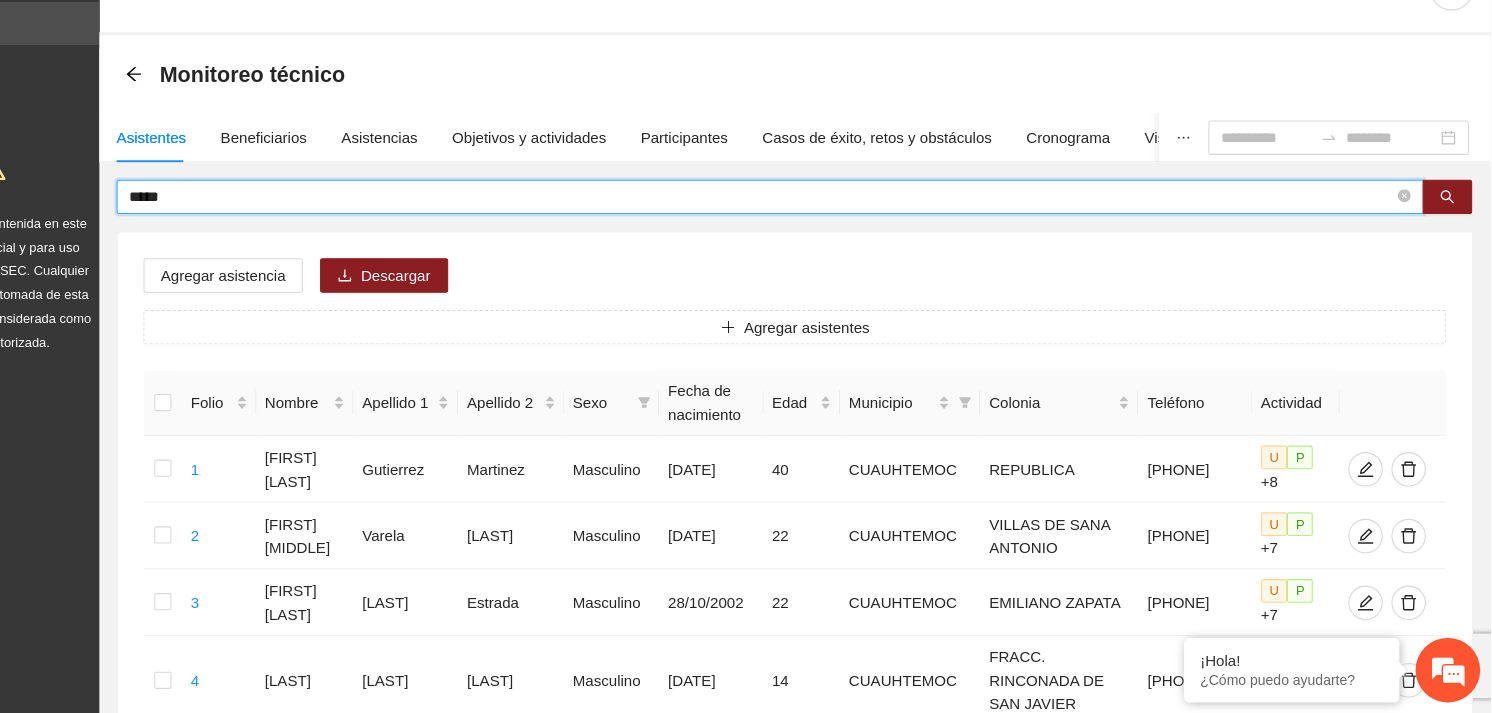 drag, startPoint x: 294, startPoint y: 224, endPoint x: 224, endPoint y: 234, distance: 70.71068 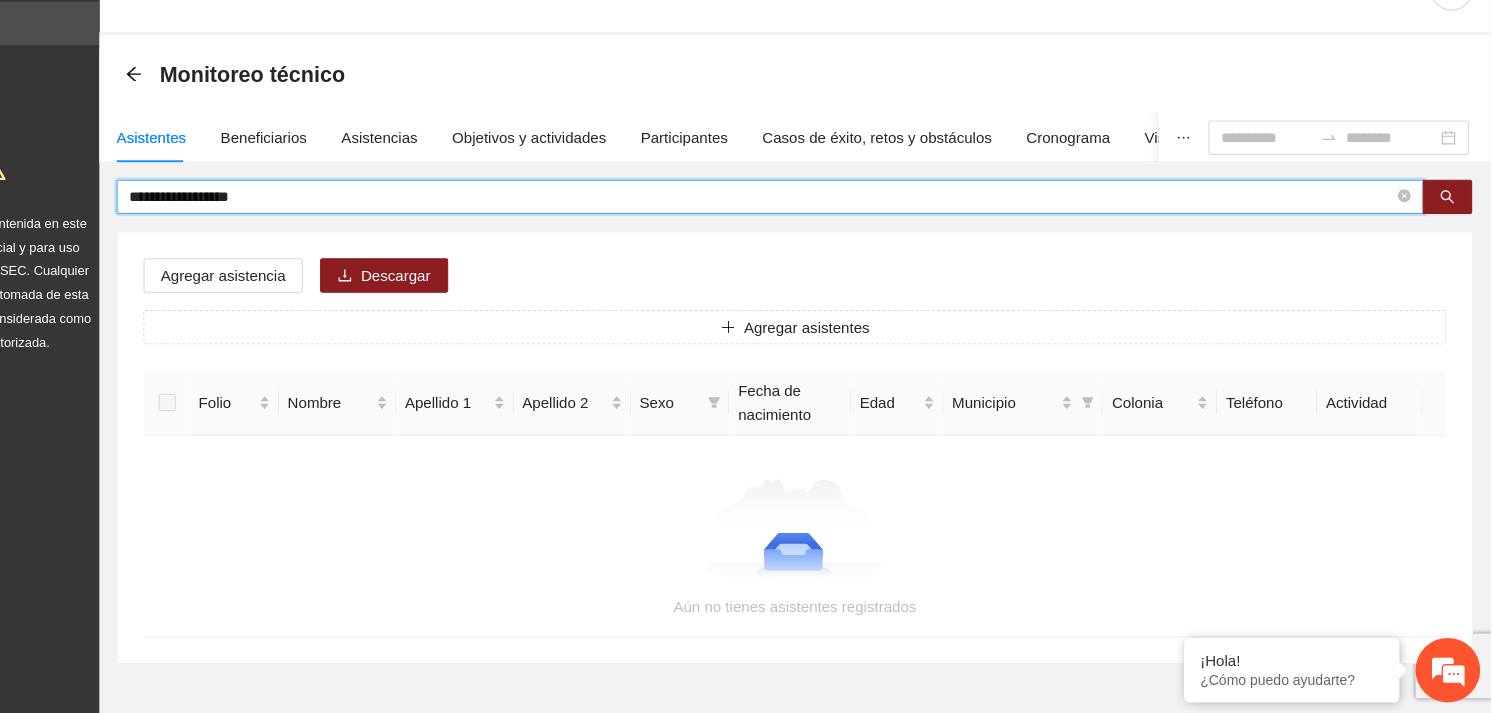 click on "**********" at bounding box center (815, 233) 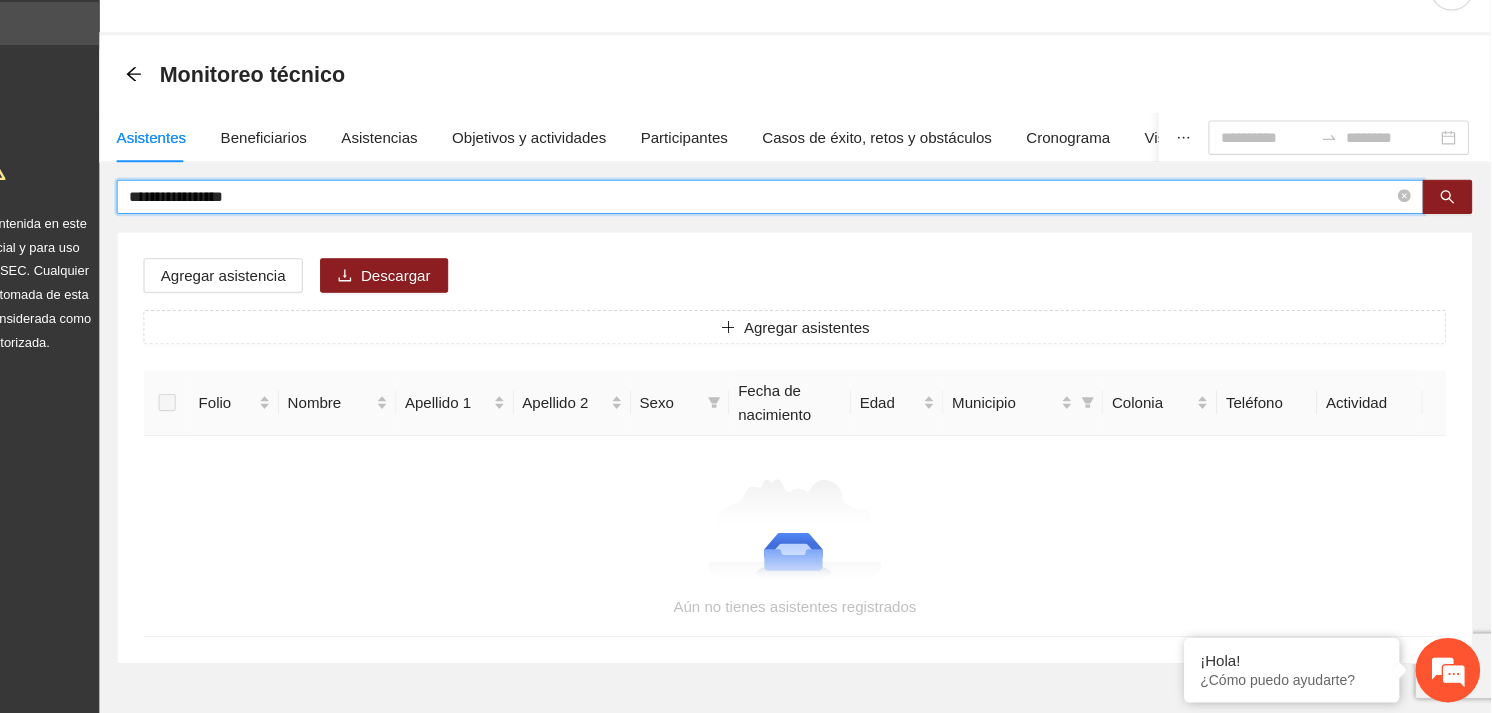 type on "**********" 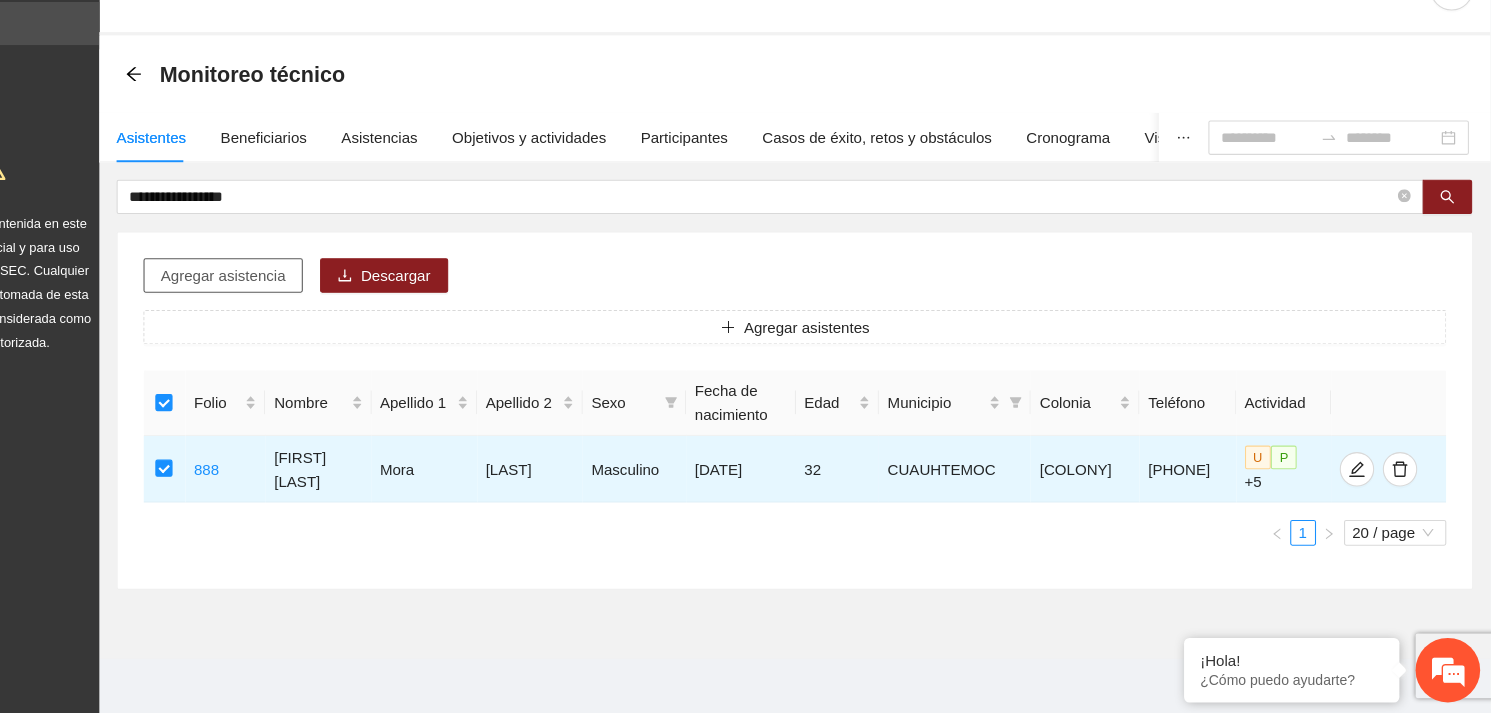 click on "Agregar asistencia" at bounding box center [315, 306] 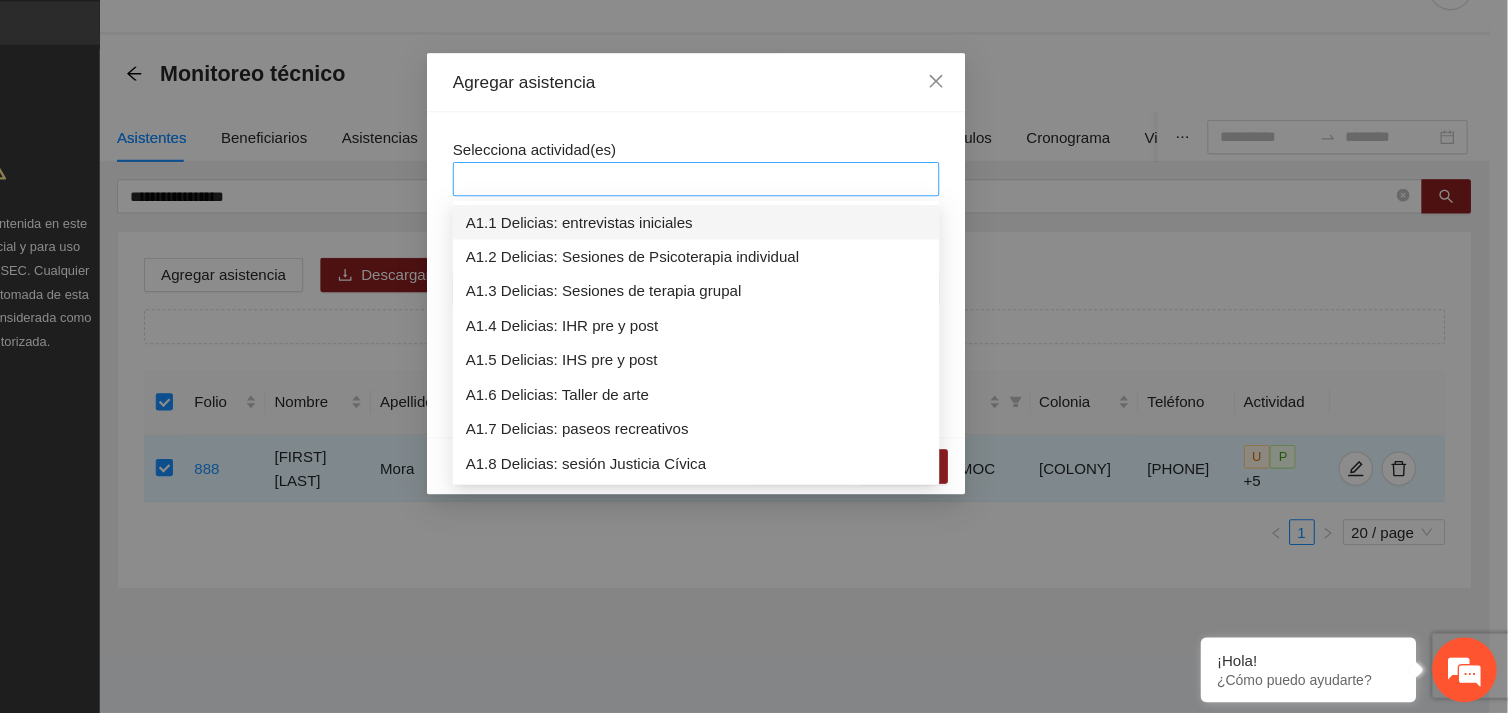 click at bounding box center (754, 217) 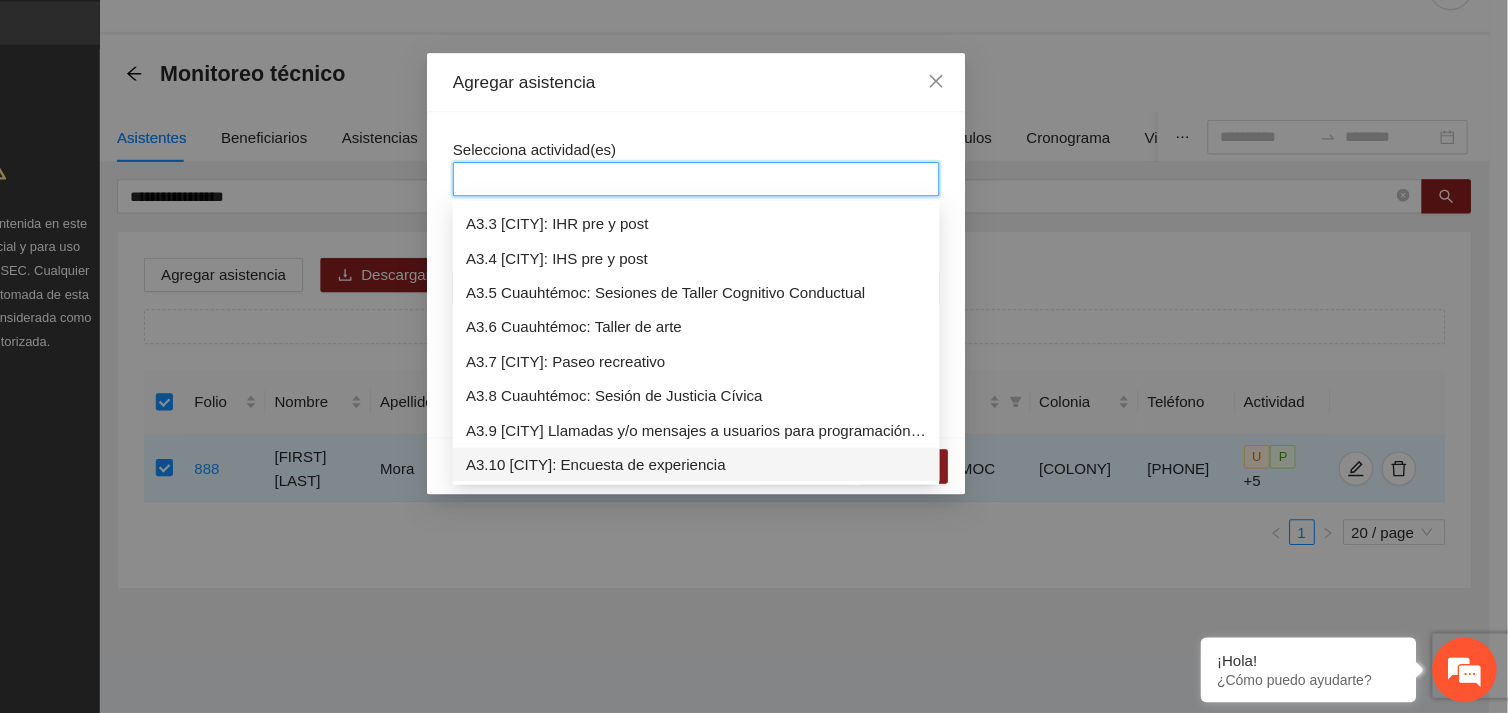 scroll, scrollTop: 1087, scrollLeft: 0, axis: vertical 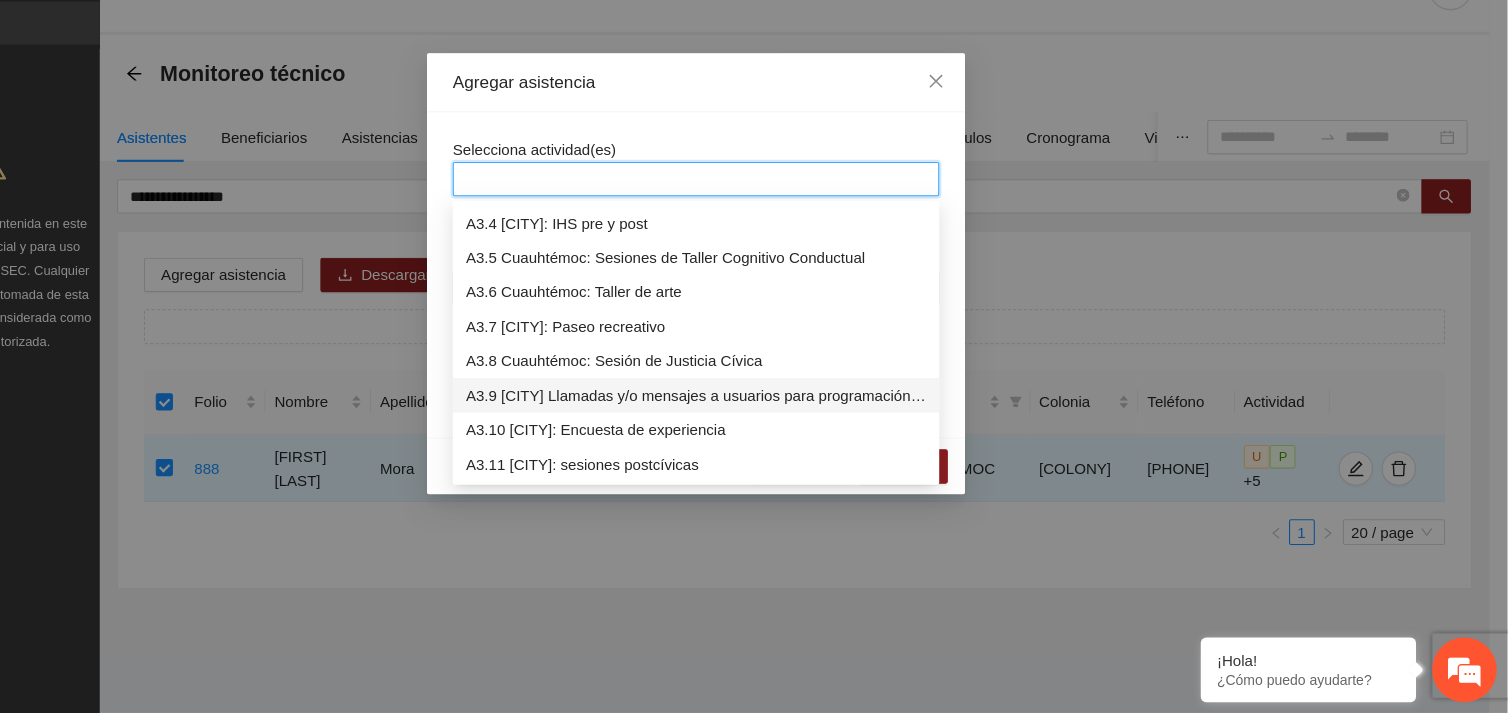 click on "A3.9 [CITY] Llamadas y/o mensajes a usuarios para programación, seguimiento y canalización." at bounding box center [754, 418] 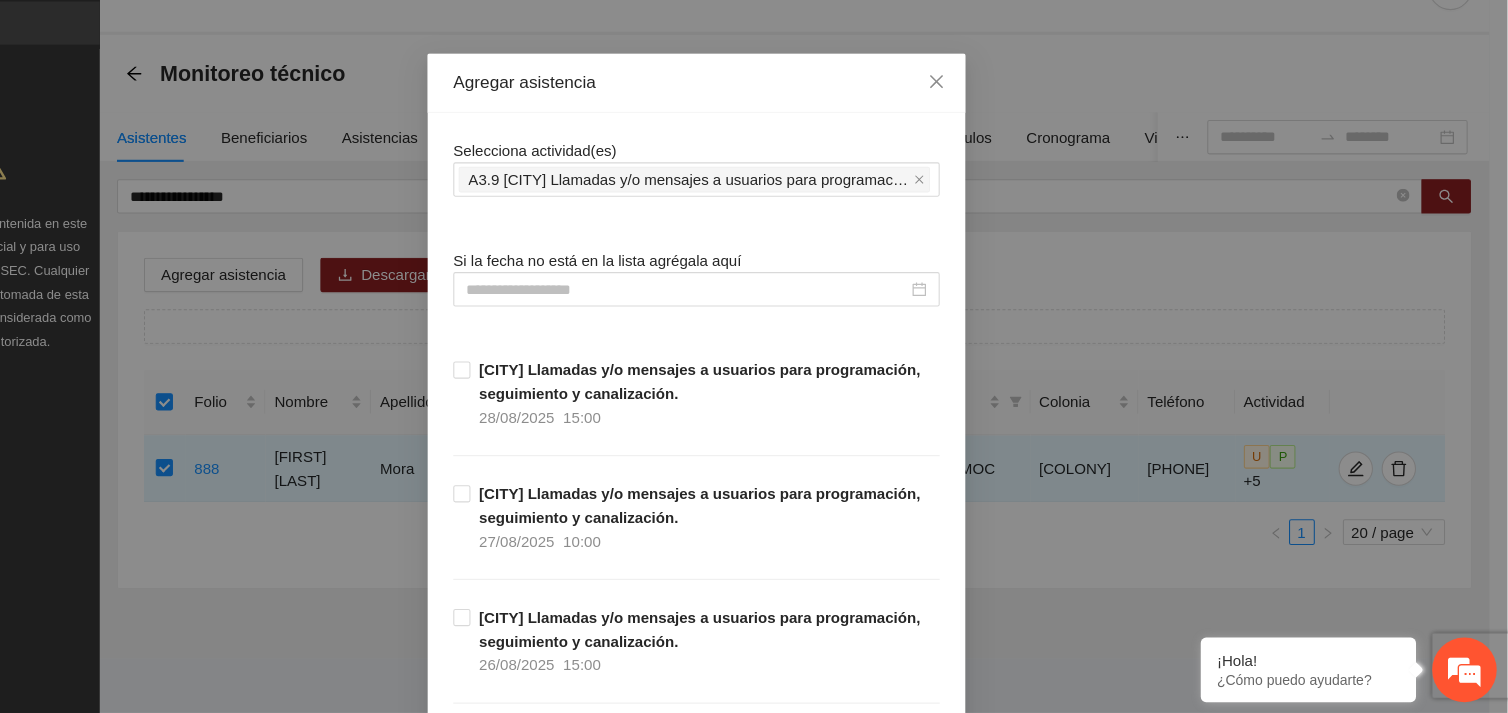 click on "Selecciona actividad(es) A3.9 [CITY] Llamadas y/o mensajes a usuarios para programación, seguimiento y canalización.   Si la fecha no está en la lista agrégala aquí [CITY] Llamadas y/o mensajes a usuarios para programación, seguimiento y canalización. [DATE] [TIME] [CITY] Llamadas y/o mensajes a usuarios para programación, seguimiento y canalización. [DATE] [TIME] [CITY] Llamadas y/o mensajes a usuarios para programación, seguimiento y canalización. [DATE] [TIME] [CITY] Llamadas y/o mensajes a usuarios para programación, seguimiento y canalización. [DATE] [TIME] [CITY] Llamadas y/o mensajes a usuarios para programación, seguimiento y canalización. [DATE] [TIME] [CITY] Llamadas y/o mensajes a usuarios para programación, seguimiento y canalización. [DATE] [TIME] [CITY] Llamadas y/o mensajes a usuarios para programación, seguimiento y canalización. [DATE] [TIME] [DATE] [TIME] [DATE] [TIME] [DATE] [TIME]" at bounding box center [754, 10713] 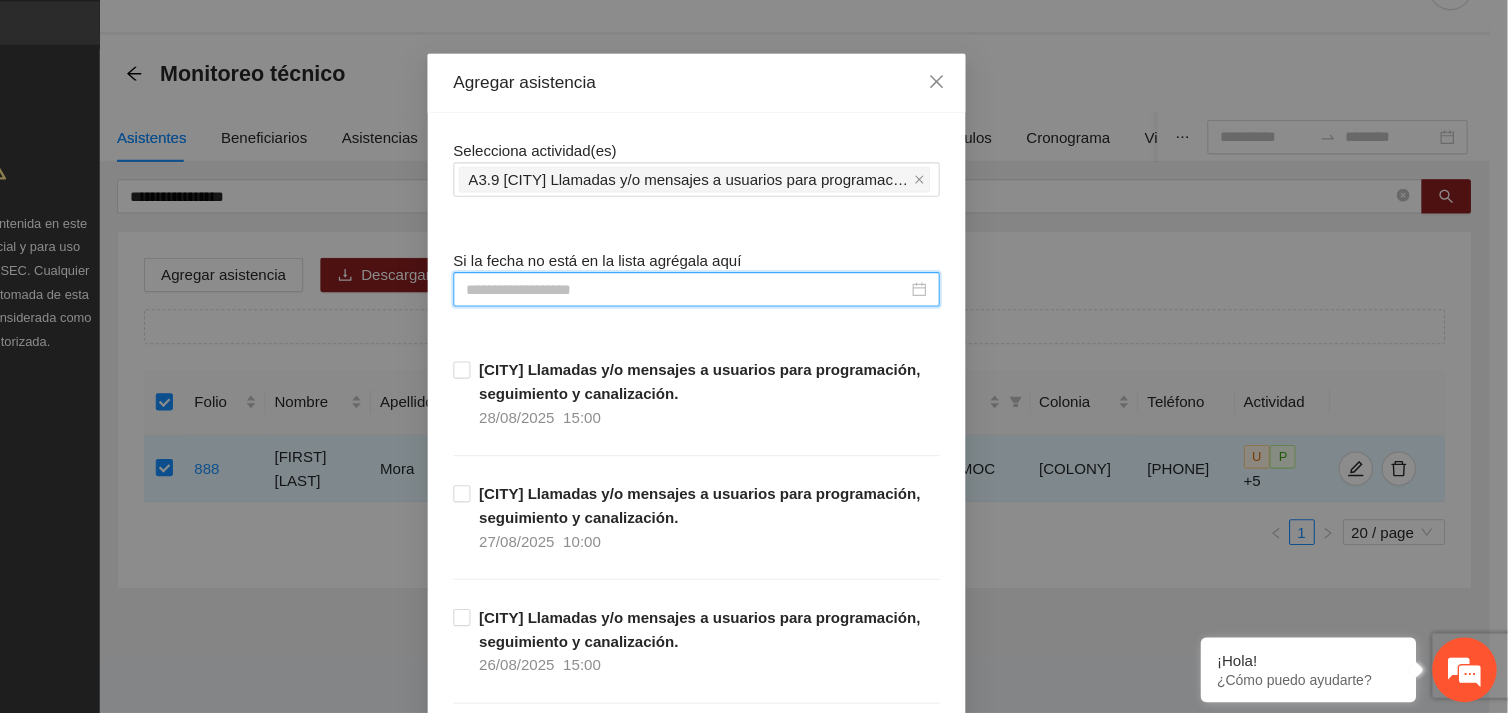 click at bounding box center (745, 319) 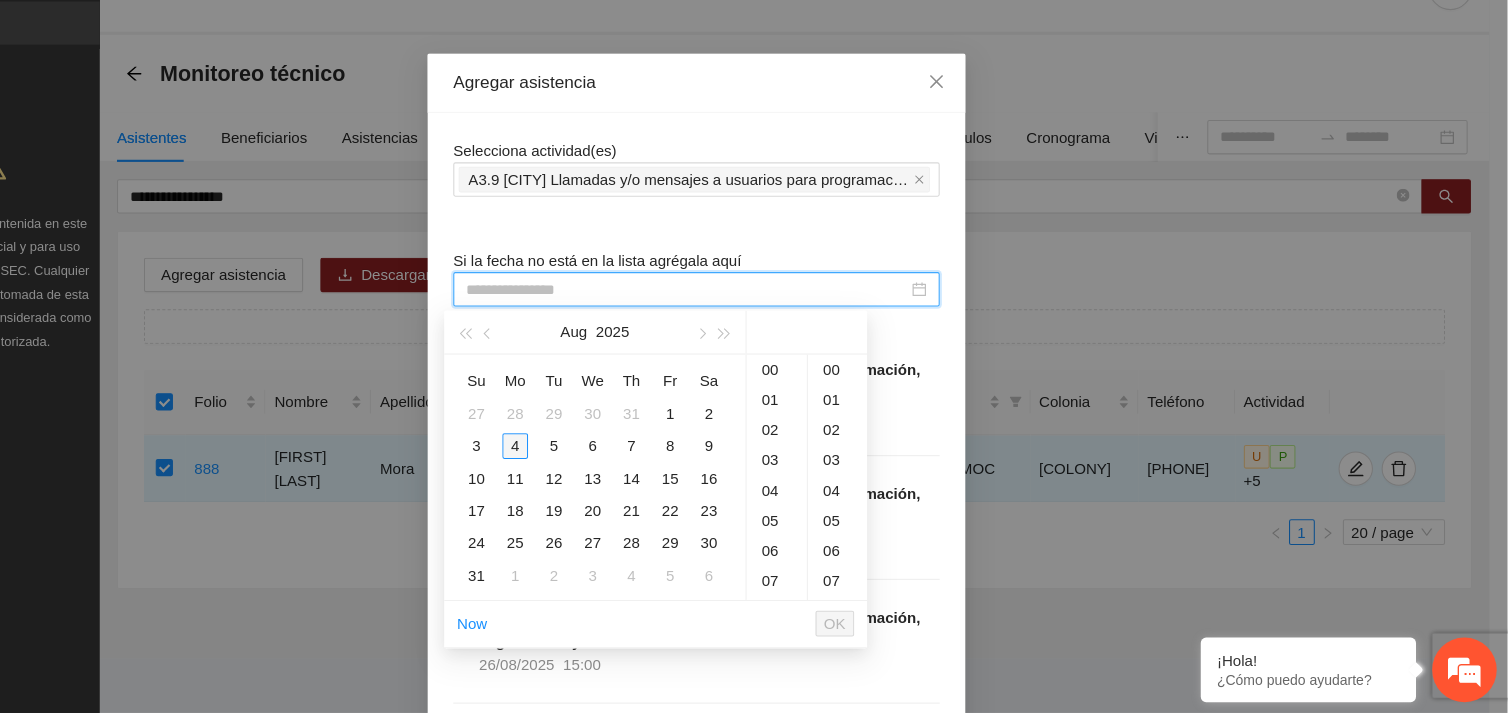 click on "4" at bounding box center (586, 465) 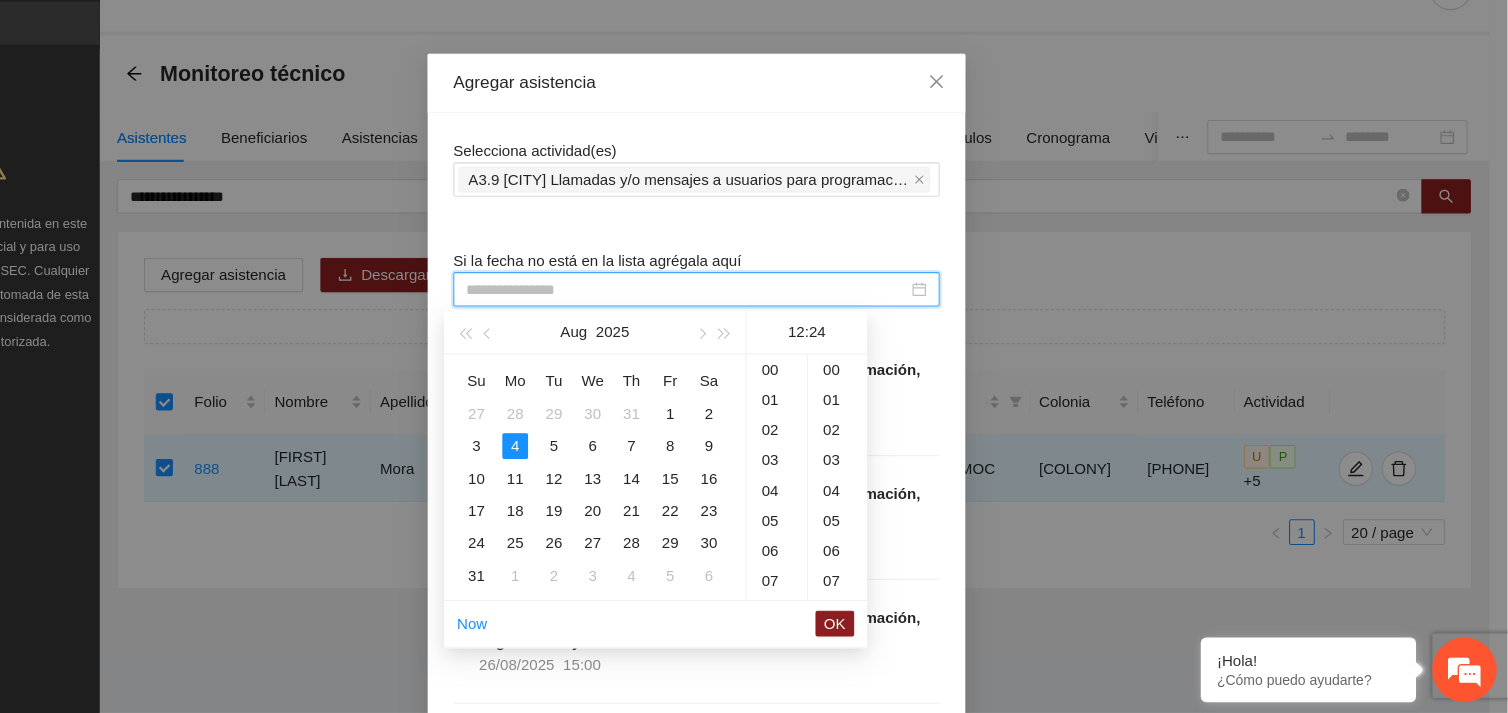 scroll, scrollTop: 335, scrollLeft: 0, axis: vertical 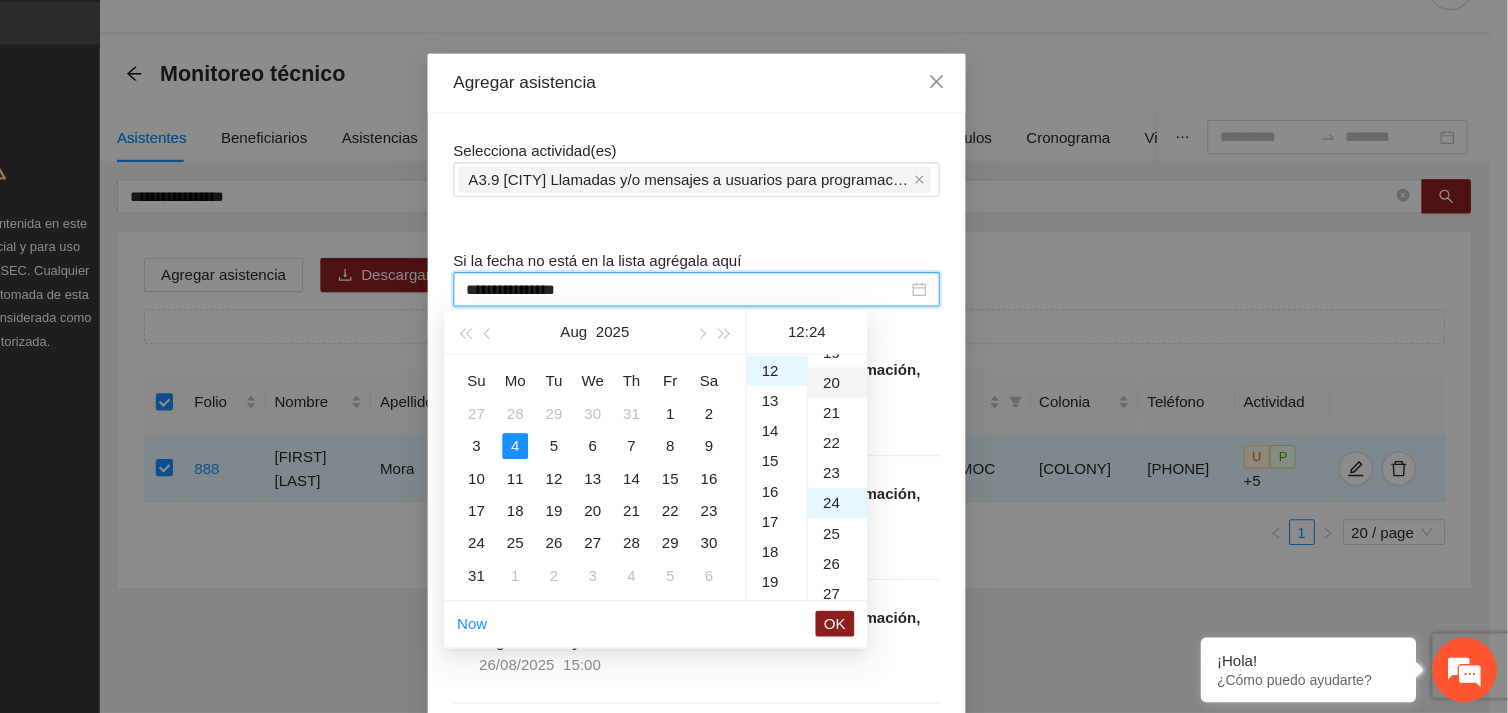click on "20" at bounding box center [885, 406] 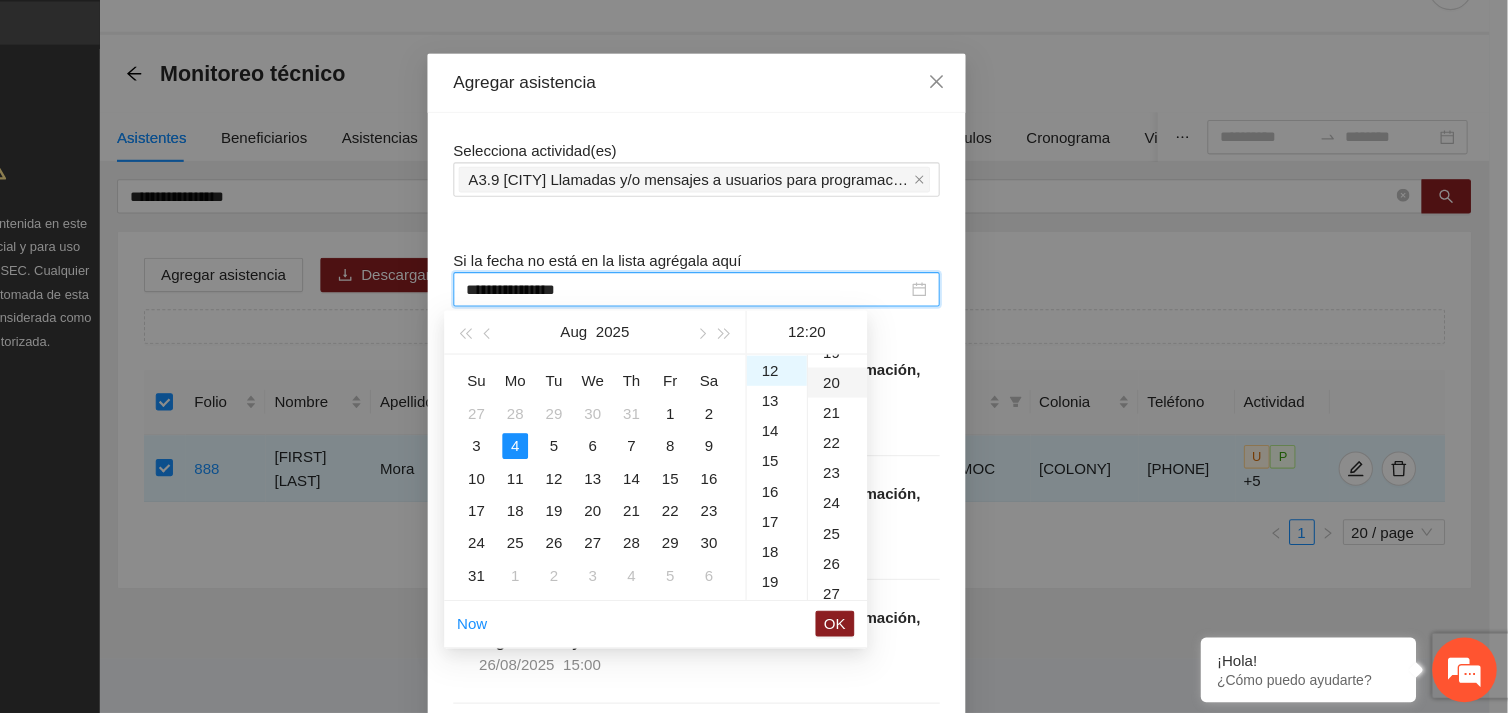 scroll, scrollTop: 560, scrollLeft: 0, axis: vertical 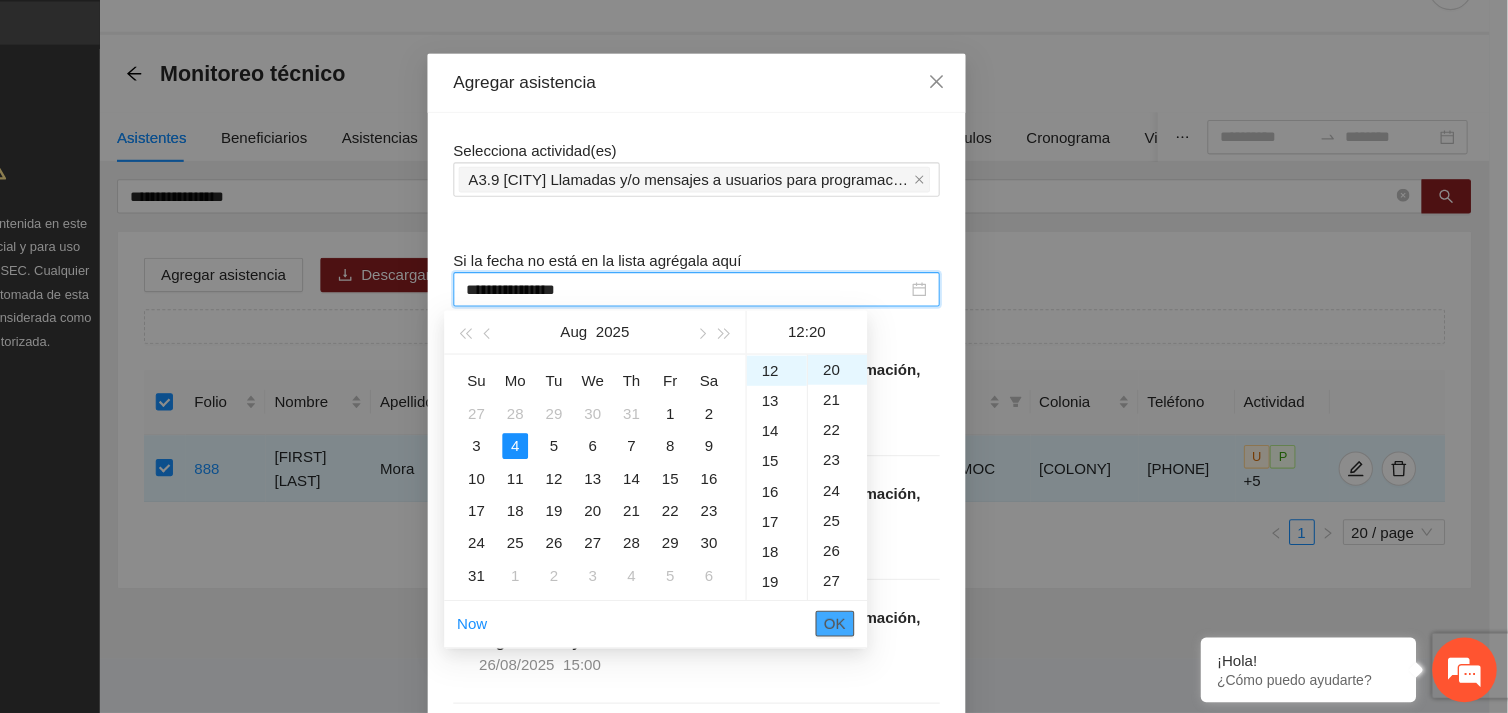 click on "OK" at bounding box center [883, 630] 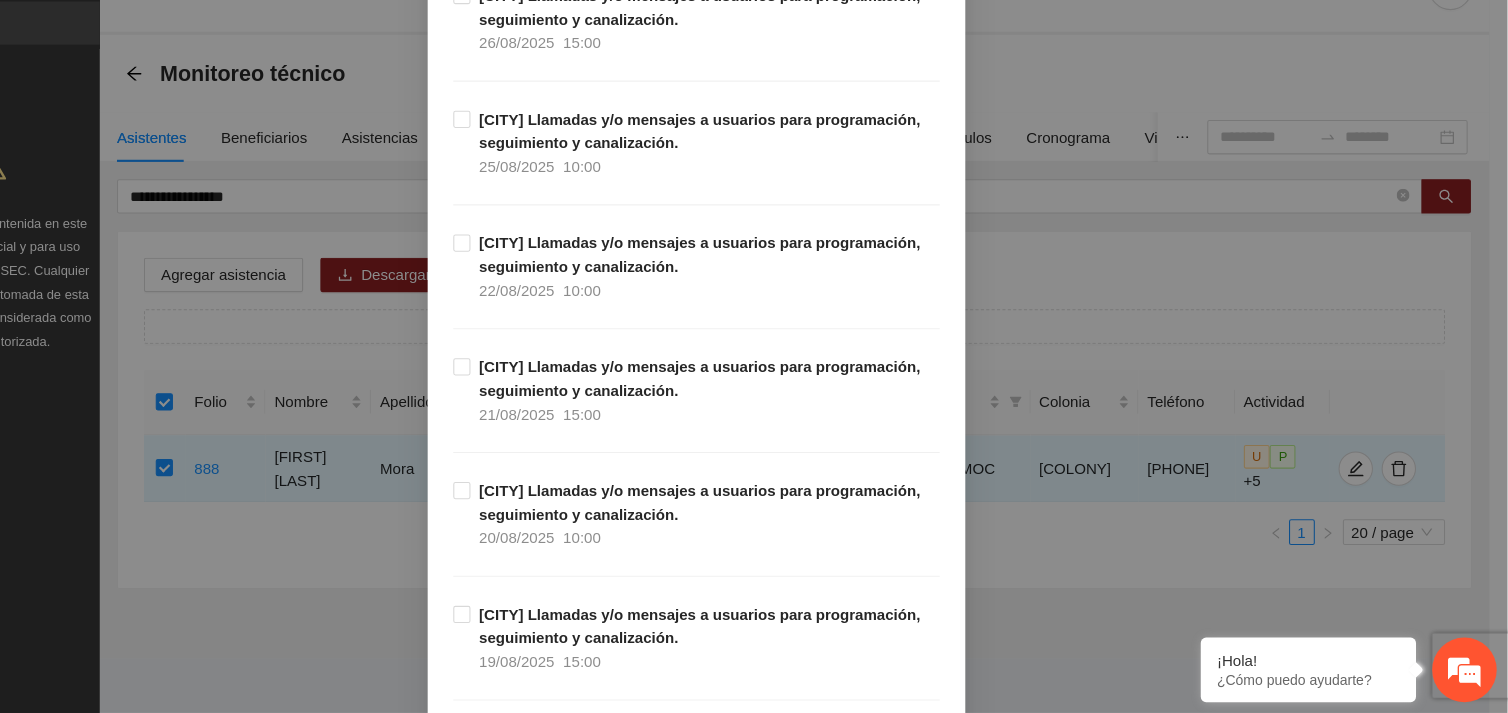 scroll, scrollTop: 786, scrollLeft: 0, axis: vertical 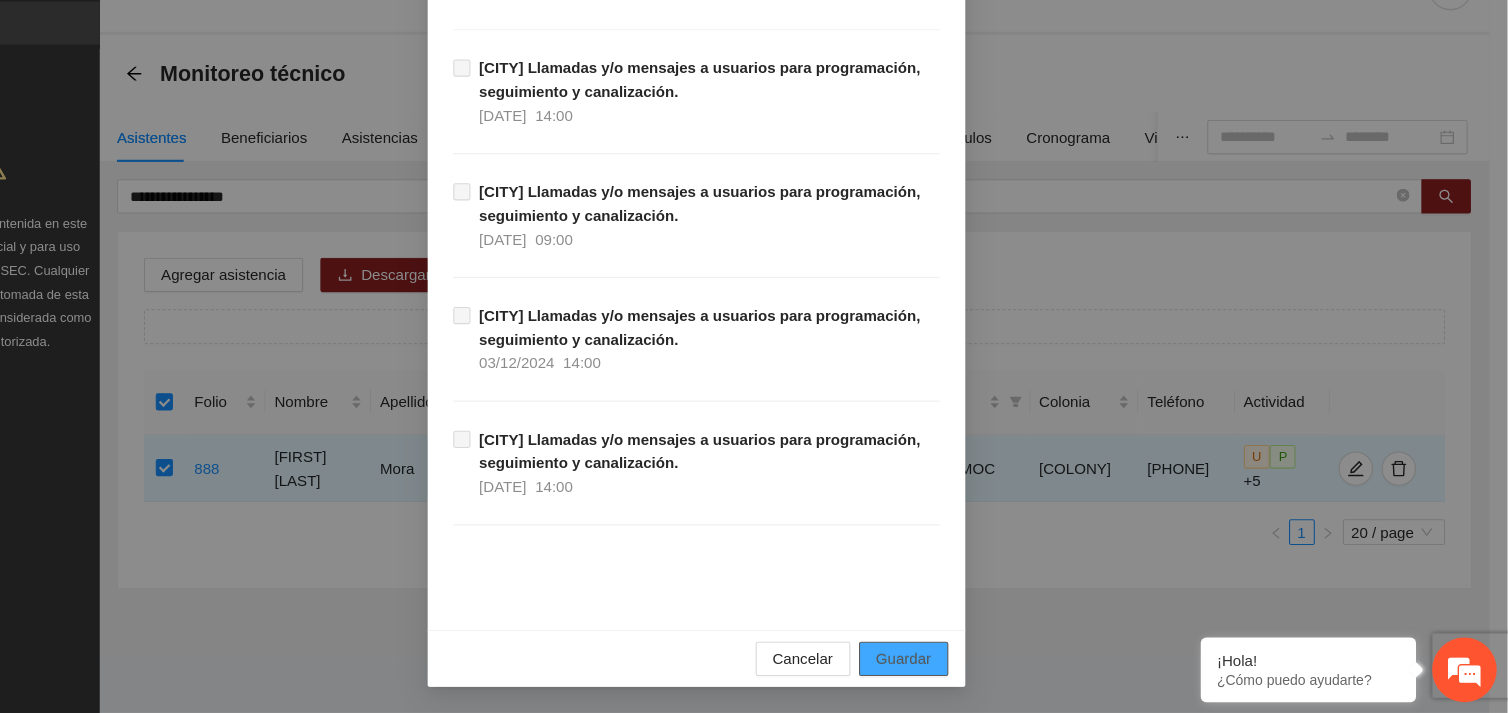 click on "Guardar" at bounding box center (946, 663) 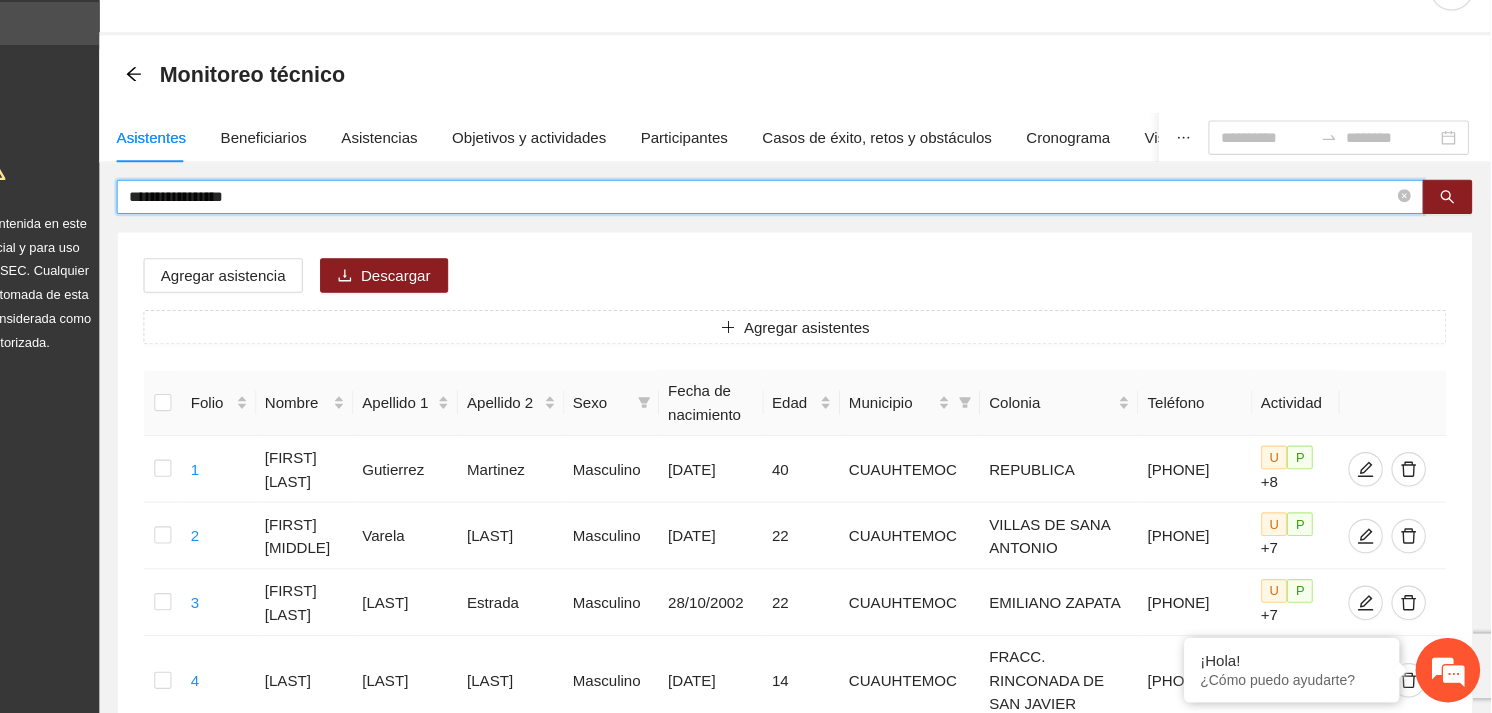 drag, startPoint x: 360, startPoint y: 234, endPoint x: 215, endPoint y: 234, distance: 145 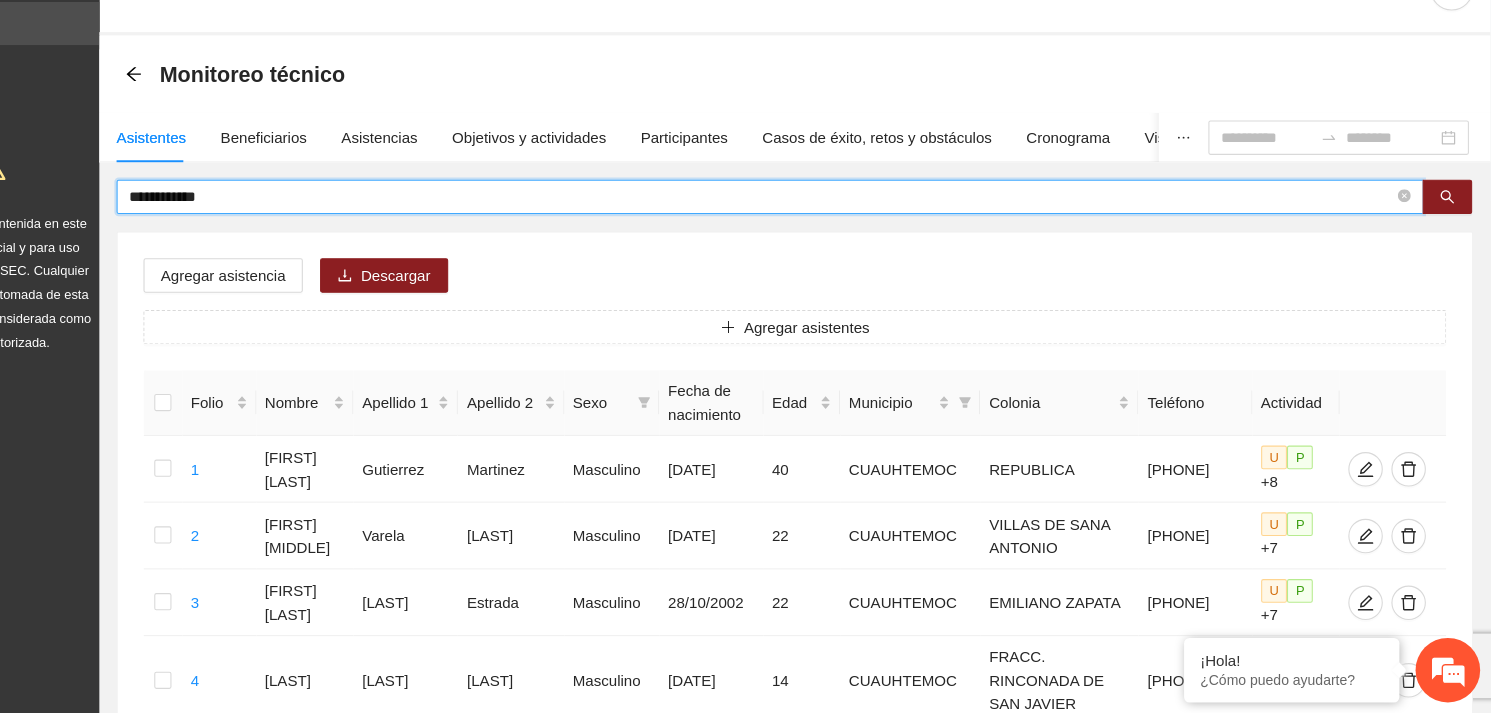 type on "**********" 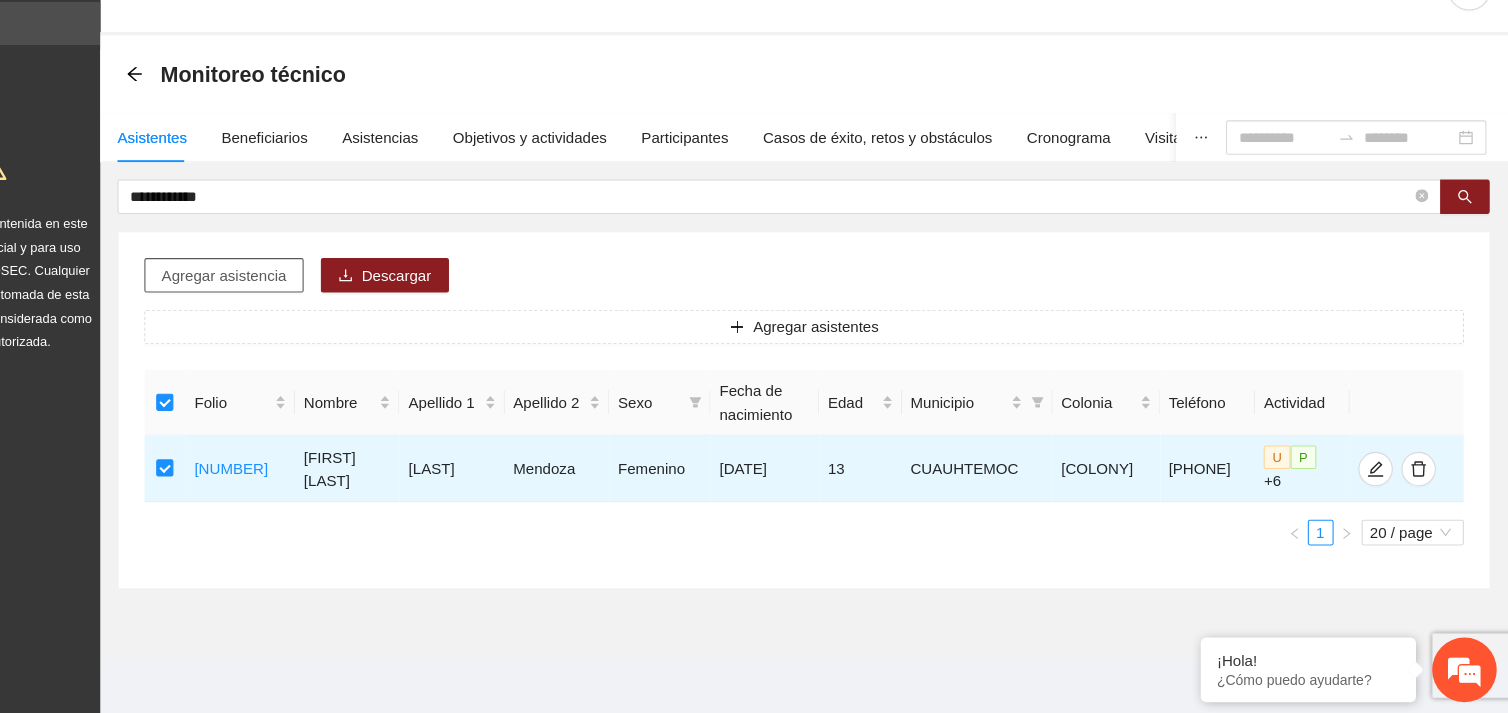 click on "Agregar asistencia" at bounding box center [315, 306] 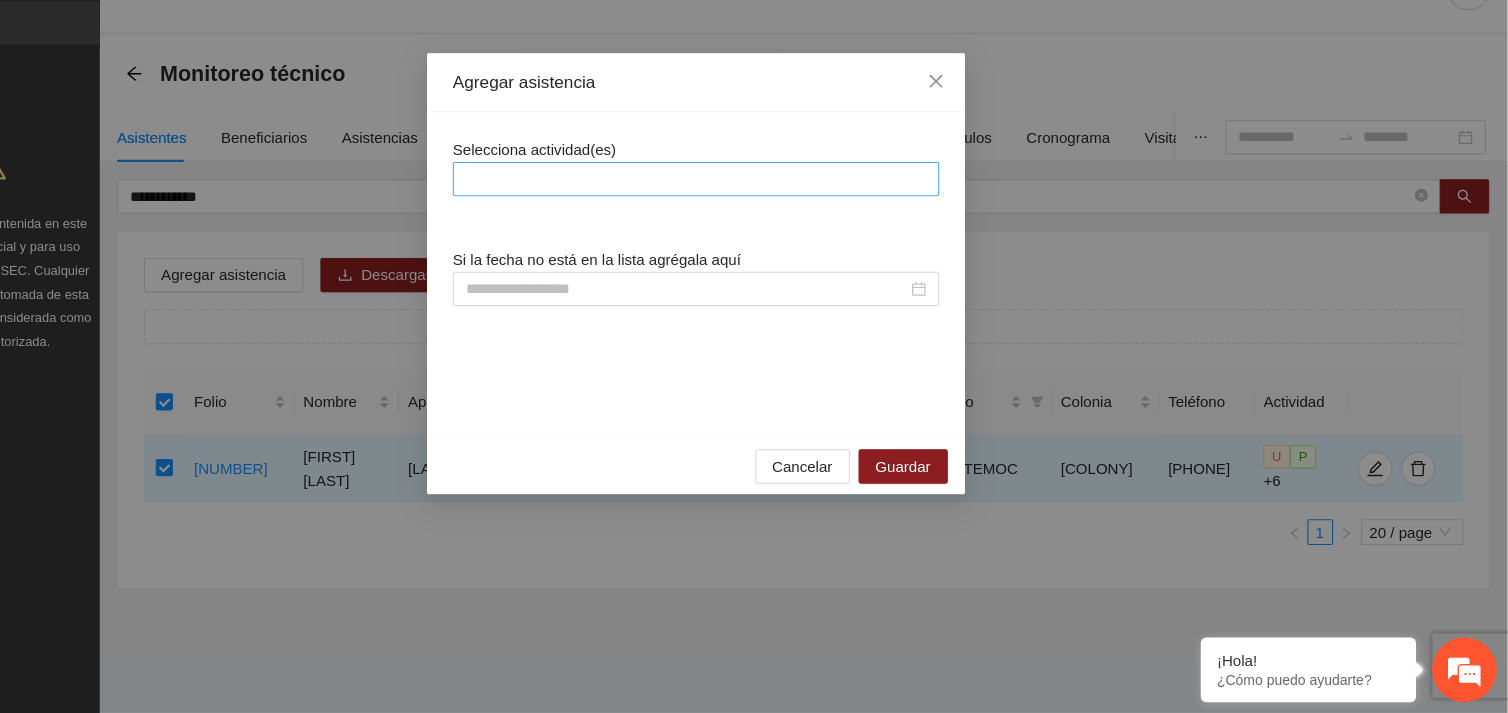 click at bounding box center (754, 217) 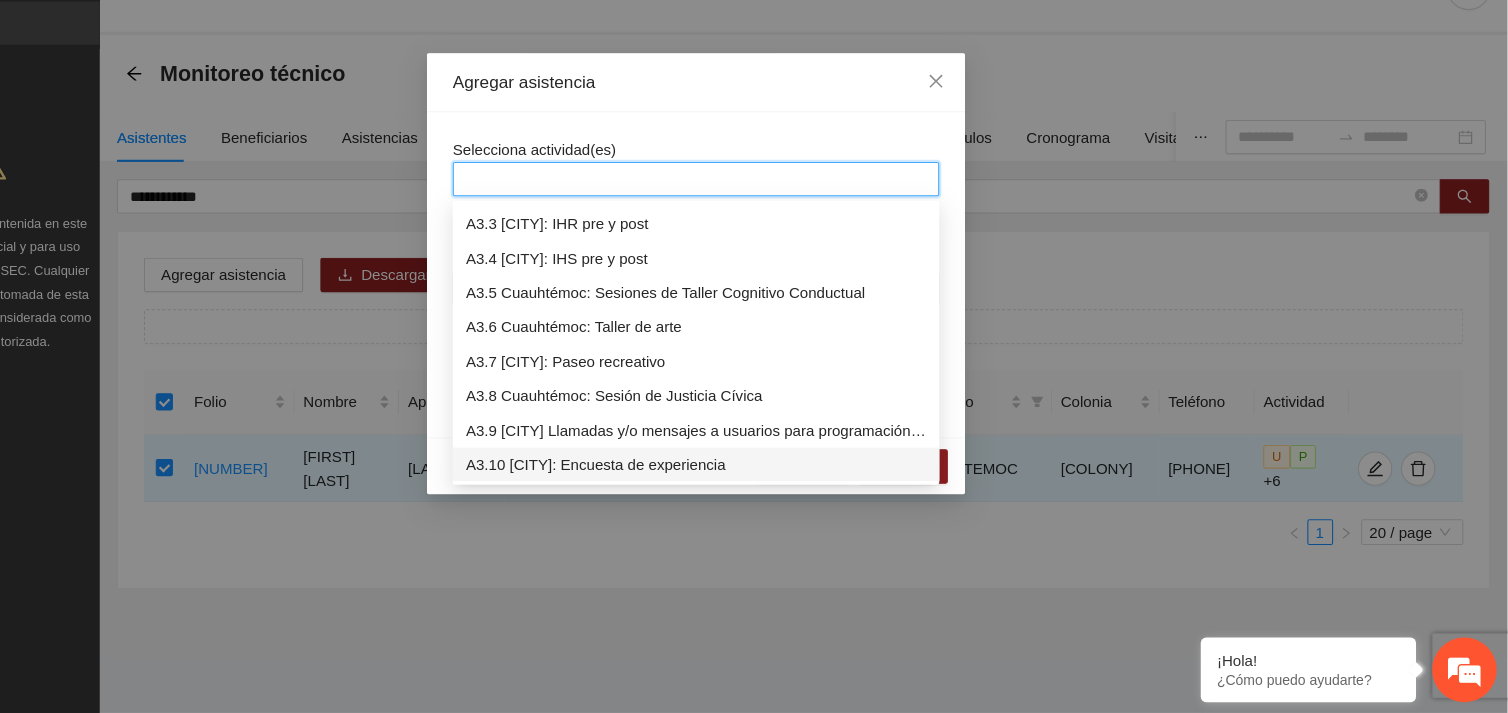 scroll, scrollTop: 1087, scrollLeft: 0, axis: vertical 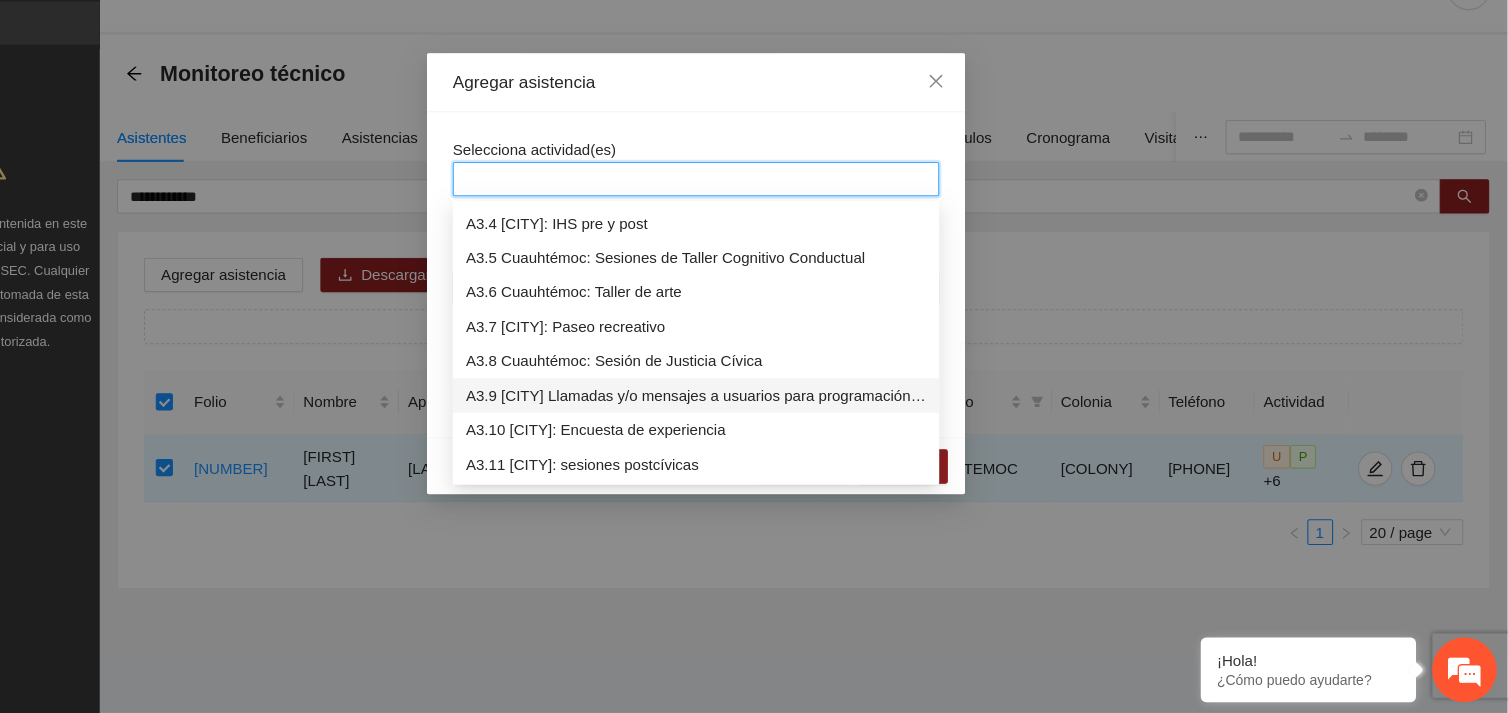 click on "A3.9 [CITY] Llamadas y/o mensajes a usuarios para programación, seguimiento y canalización." at bounding box center [754, 418] 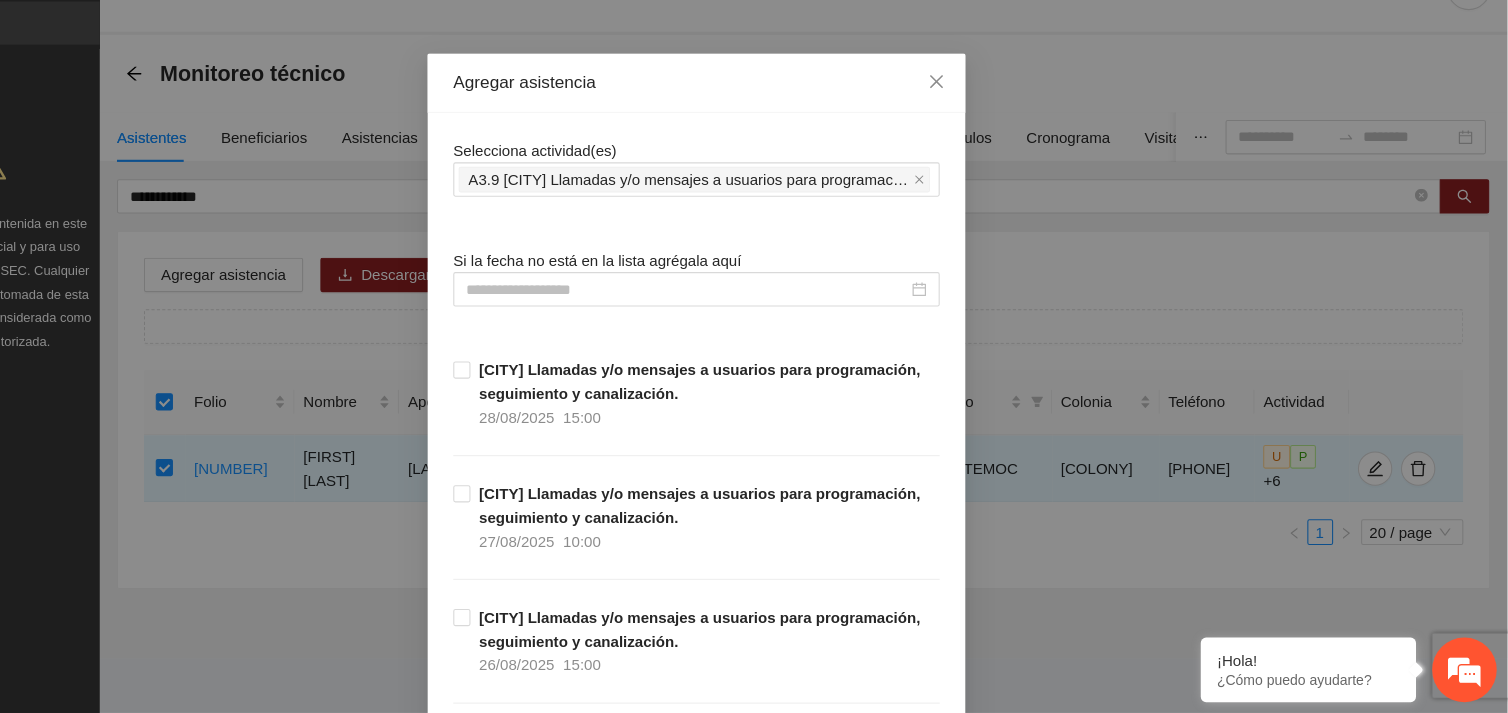 click on "Selecciona actividad(es) A3.9 [CITY] Llamadas y/o mensajes a usuarios para programación, seguimiento y canalización.   Si la fecha no está en la lista agrégala aquí [CITY] Llamadas y/o mensajes a usuarios para programación, seguimiento y canalización. [DATE] [TIME] [CITY] Llamadas y/o mensajes a usuarios para programación, seguimiento y canalización. [DATE] [TIME] [CITY] Llamadas y/o mensajes a usuarios para programación, seguimiento y canalización. [DATE] [TIME] [CITY] Llamadas y/o mensajes a usuarios para programación, seguimiento y canalización. [DATE] [TIME] [CITY] Llamadas y/o mensajes a usuarios para programación, seguimiento y canalización. [DATE] [TIME] [CITY] Llamadas y/o mensajes a usuarios para programación, seguimiento y canalización. [DATE] [TIME] [CITY] Llamadas y/o mensajes a usuarios para programación, seguimiento y canalización. [DATE] [TIME] [DATE] [TIME] [DATE] [TIME] [DATE] [TIME]" at bounding box center (754, 10713) 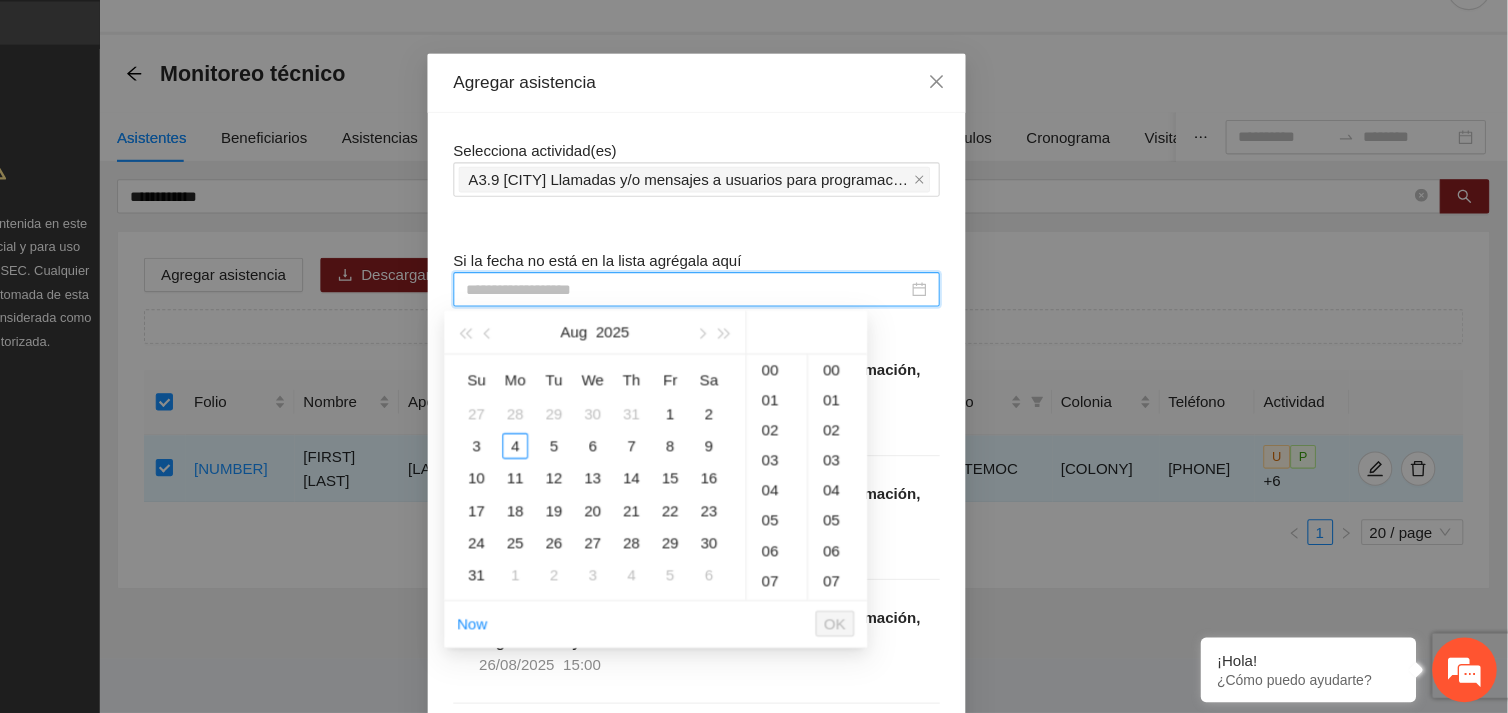 click at bounding box center [745, 319] 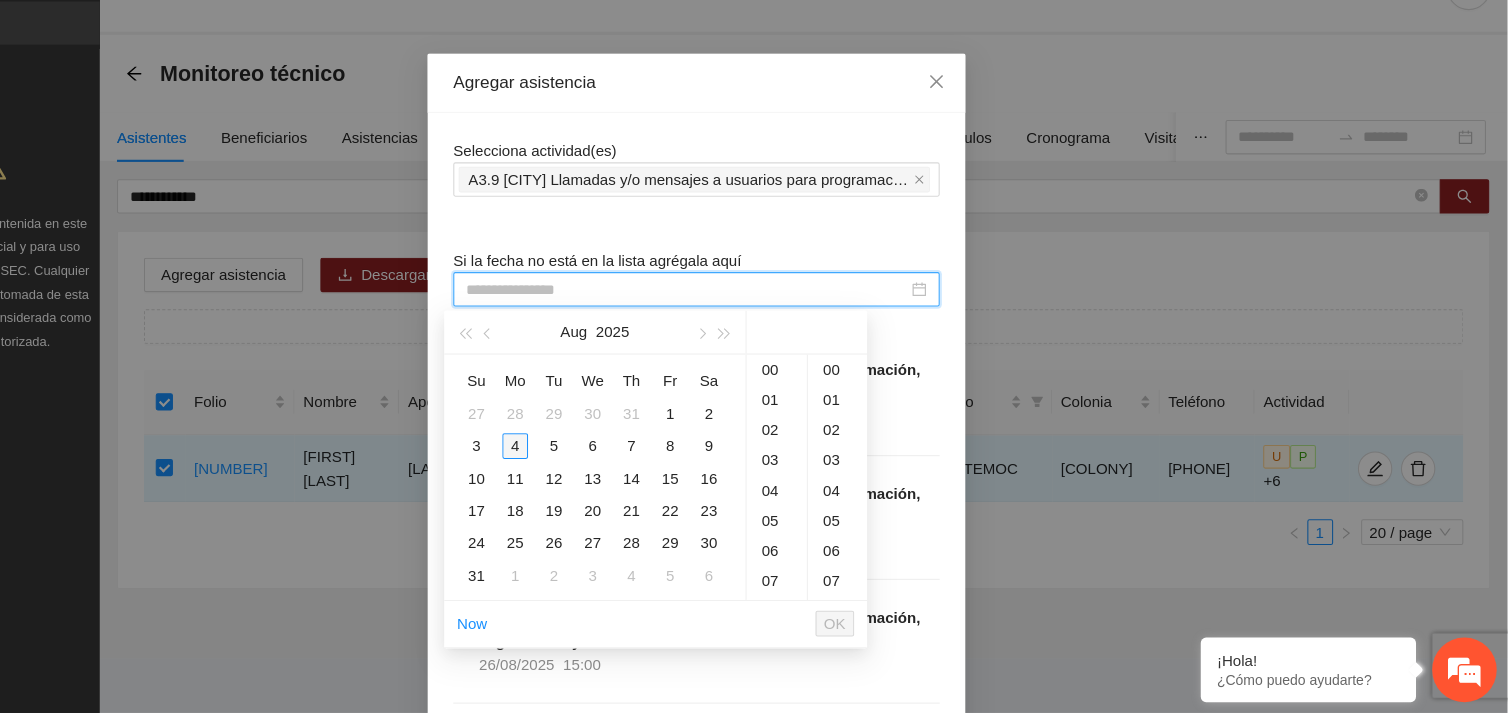 click on "4" at bounding box center [586, 465] 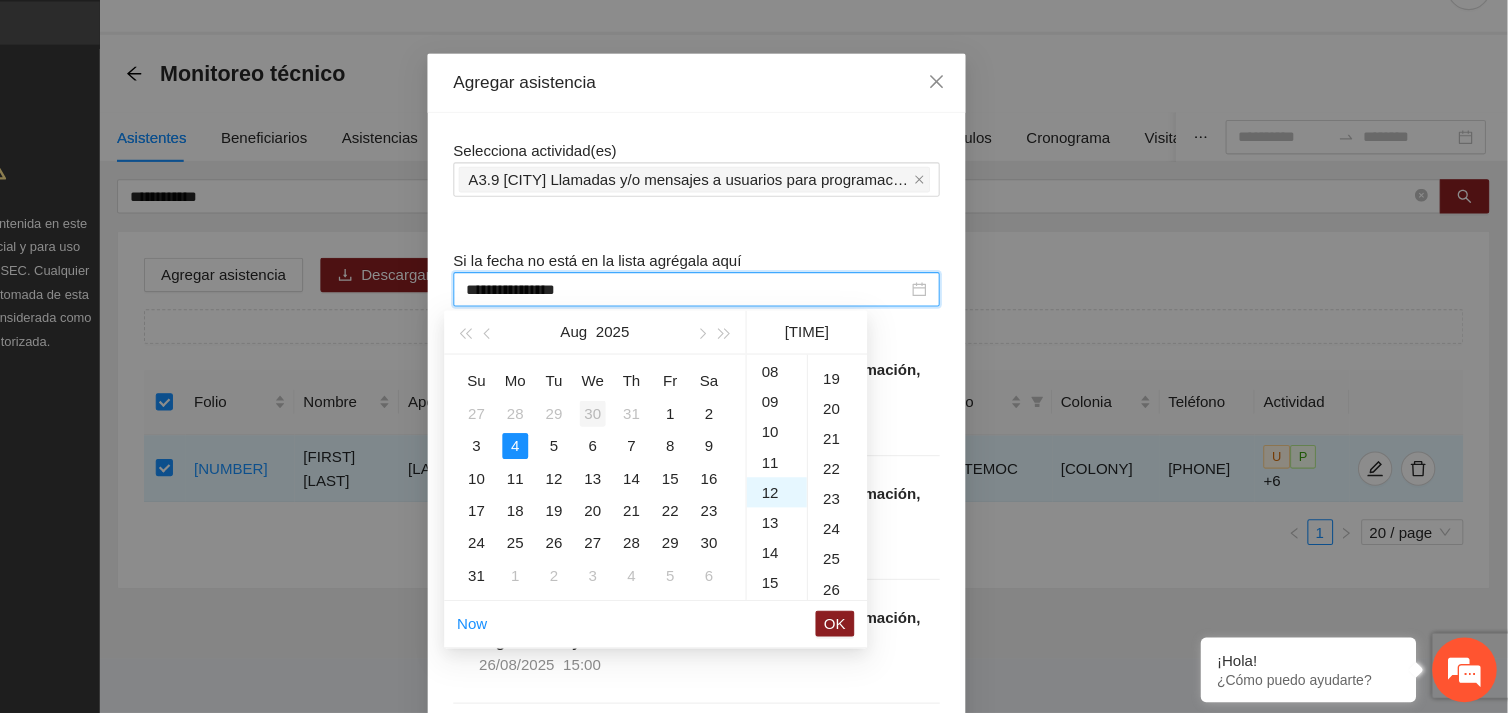 scroll, scrollTop: 335, scrollLeft: 0, axis: vertical 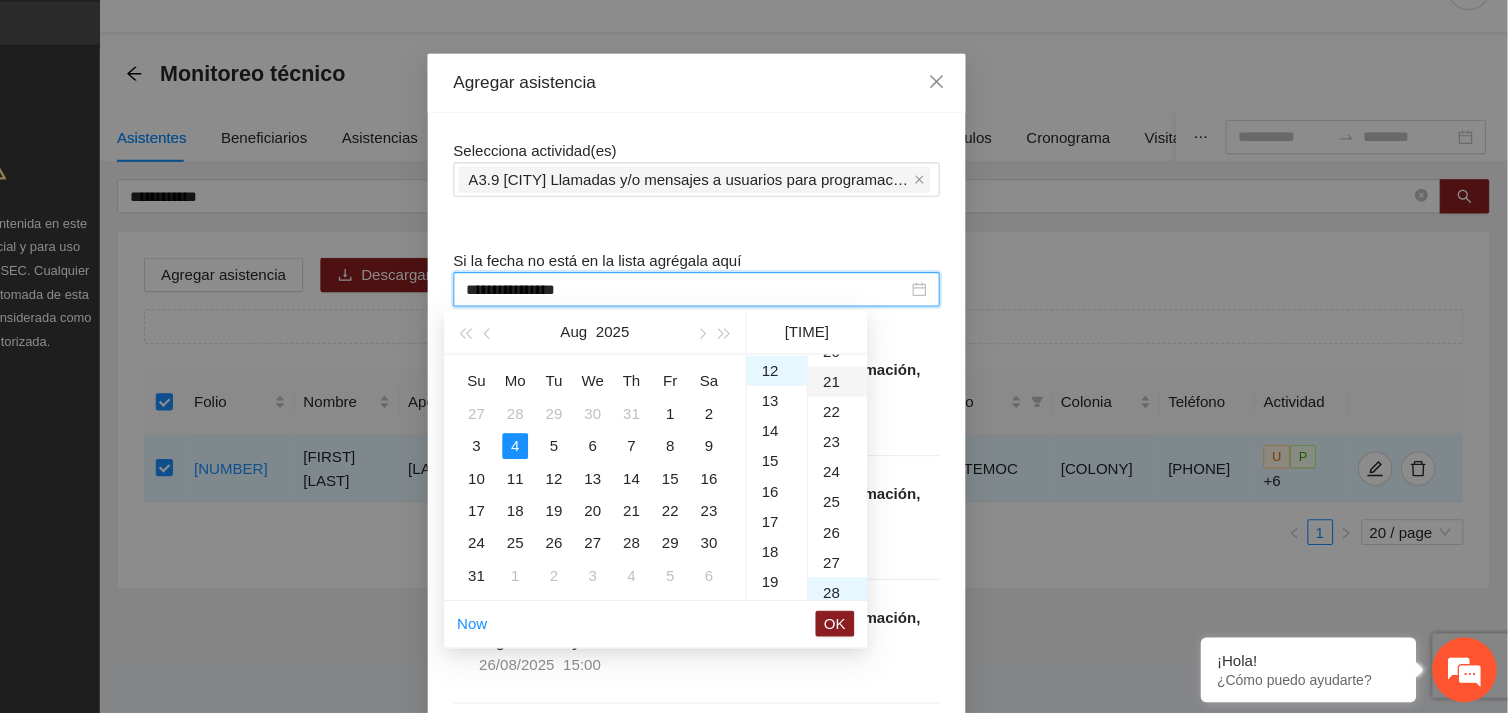 click on "21" at bounding box center (885, 405) 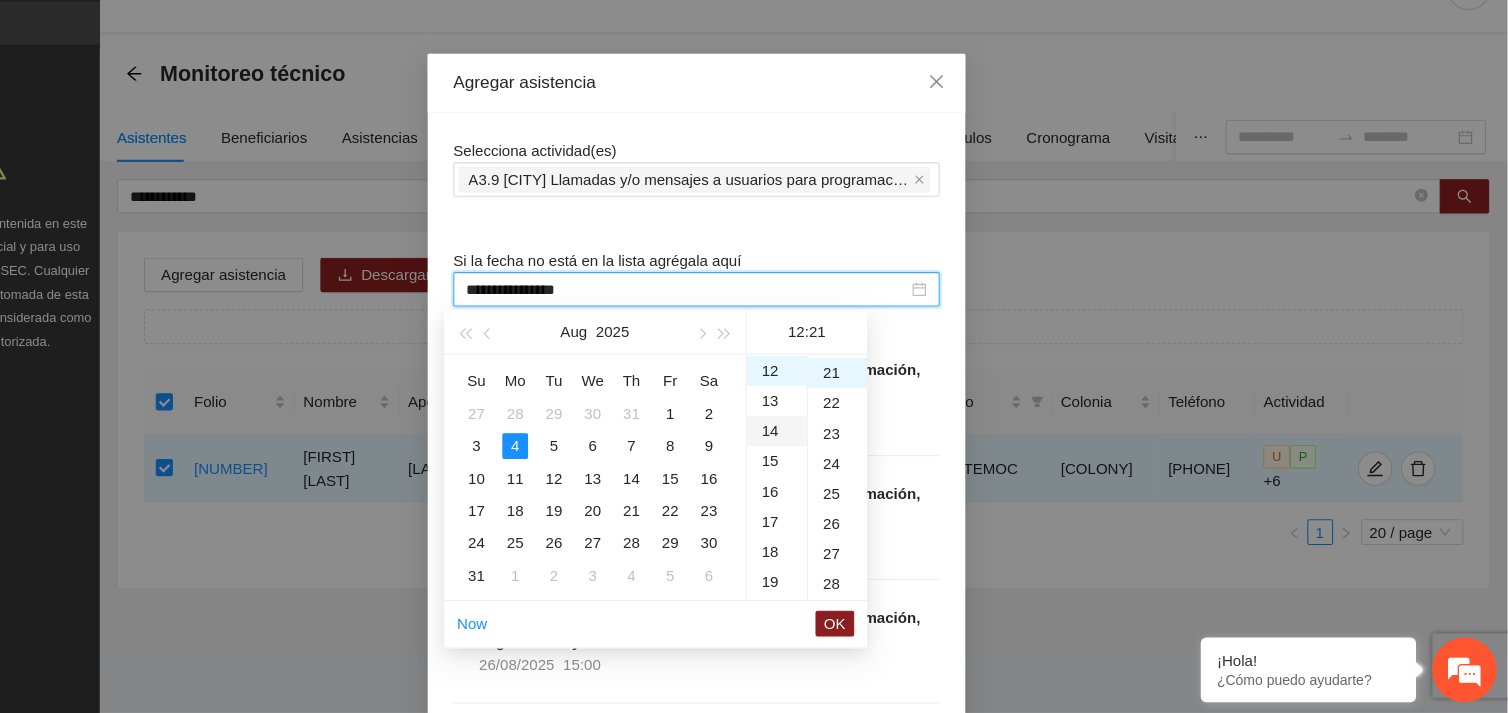 scroll, scrollTop: 587, scrollLeft: 0, axis: vertical 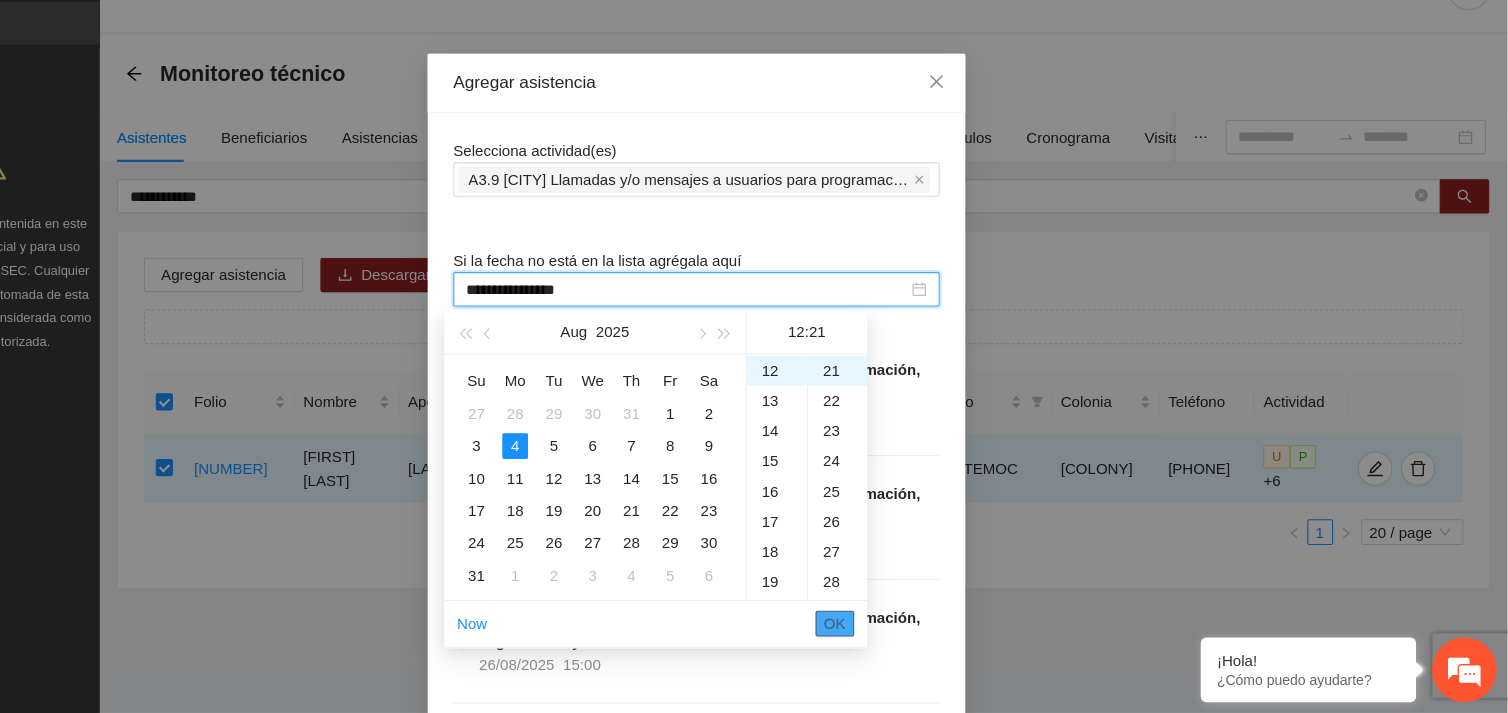click on "OK" at bounding box center (883, 630) 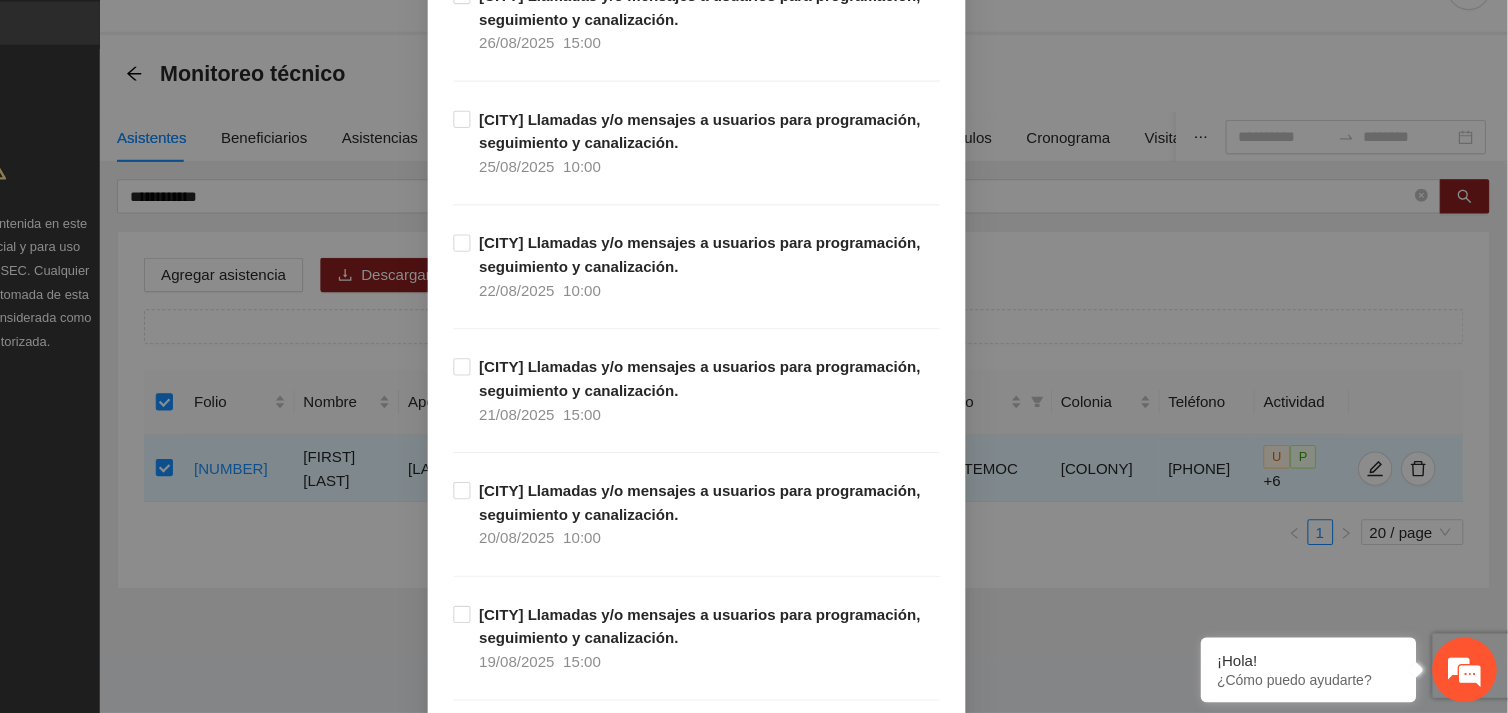 scroll, scrollTop: 3072, scrollLeft: 0, axis: vertical 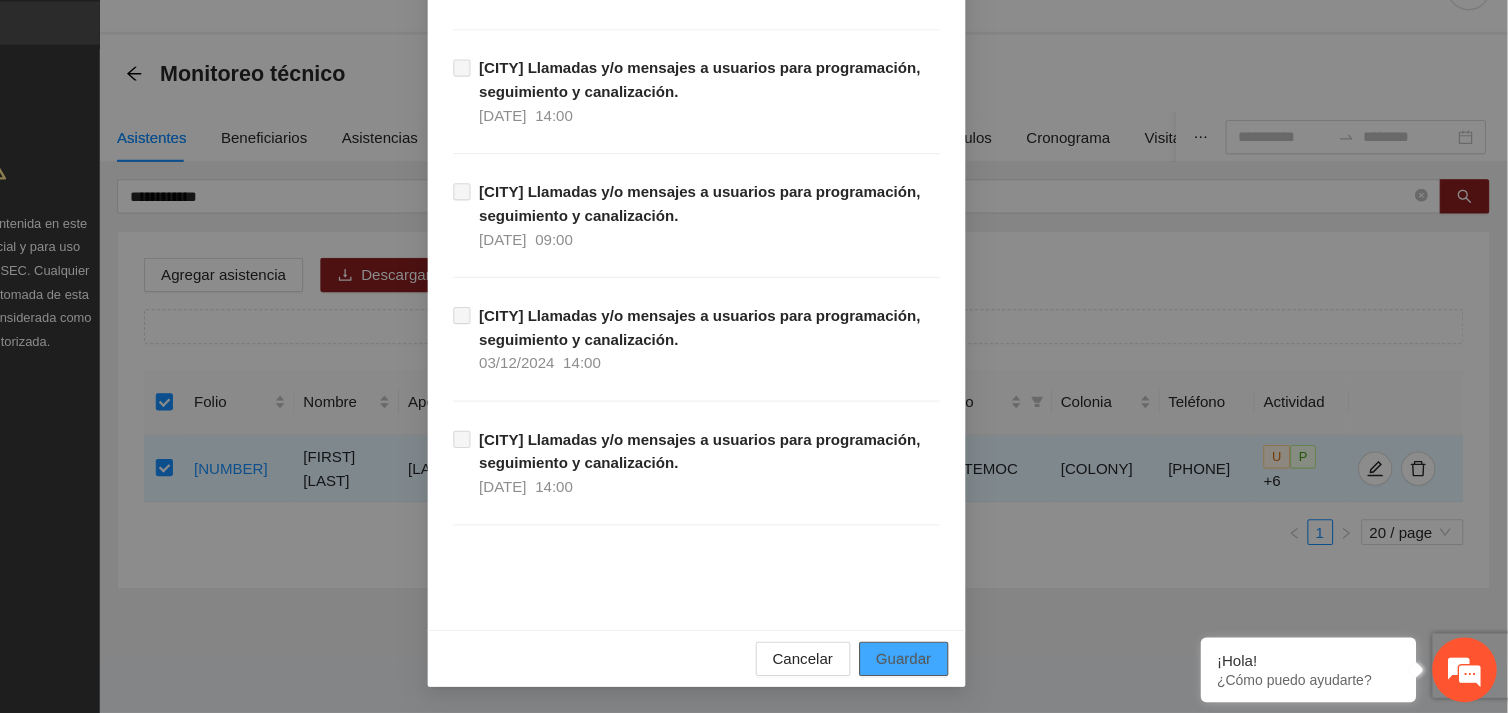 click on "Guardar" at bounding box center (946, 663) 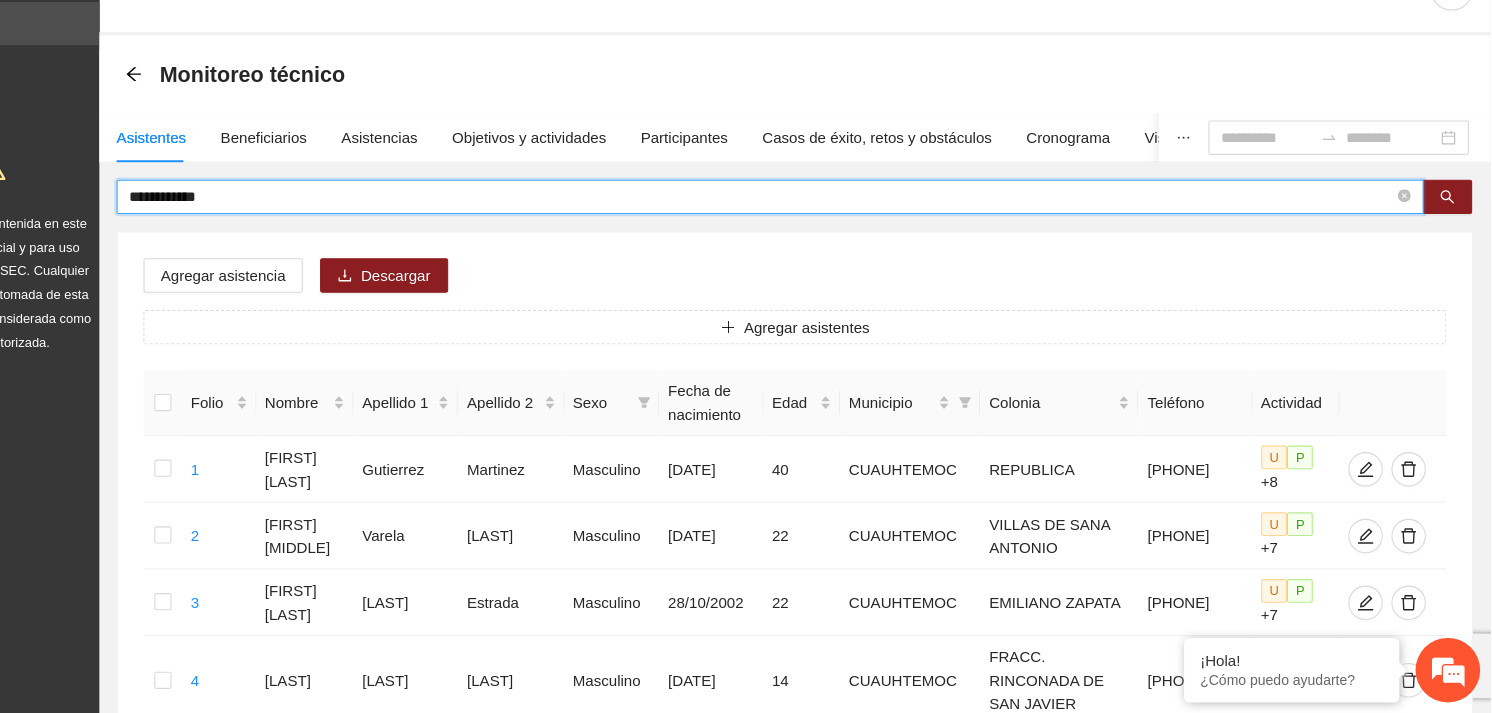 drag, startPoint x: 328, startPoint y: 234, endPoint x: 194, endPoint y: 240, distance: 134.13426 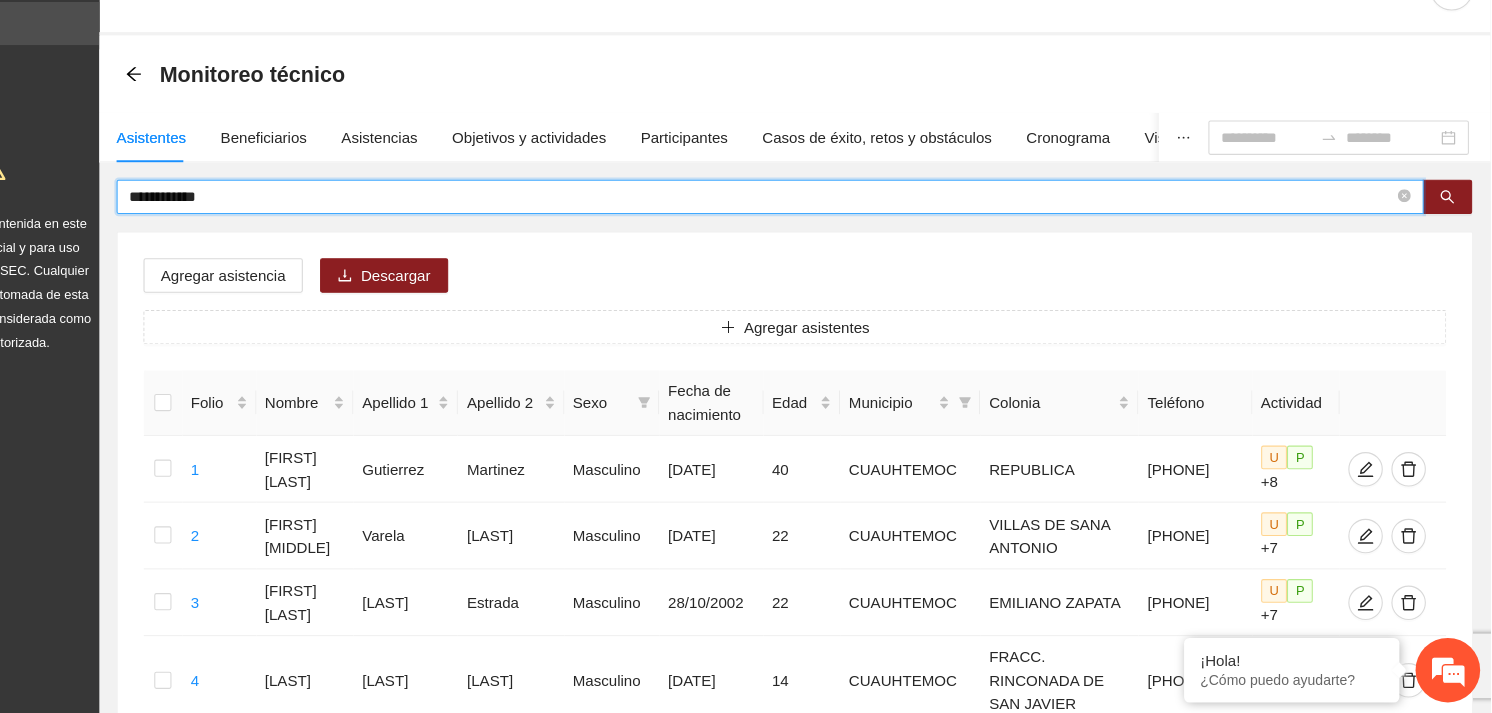 type on "**********" 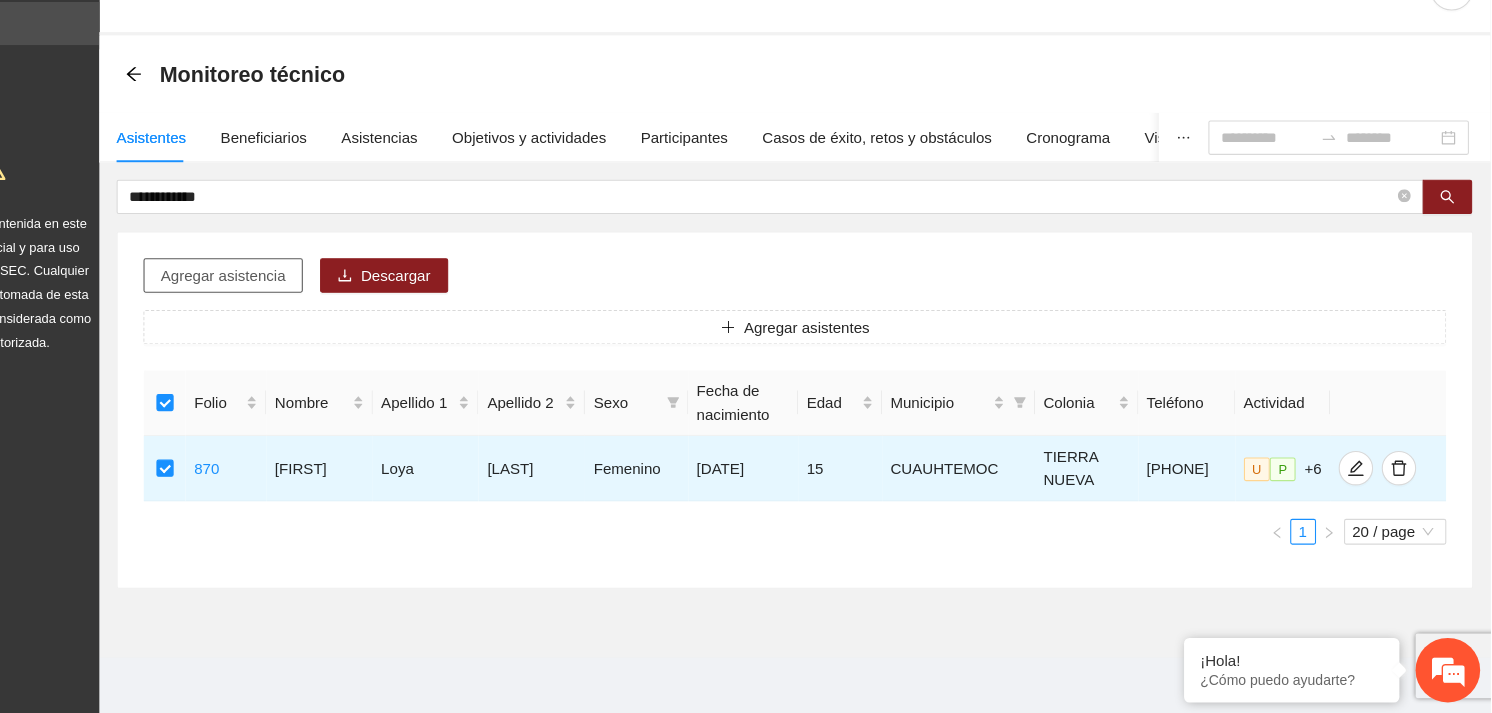 click on "Agregar asistencia" at bounding box center (315, 306) 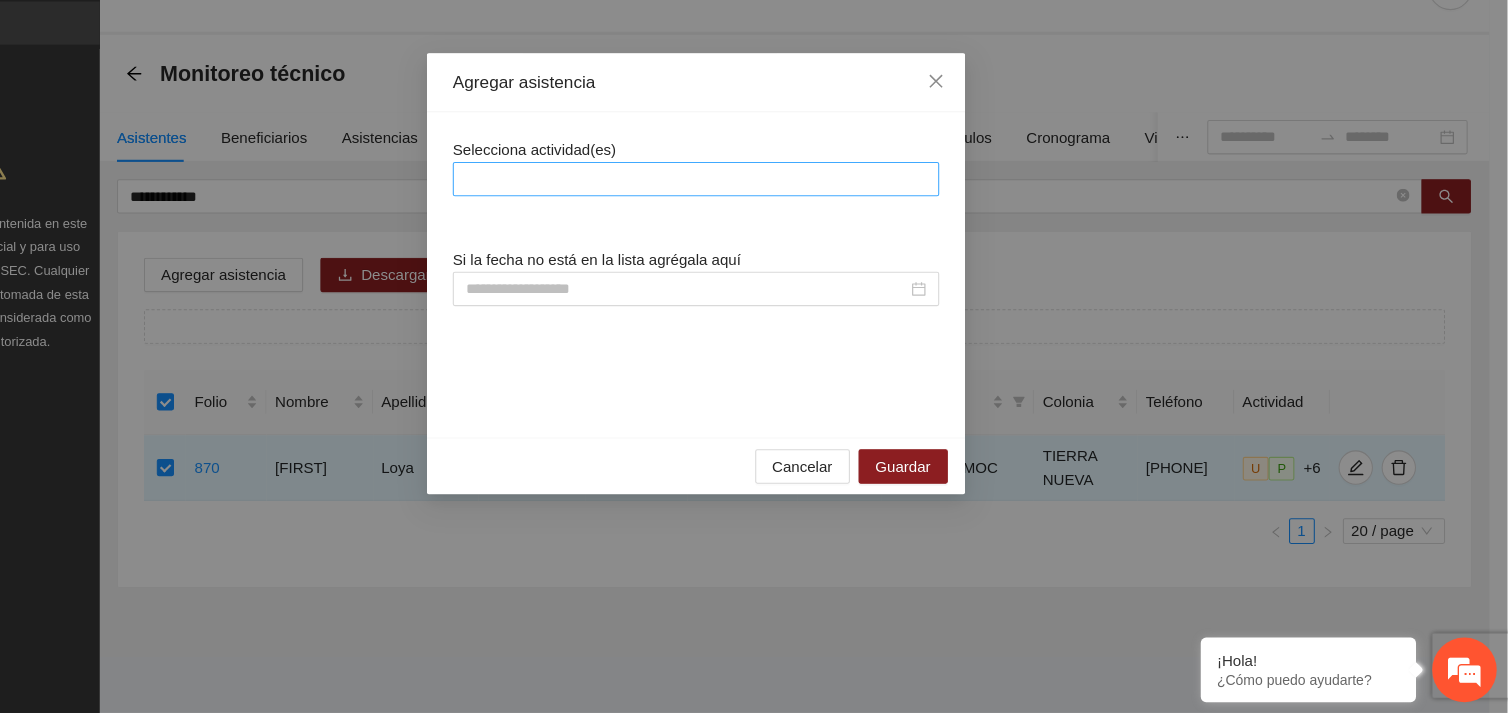 click at bounding box center [754, 217] 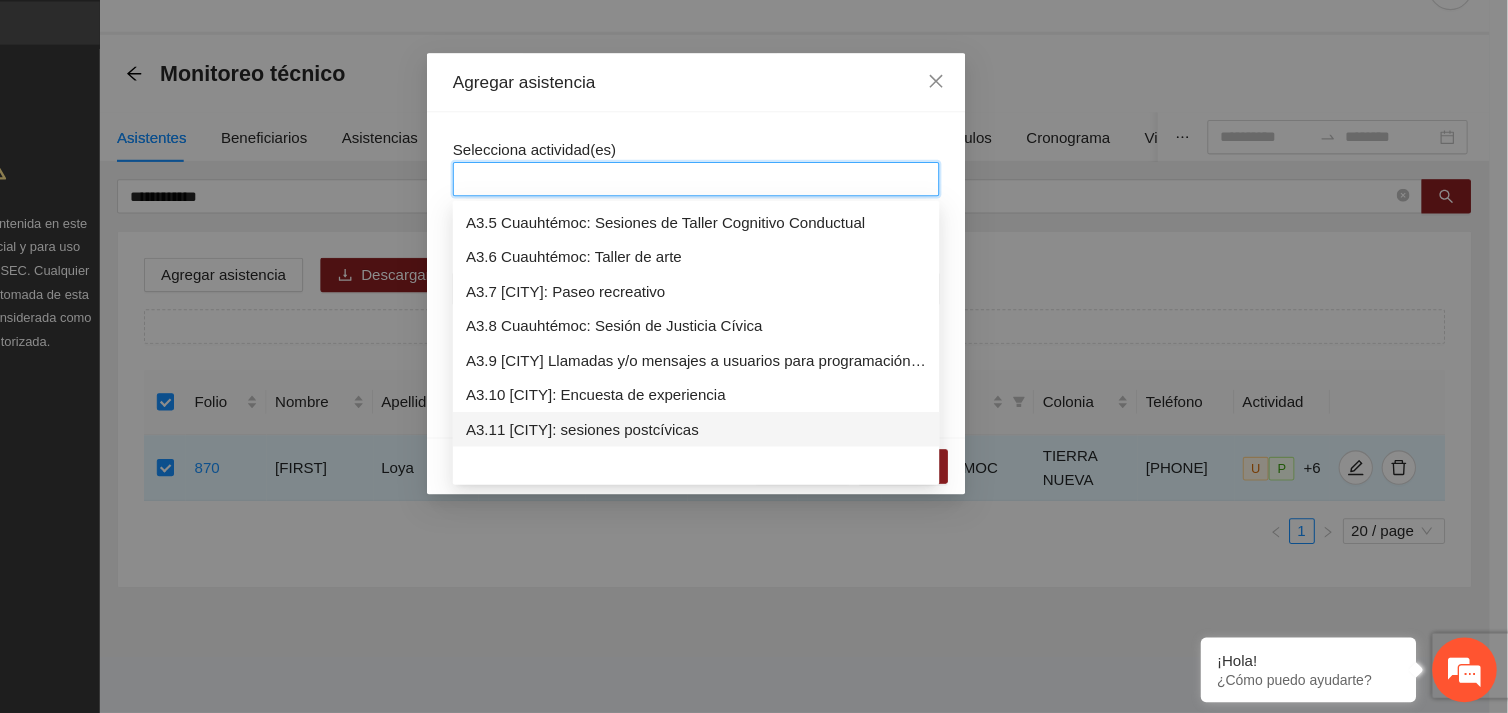 scroll, scrollTop: 1184, scrollLeft: 0, axis: vertical 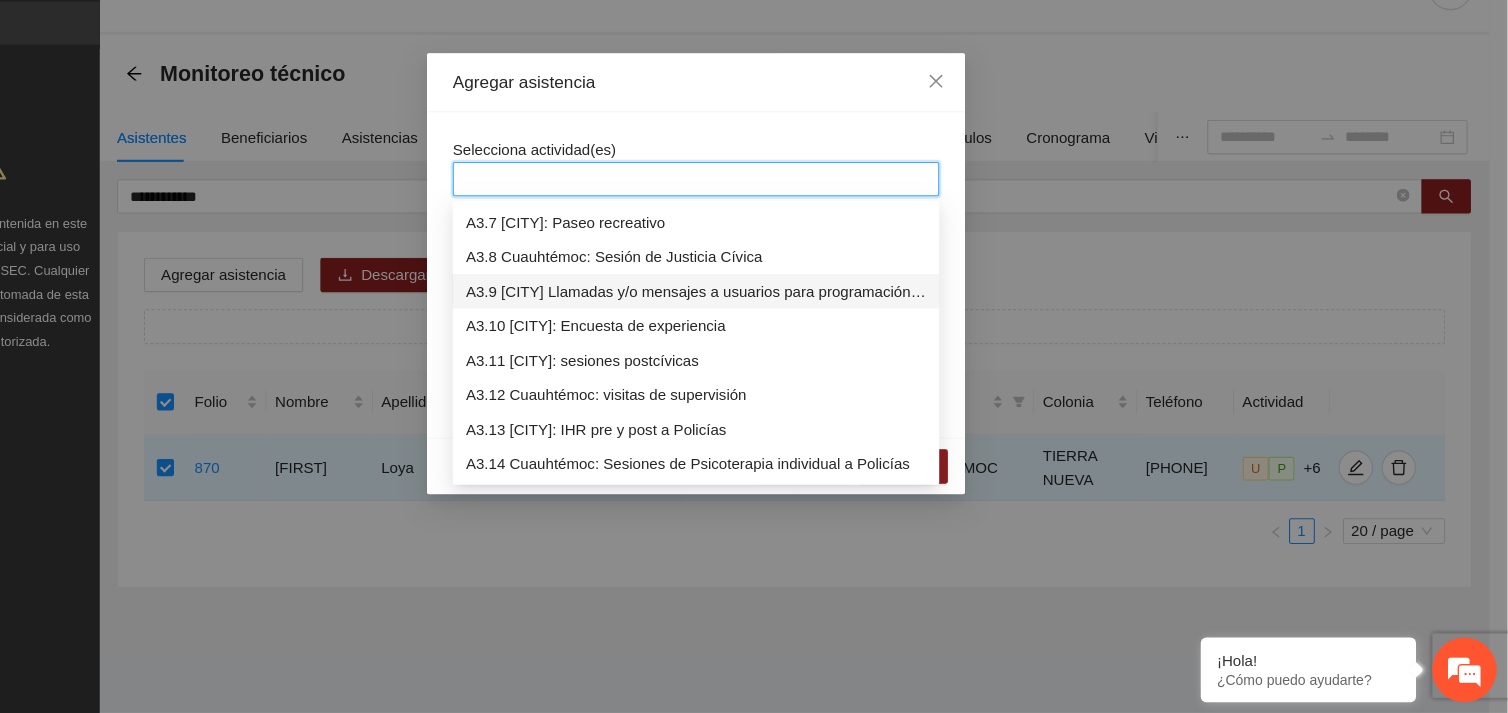 click on "A3.9 [CITY] Llamadas y/o mensajes a usuarios para programación, seguimiento y canalización." at bounding box center (754, 321) 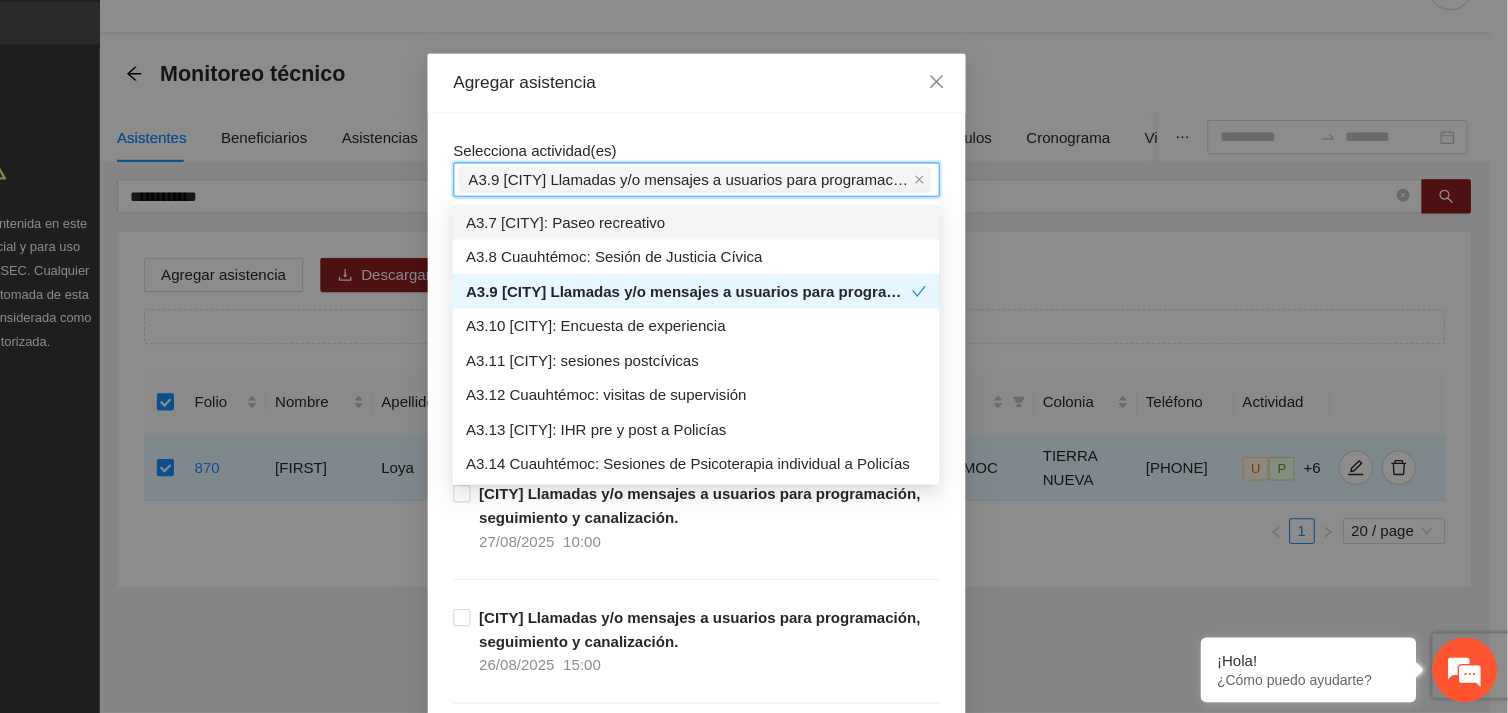 click on "Selecciona actividad(es) A3.9 [CITY] Llamadas y/o mensajes a usuarios para programación, seguimiento y canalización.   Si la fecha no está en la lista agrégala aquí [CITY] Llamadas y/o mensajes a usuarios para programación, seguimiento y canalización. [DATE] [TIME] [CITY] Llamadas y/o mensajes a usuarios para programación, seguimiento y canalización. [DATE] [TIME] [CITY] Llamadas y/o mensajes a usuarios para programación, seguimiento y canalización. [DATE] [TIME] [CITY] Llamadas y/o mensajes a usuarios para programación, seguimiento y canalización. [DATE] [TIME] [CITY] Llamadas y/o mensajes a usuarios para programación, seguimiento y canalización. [DATE] [TIME] [CITY] Llamadas y/o mensajes a usuarios para programación, seguimiento y canalización. [DATE] [TIME] [CITY] Llamadas y/o mensajes a usuarios para programación, seguimiento y canalización. [DATE] [TIME] [DATE] [TIME] [DATE] [TIME] [DATE] [TIME]" at bounding box center [754, 10713] 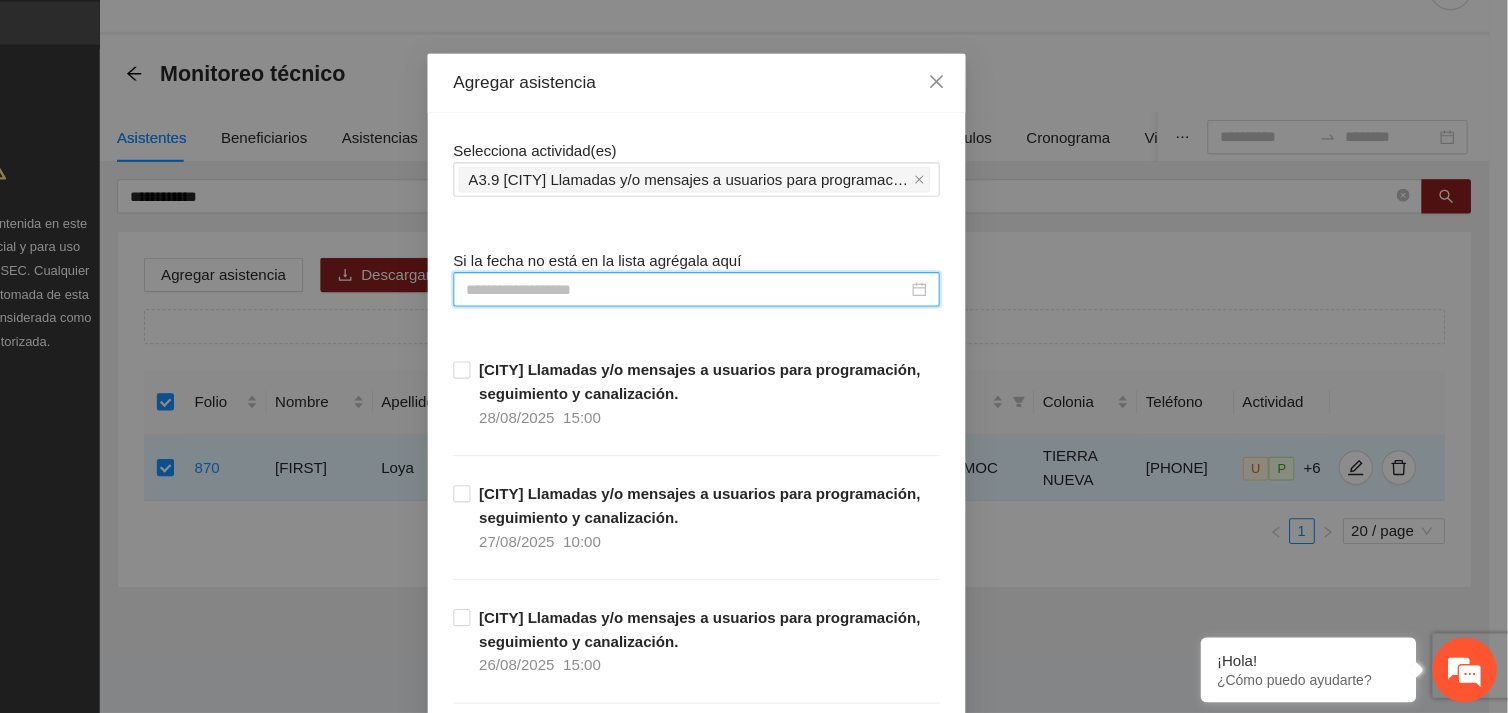 click at bounding box center (745, 319) 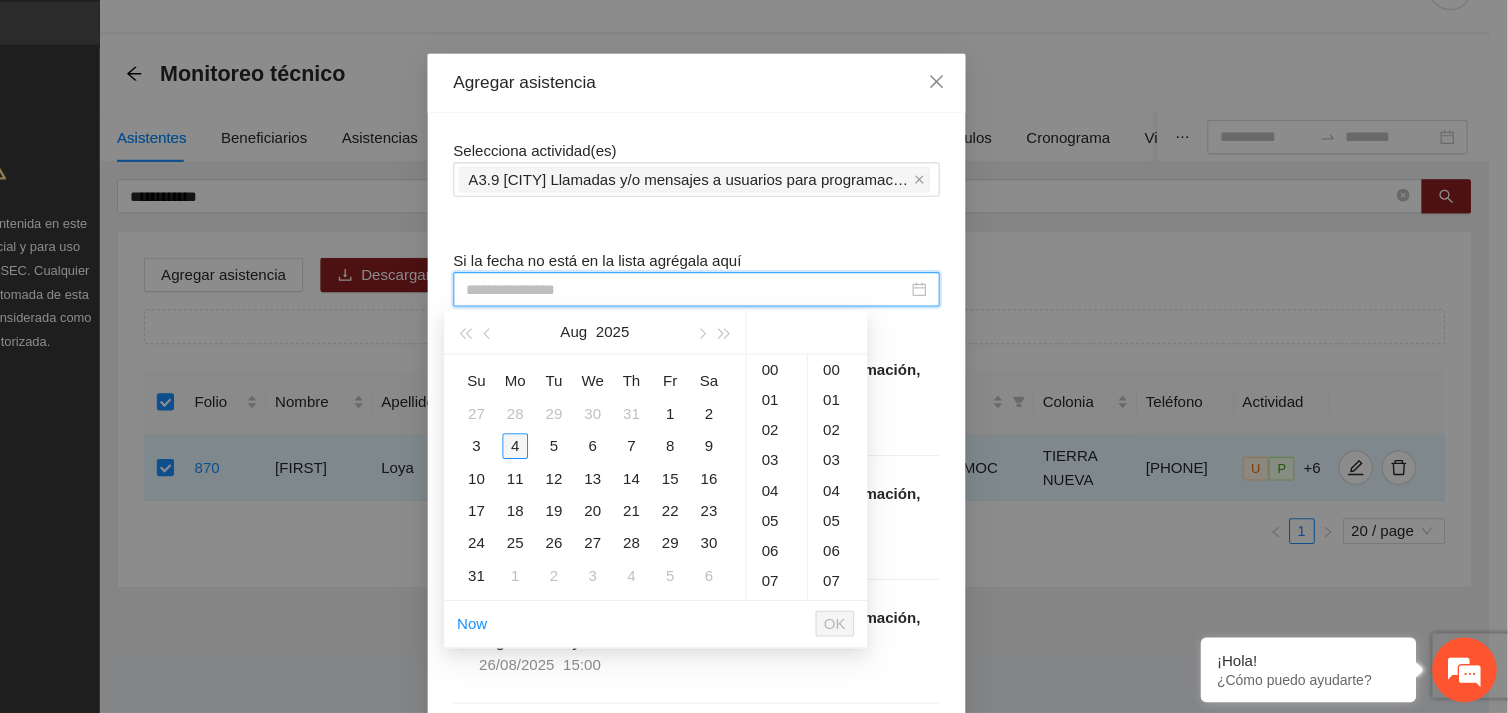 click on "4" at bounding box center [586, 465] 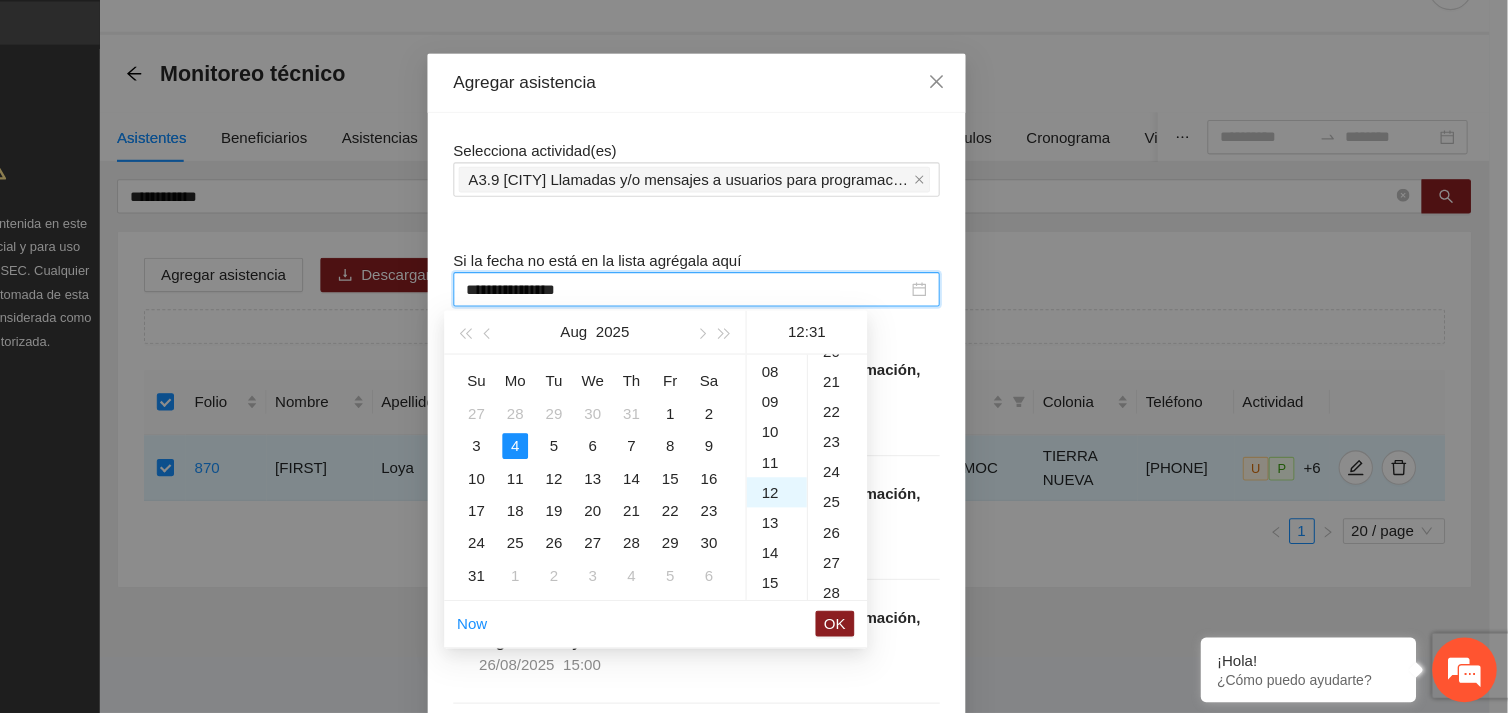 scroll, scrollTop: 335, scrollLeft: 0, axis: vertical 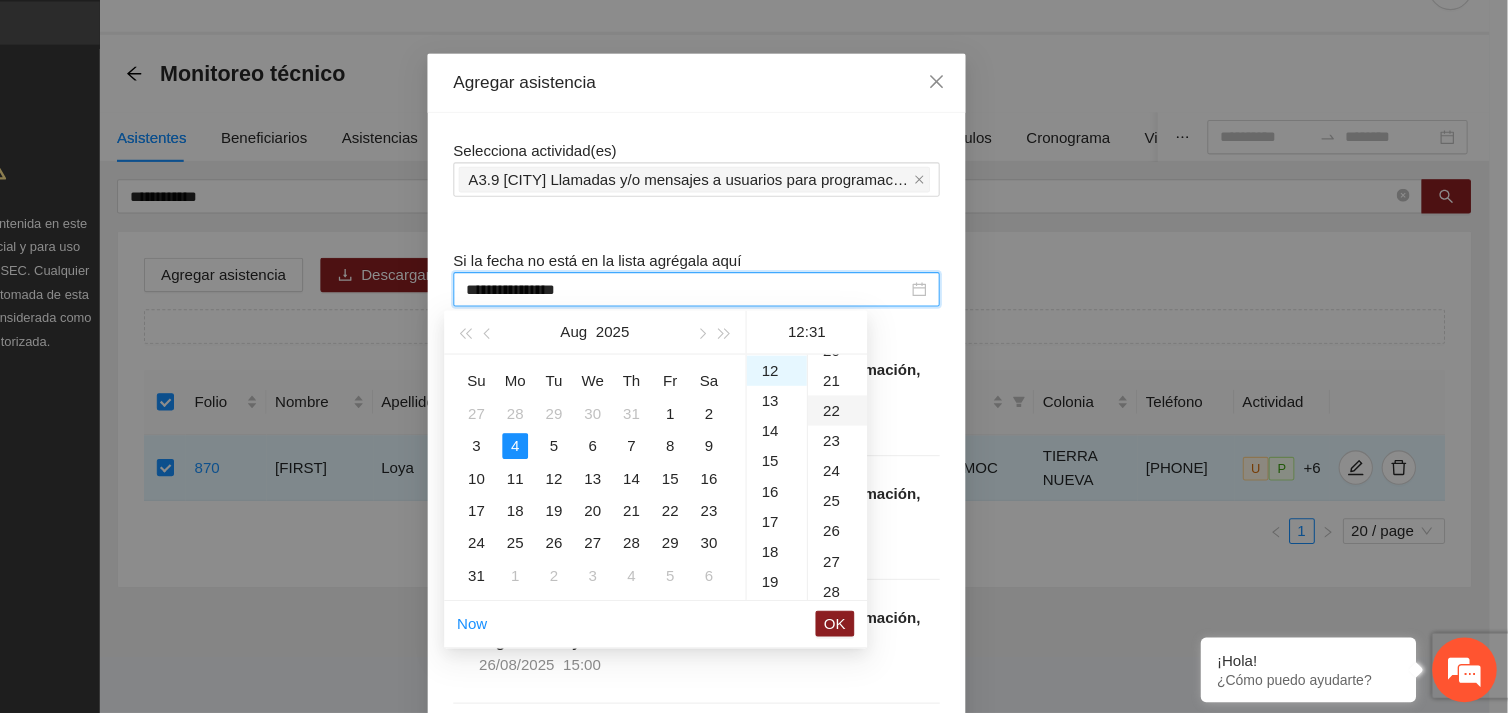 click on "22" at bounding box center (885, 432) 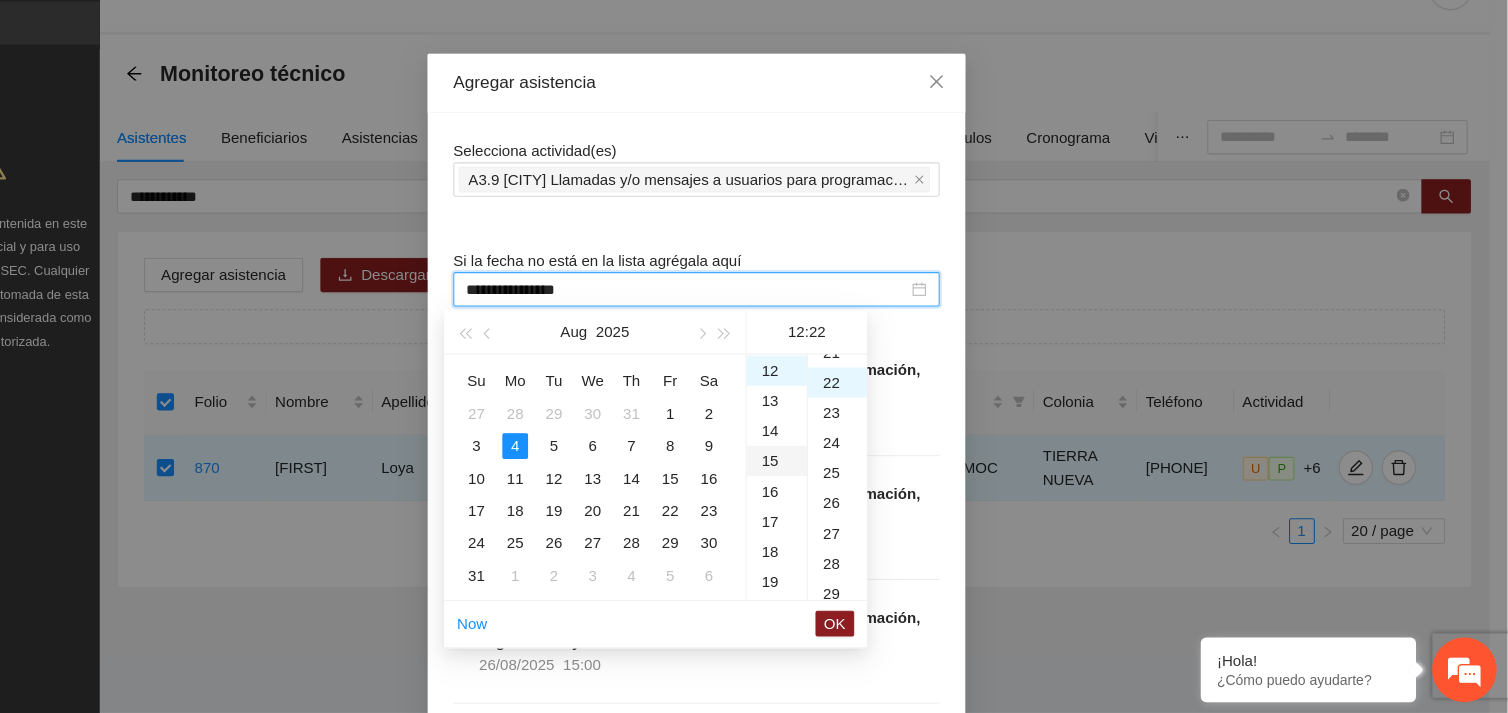 scroll, scrollTop: 615, scrollLeft: 0, axis: vertical 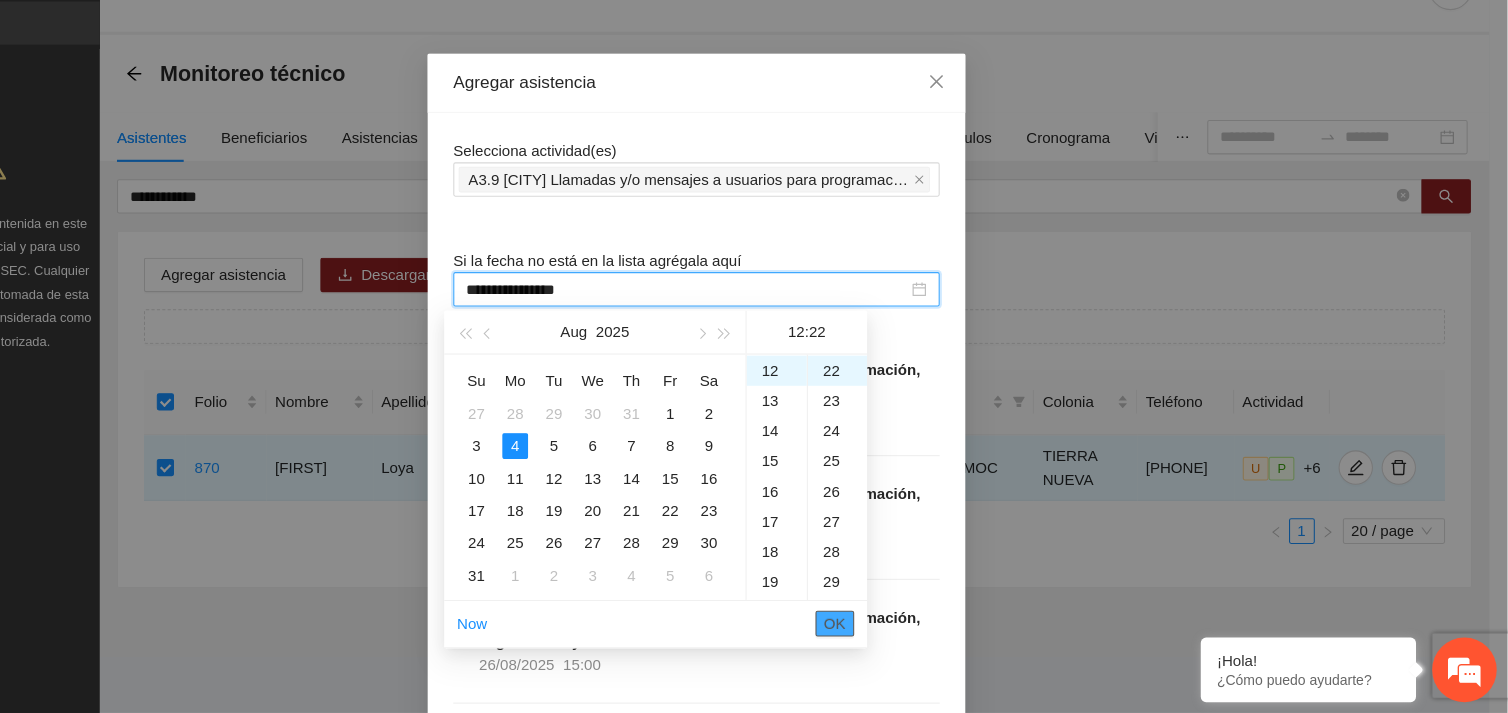 click on "OK" at bounding box center [883, 630] 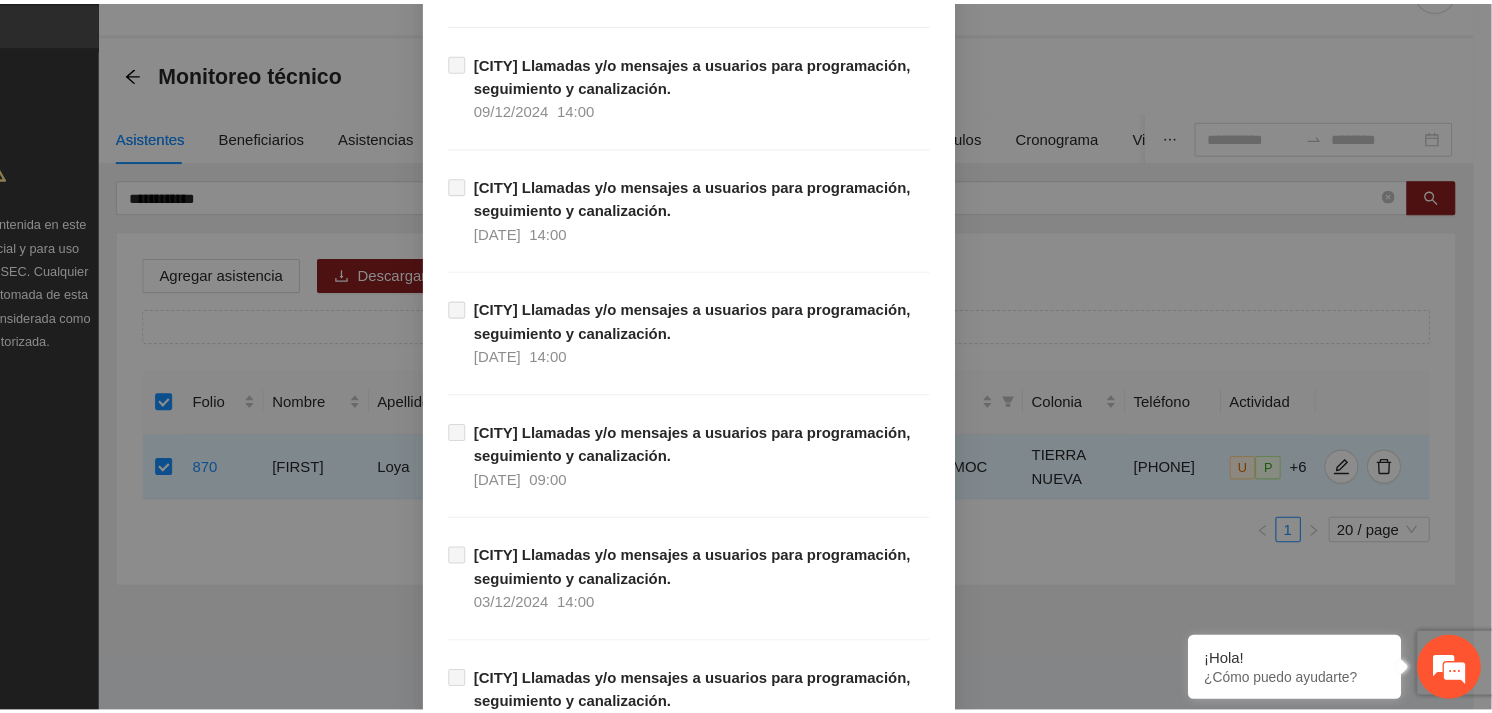 scroll, scrollTop: 20641, scrollLeft: 0, axis: vertical 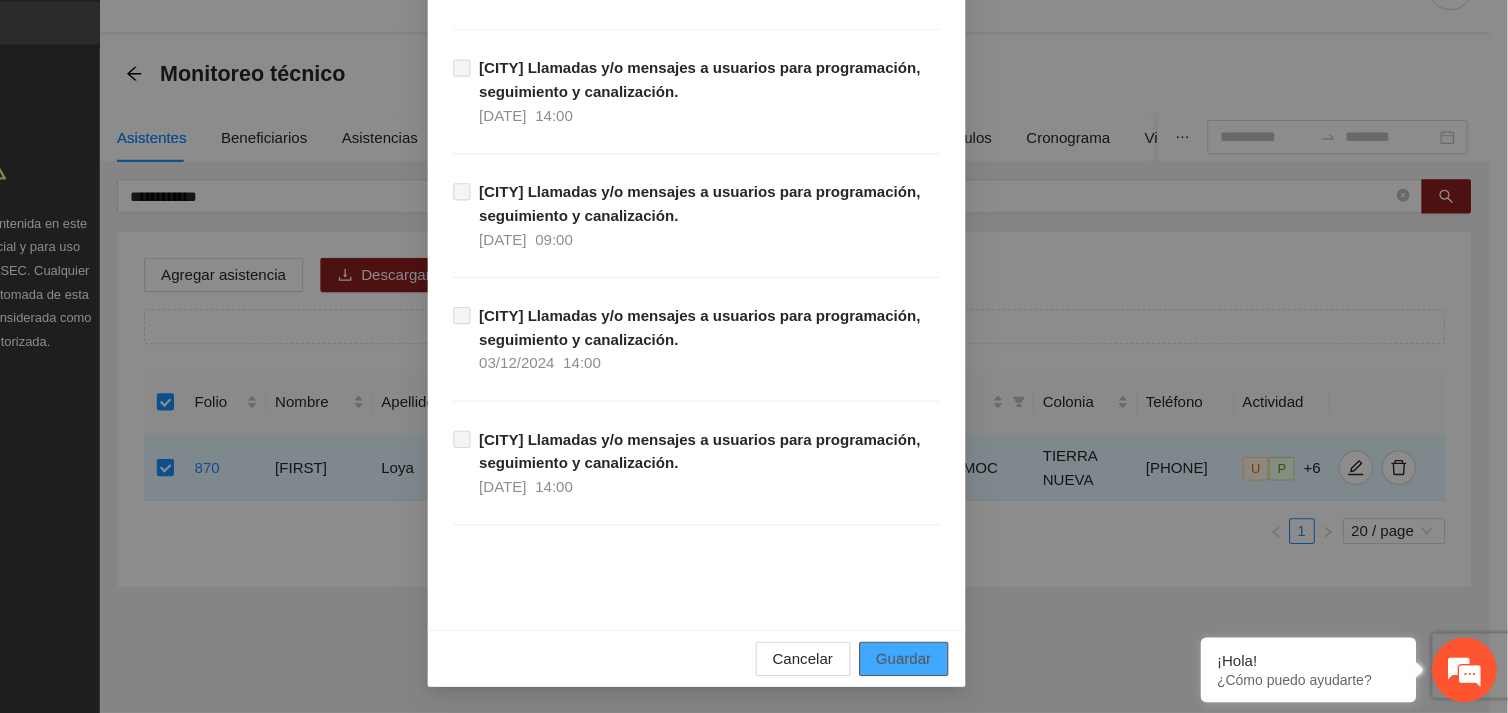 click on "Guardar" at bounding box center (946, 663) 